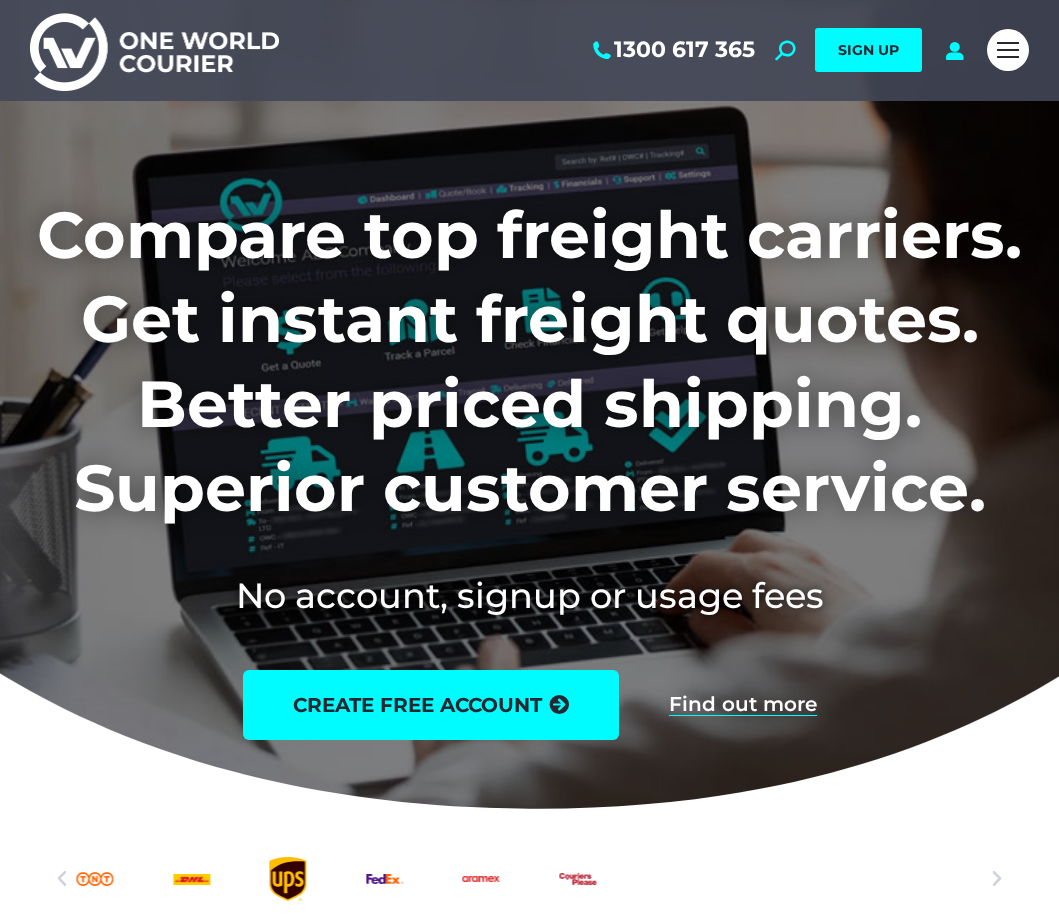 scroll, scrollTop: 0, scrollLeft: 0, axis: both 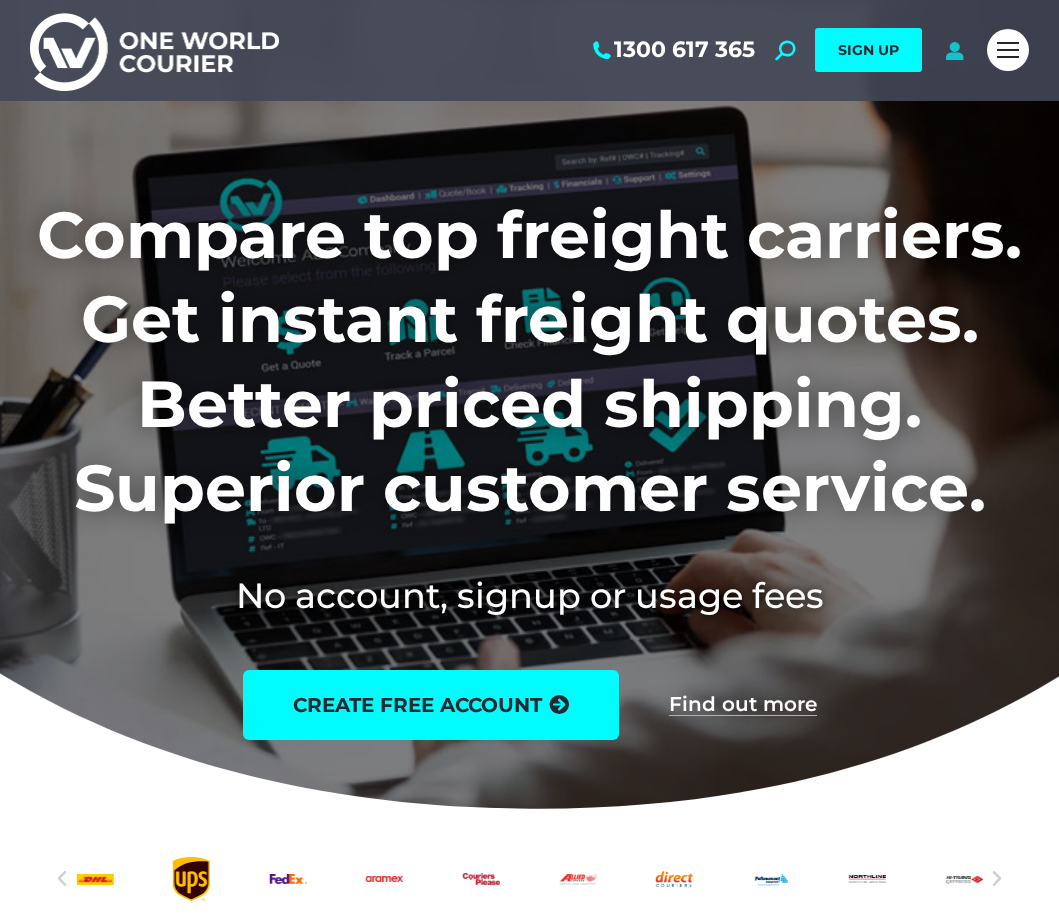 click at bounding box center [954, 50] 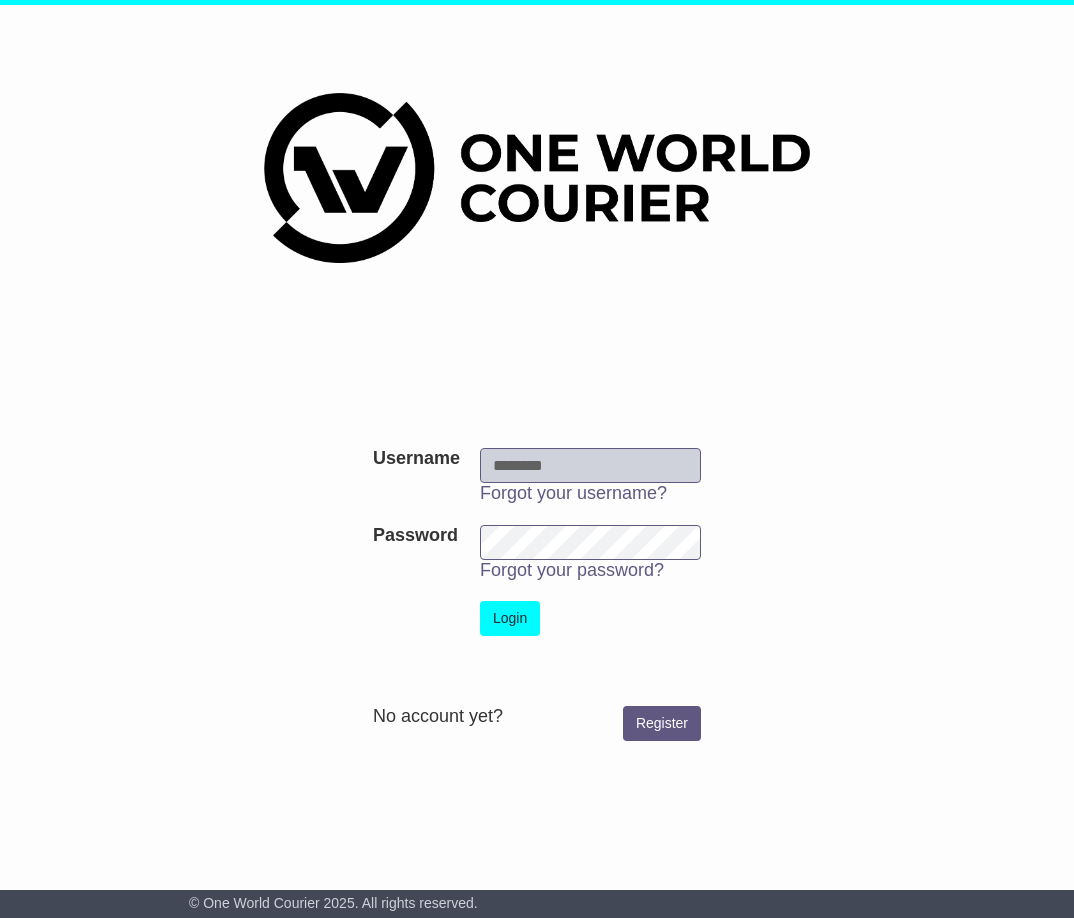 scroll, scrollTop: 0, scrollLeft: 0, axis: both 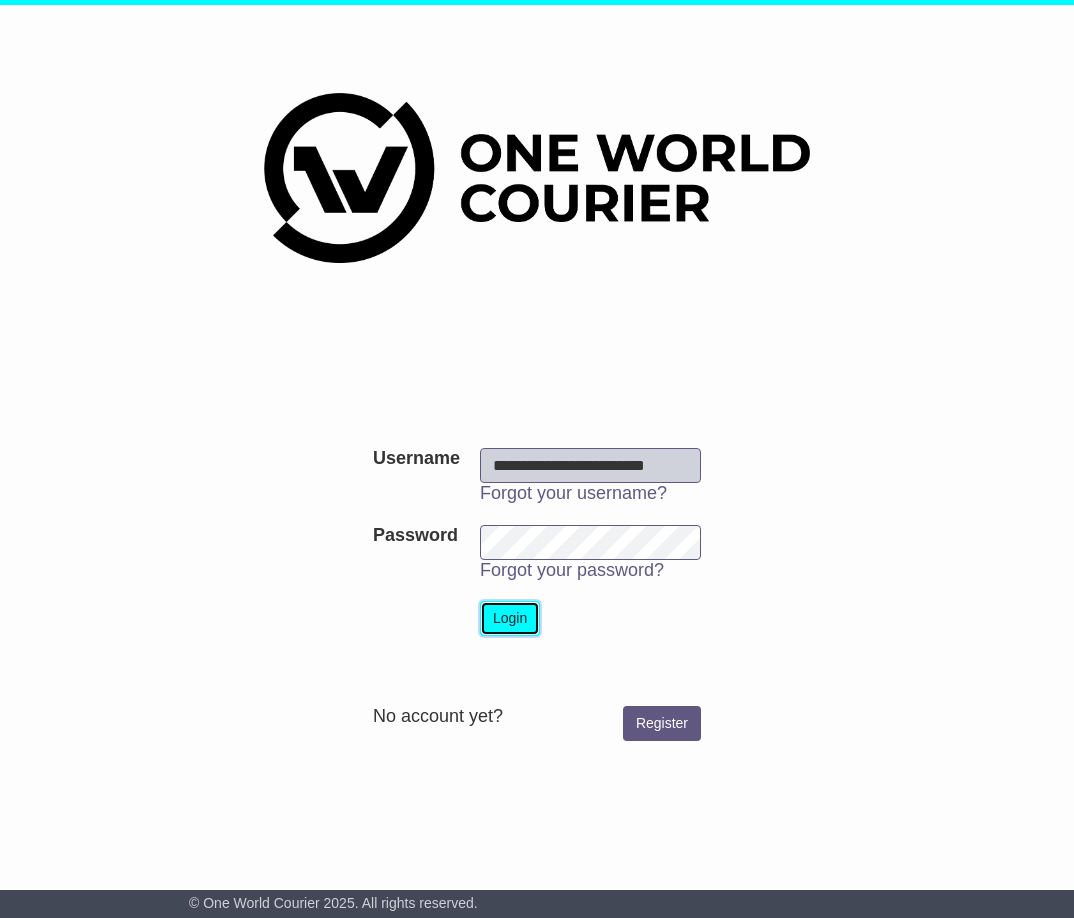 drag, startPoint x: 510, startPoint y: 603, endPoint x: 507, endPoint y: 613, distance: 10.440307 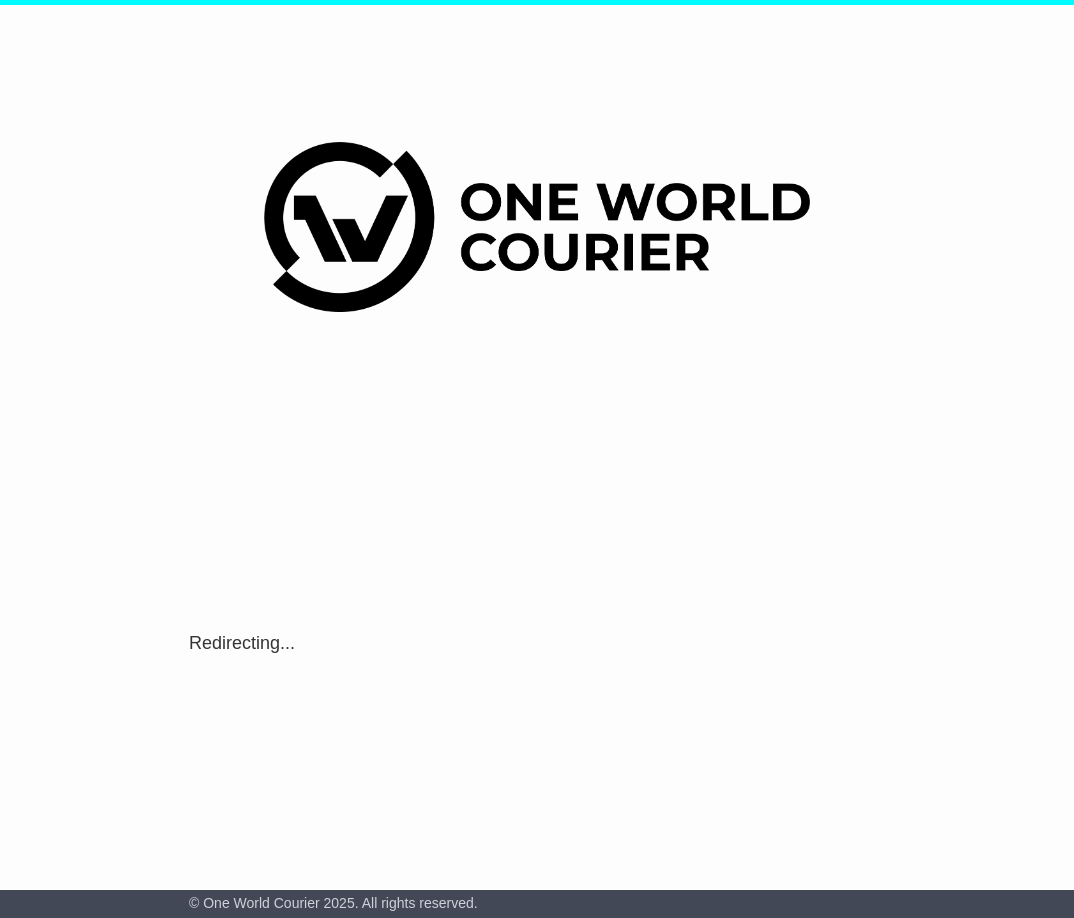 click on "**********" at bounding box center (537, 629) 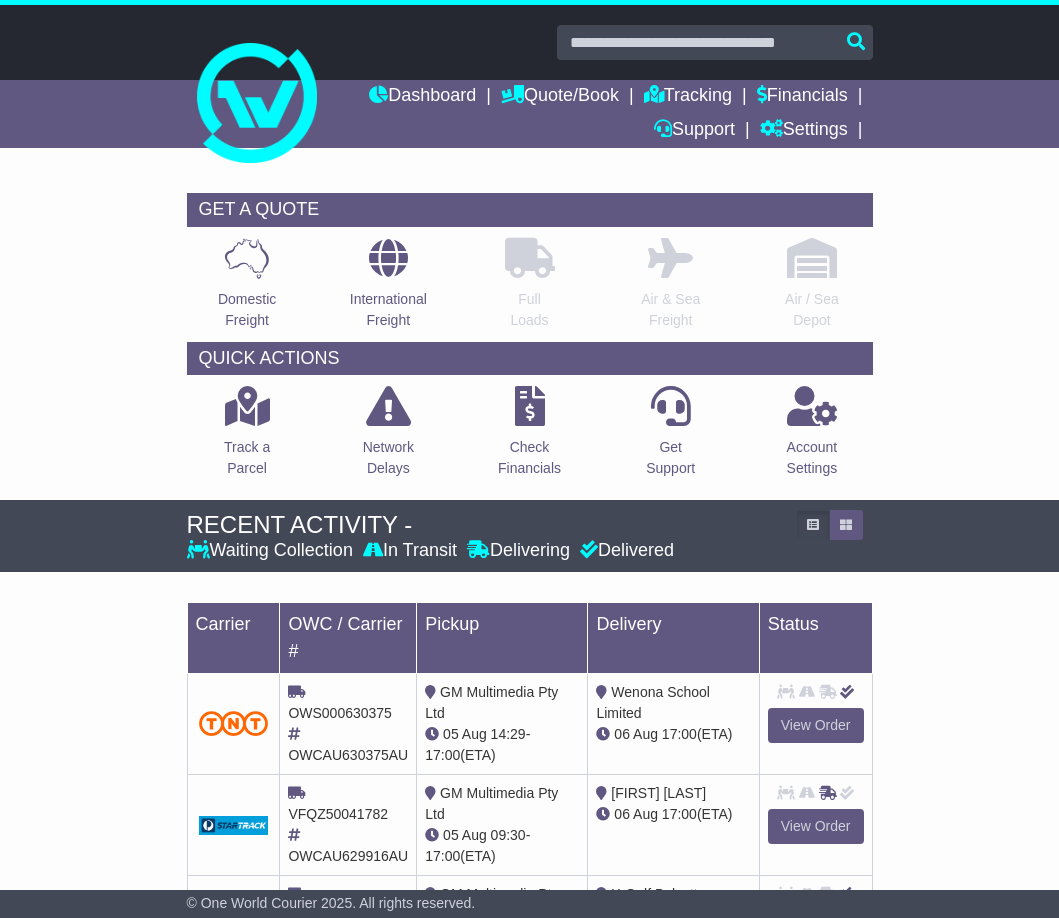 scroll, scrollTop: 0, scrollLeft: 0, axis: both 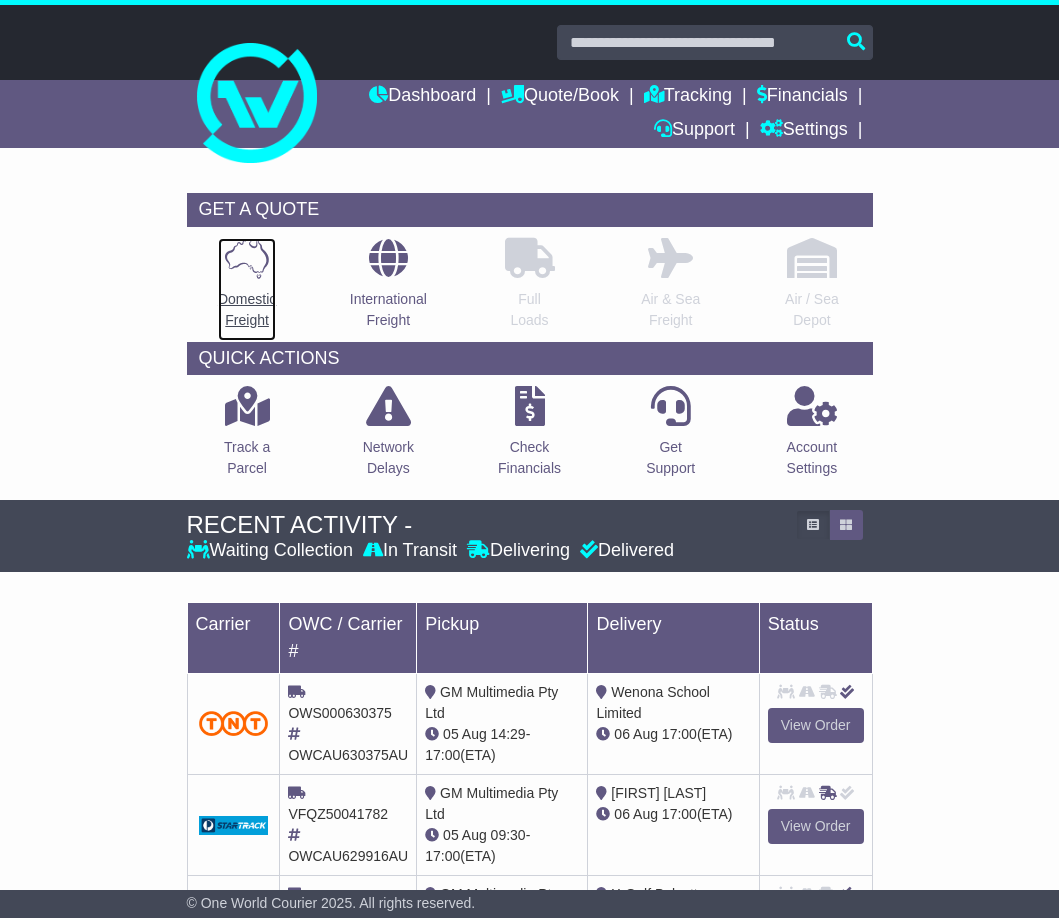 click on "Domestic Freight" at bounding box center (247, 289) 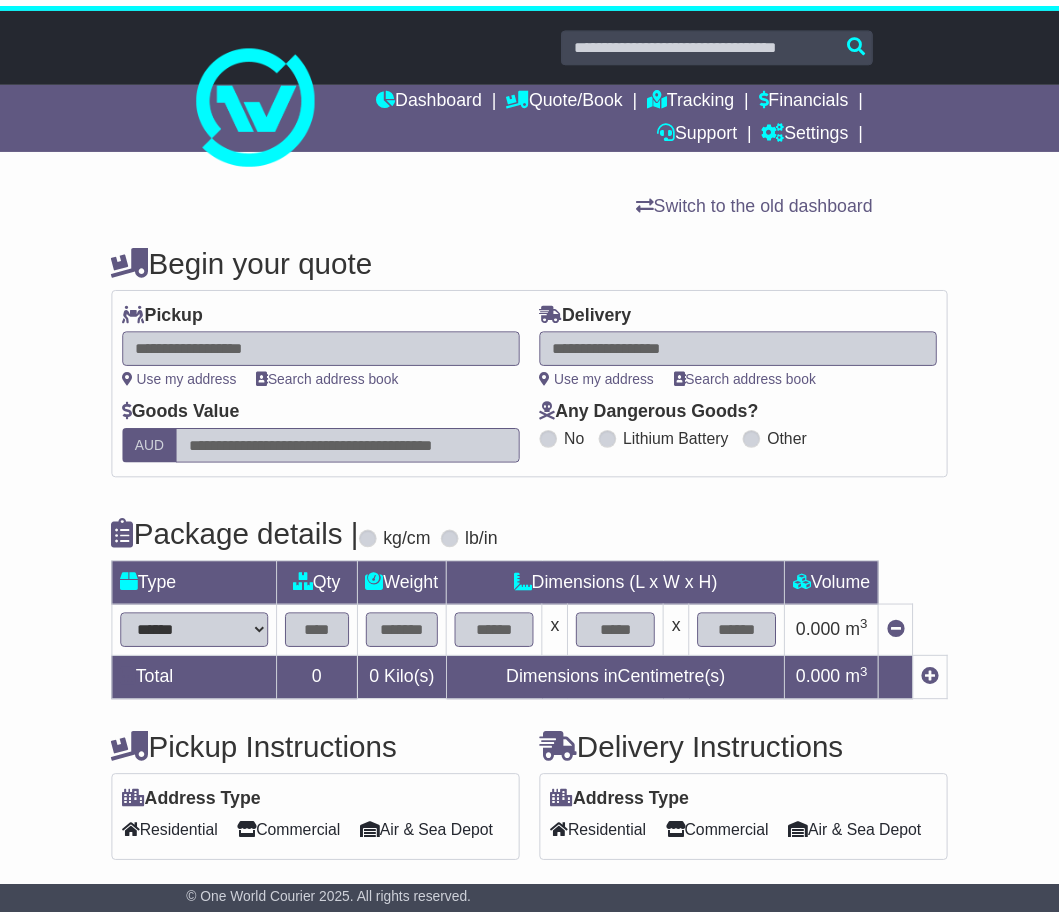 scroll, scrollTop: 0, scrollLeft: 0, axis: both 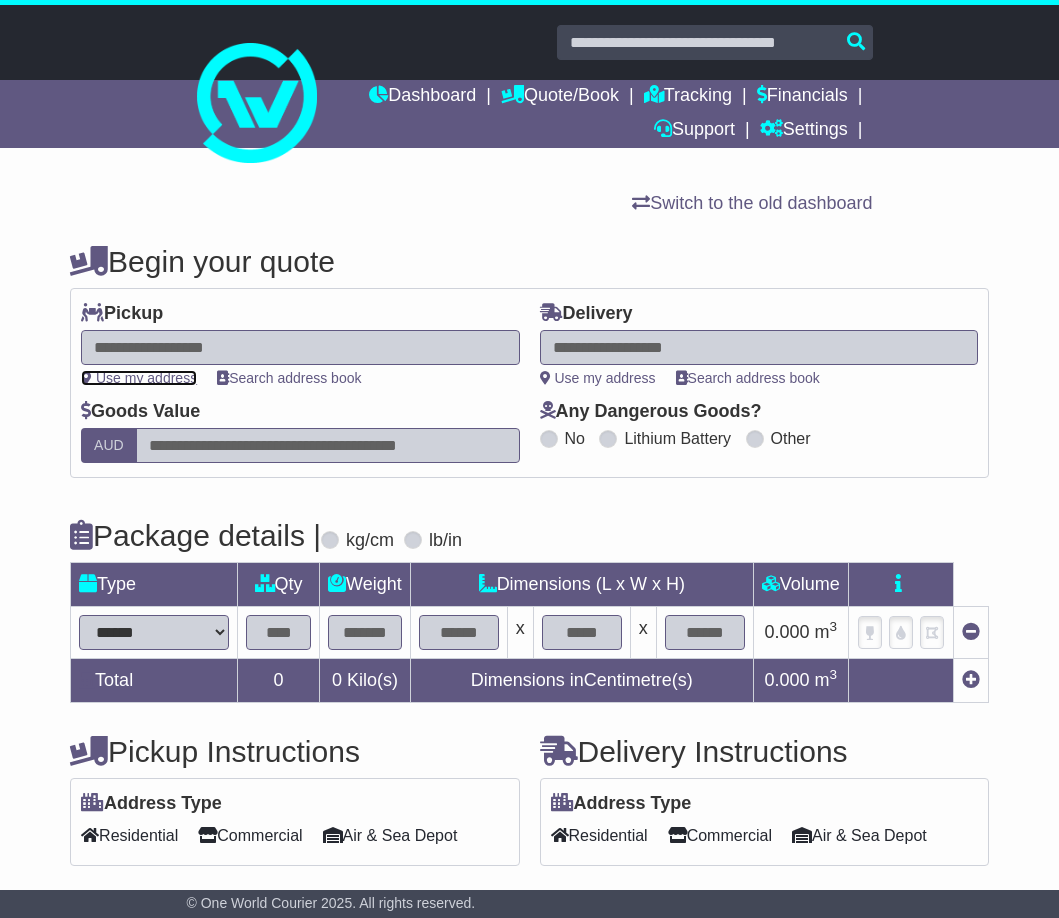 click on "Use my address" at bounding box center [139, 378] 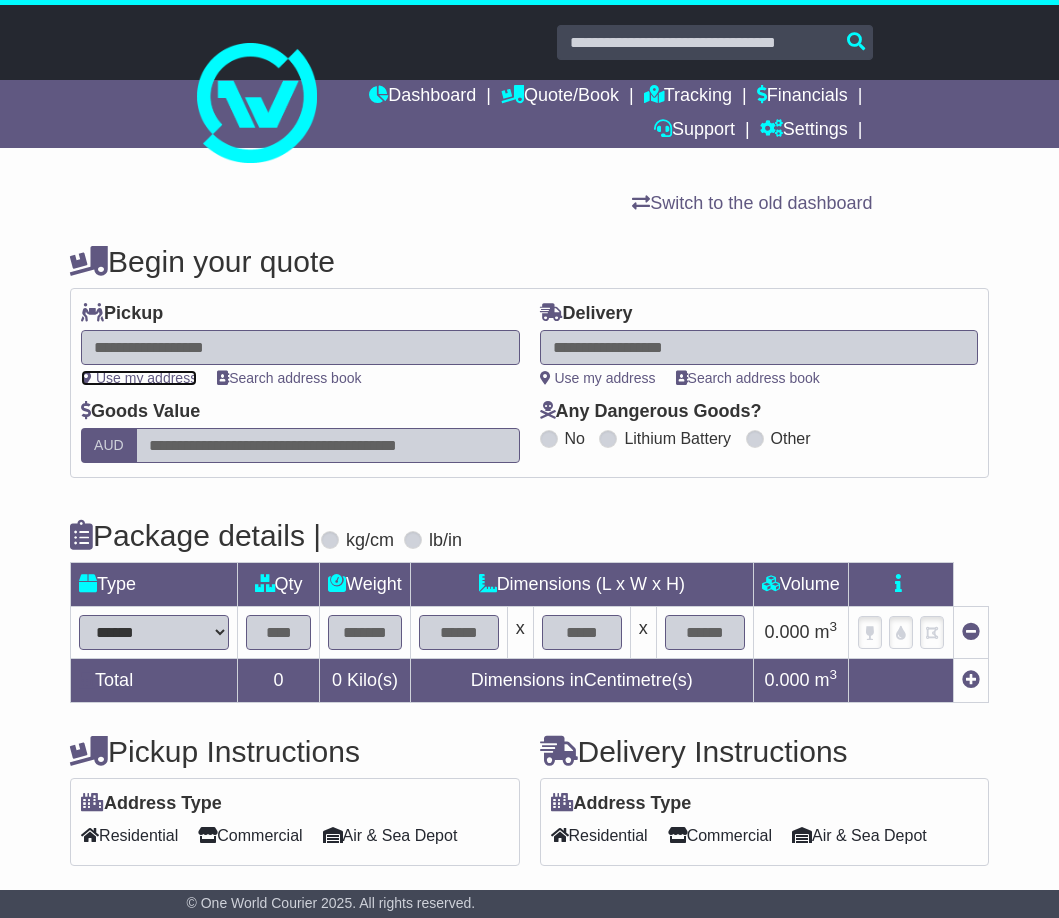 type on "**********" 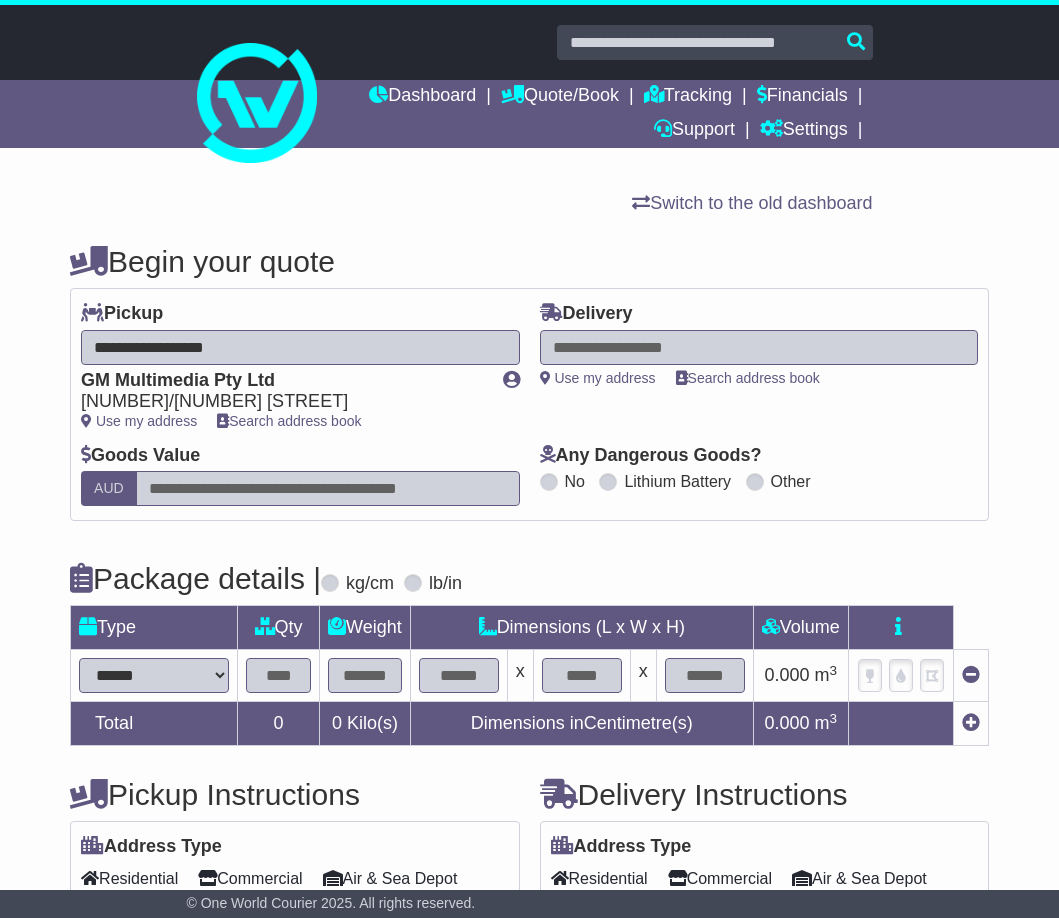 click at bounding box center (759, 347) 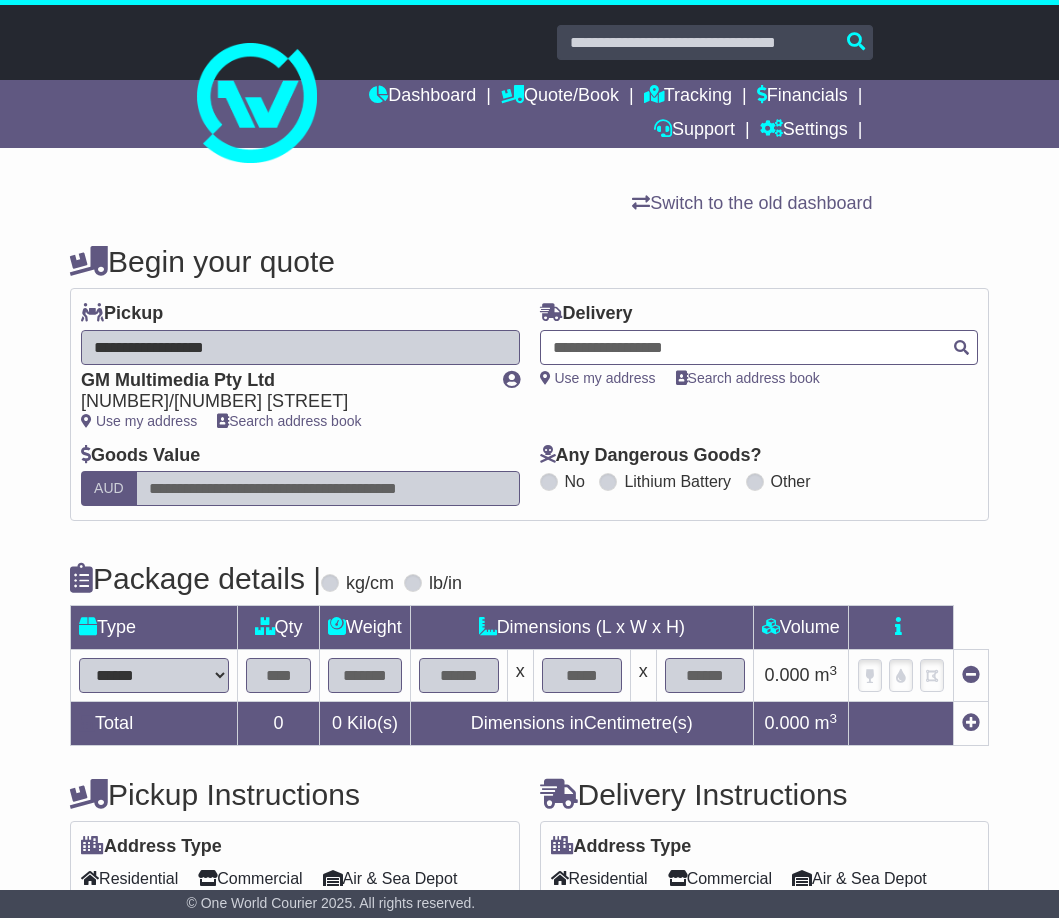 paste on "**********" 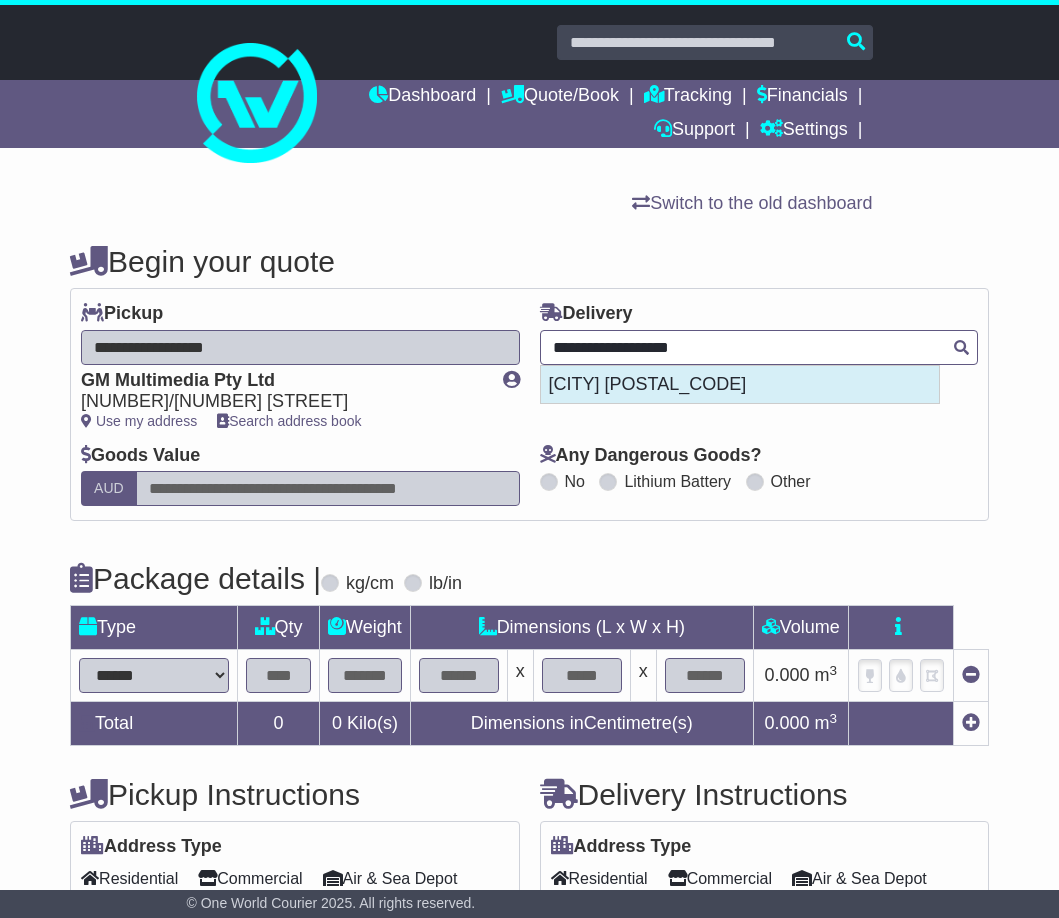 click on "EAST VICTORIA PARK 6101" at bounding box center (740, 385) 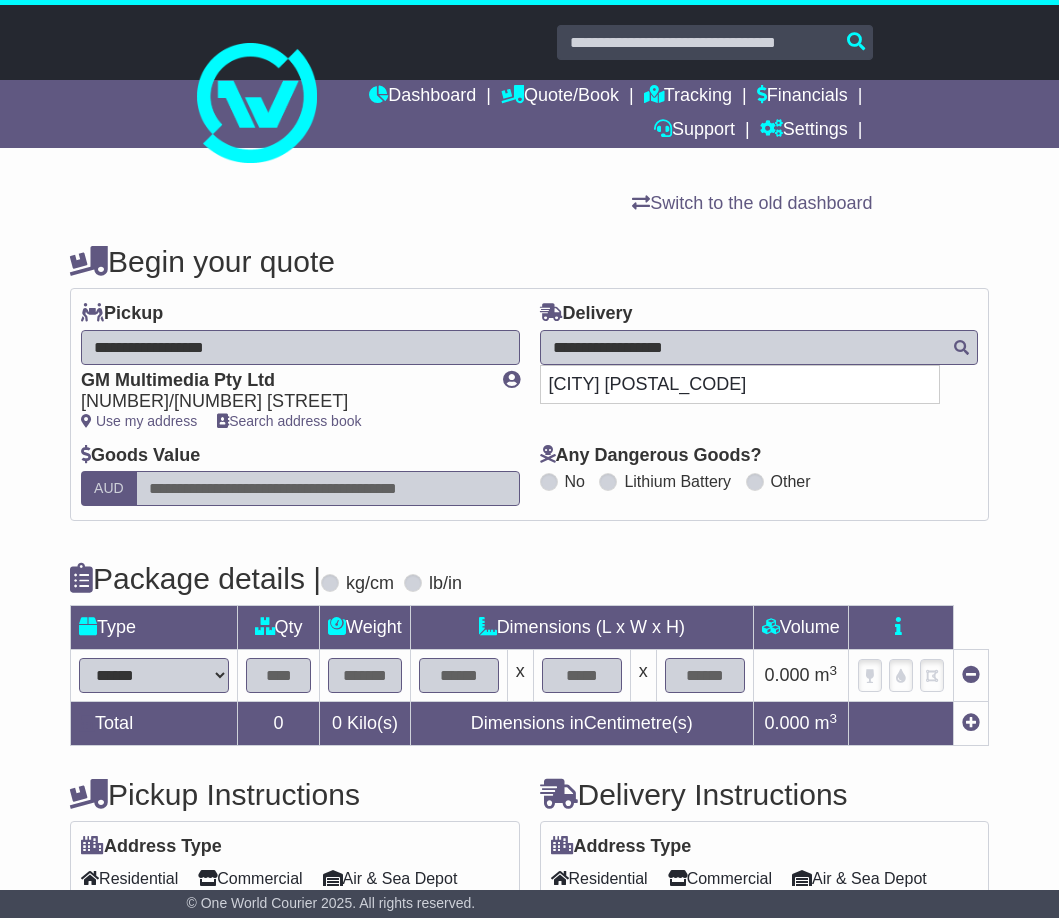 type on "**********" 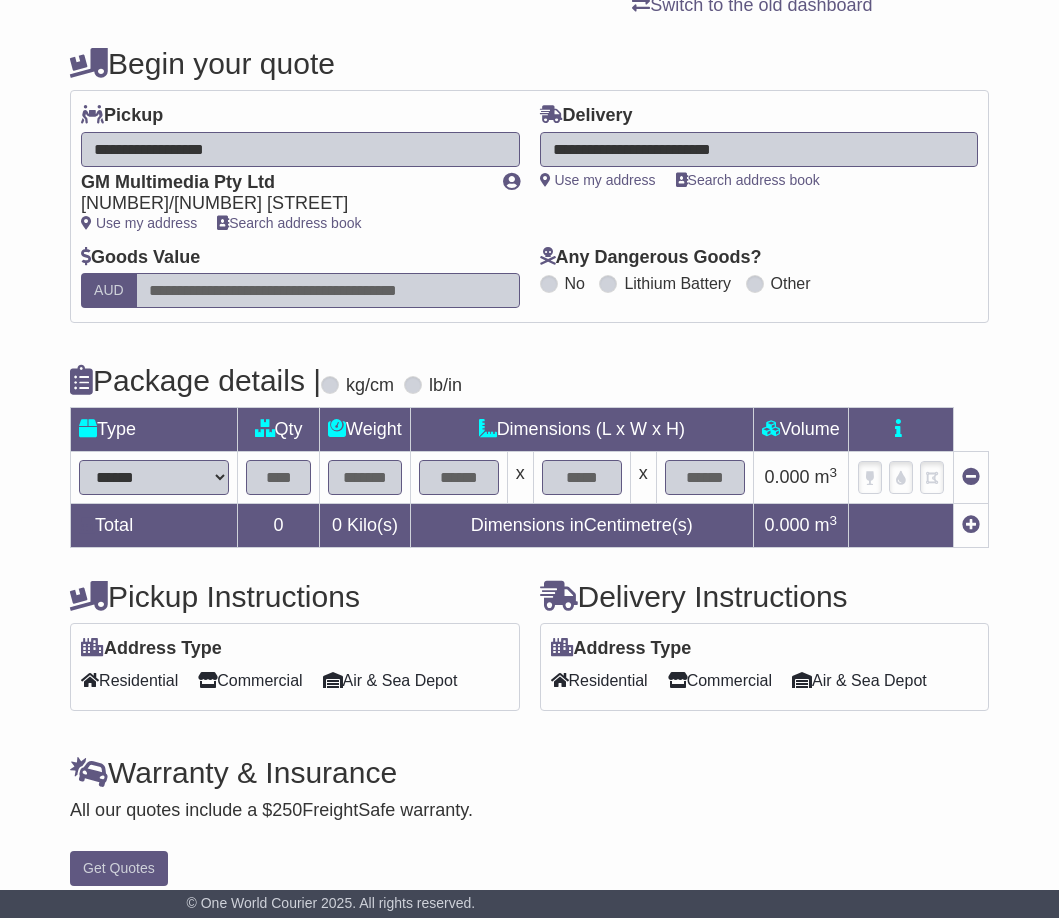 scroll, scrollTop: 200, scrollLeft: 0, axis: vertical 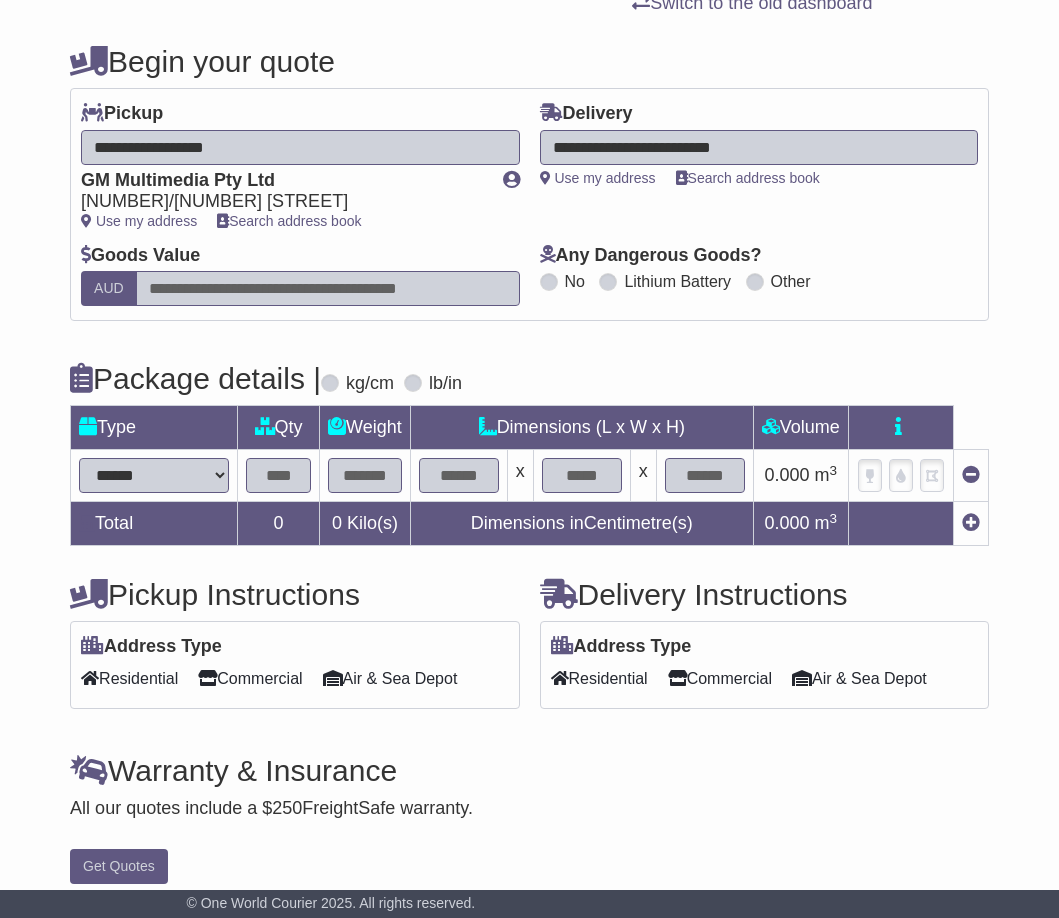 drag, startPoint x: 130, startPoint y: 477, endPoint x: 143, endPoint y: 476, distance: 13.038404 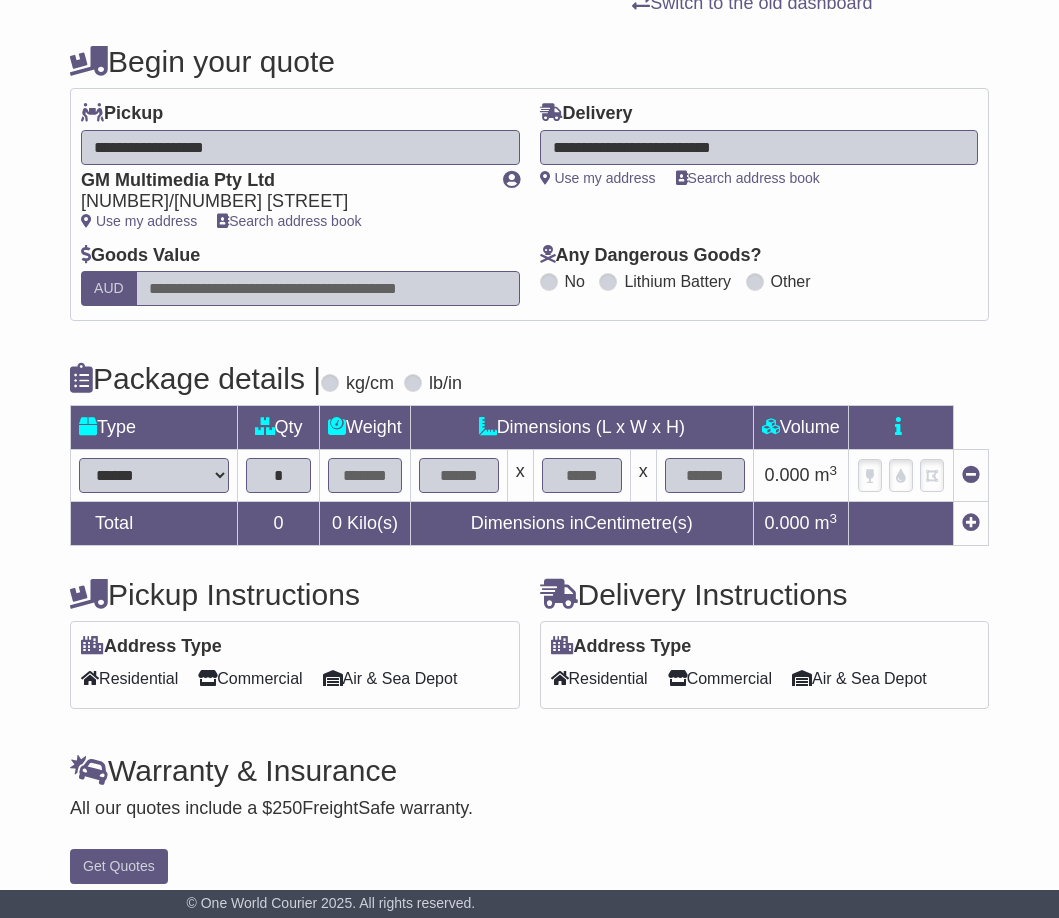 type on "*" 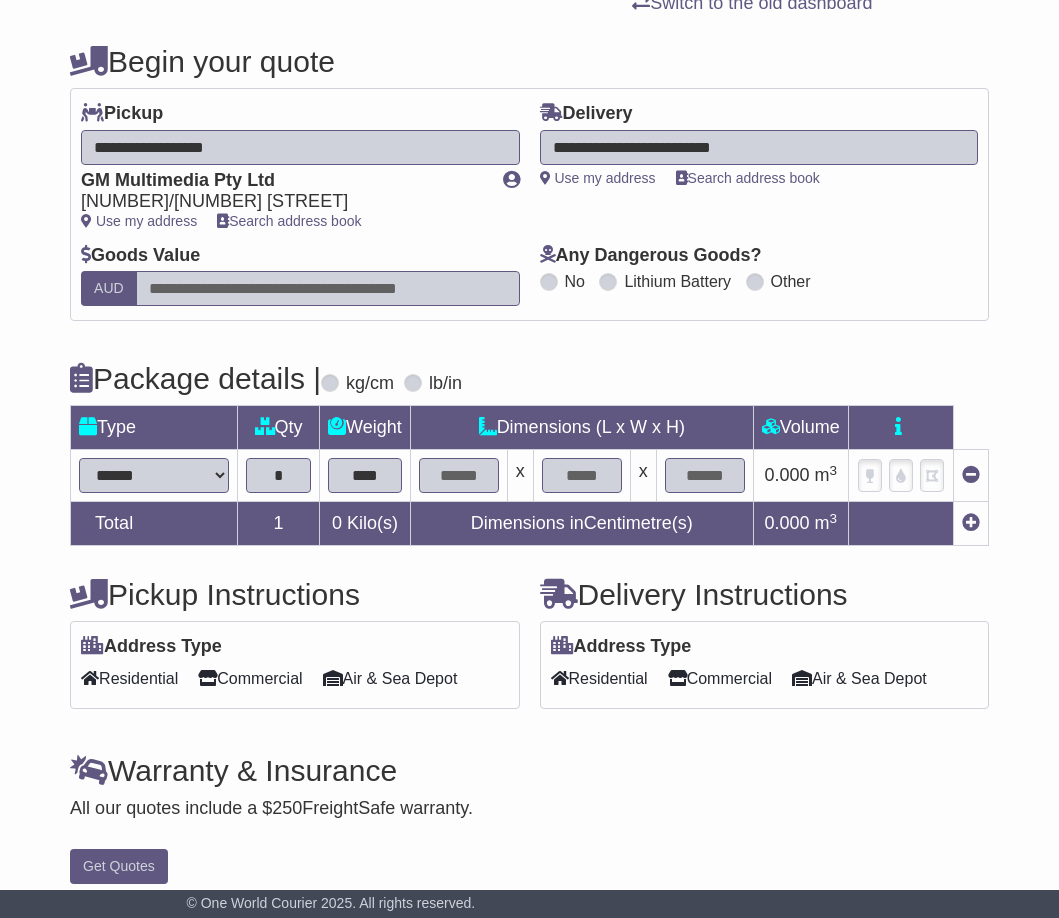 type on "****" 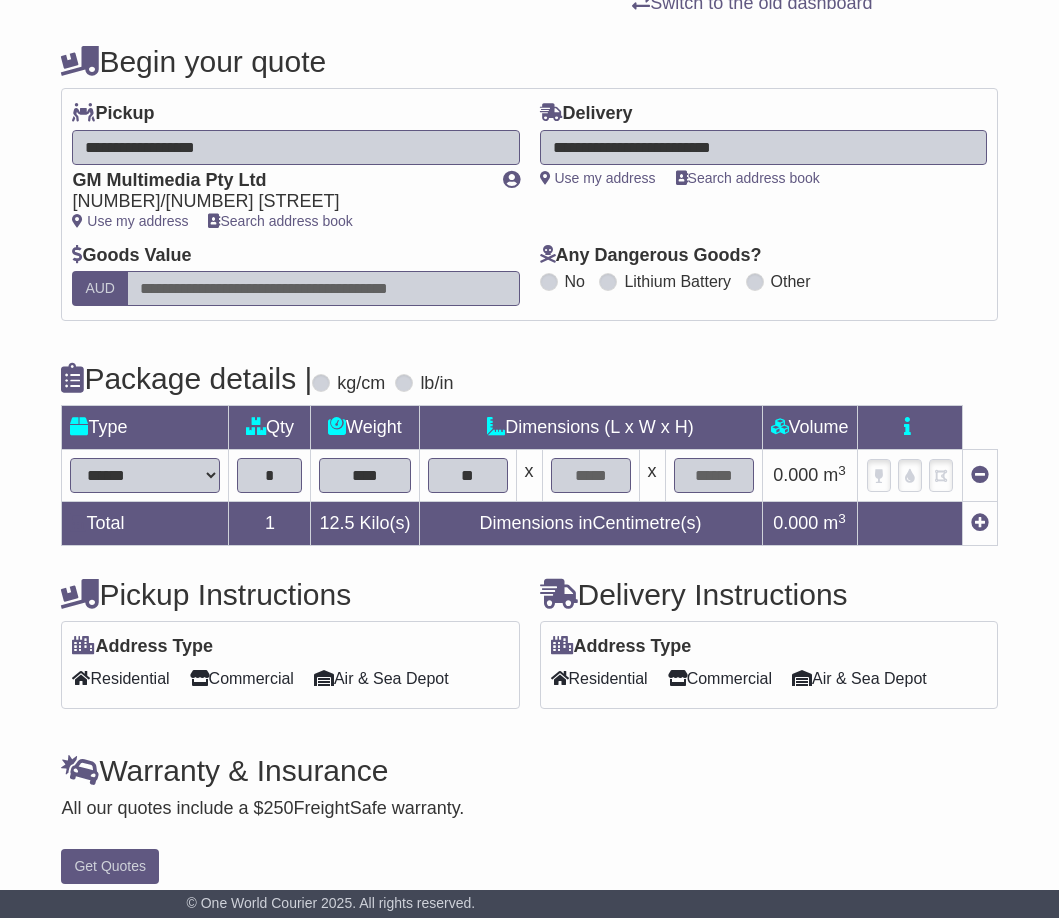type on "**" 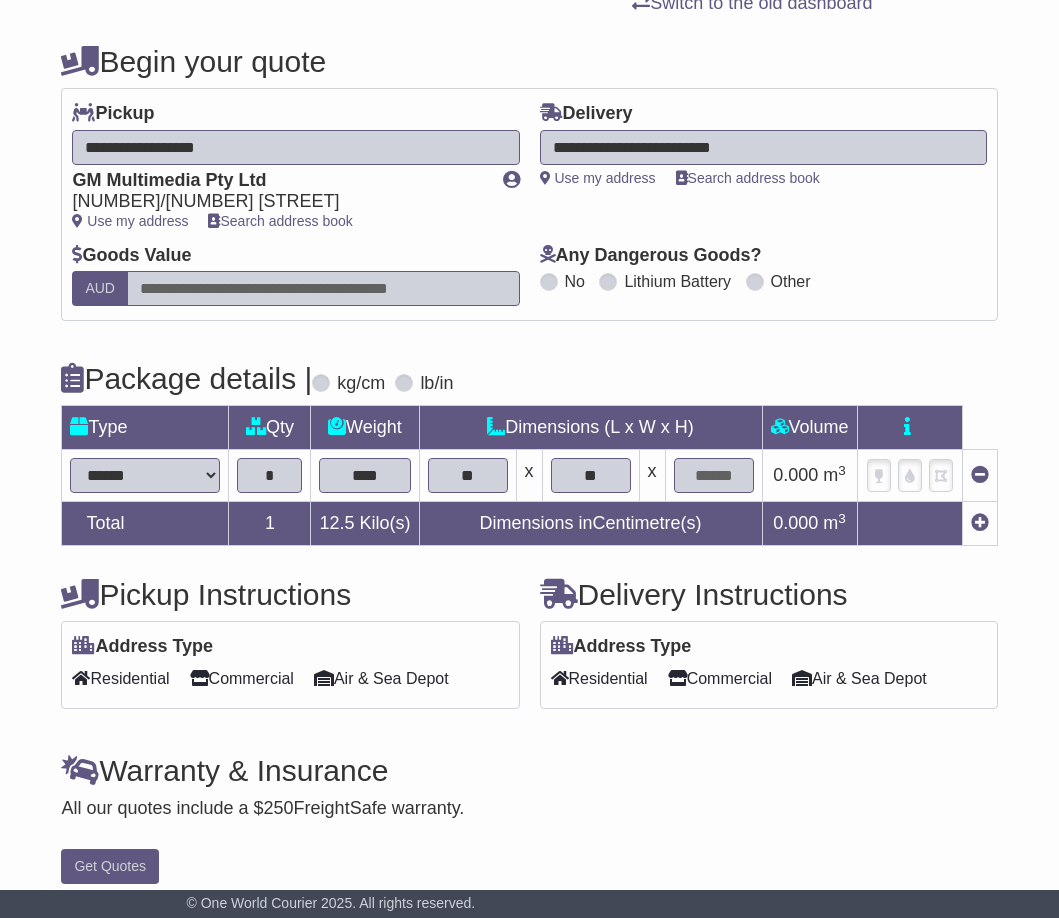 type on "**" 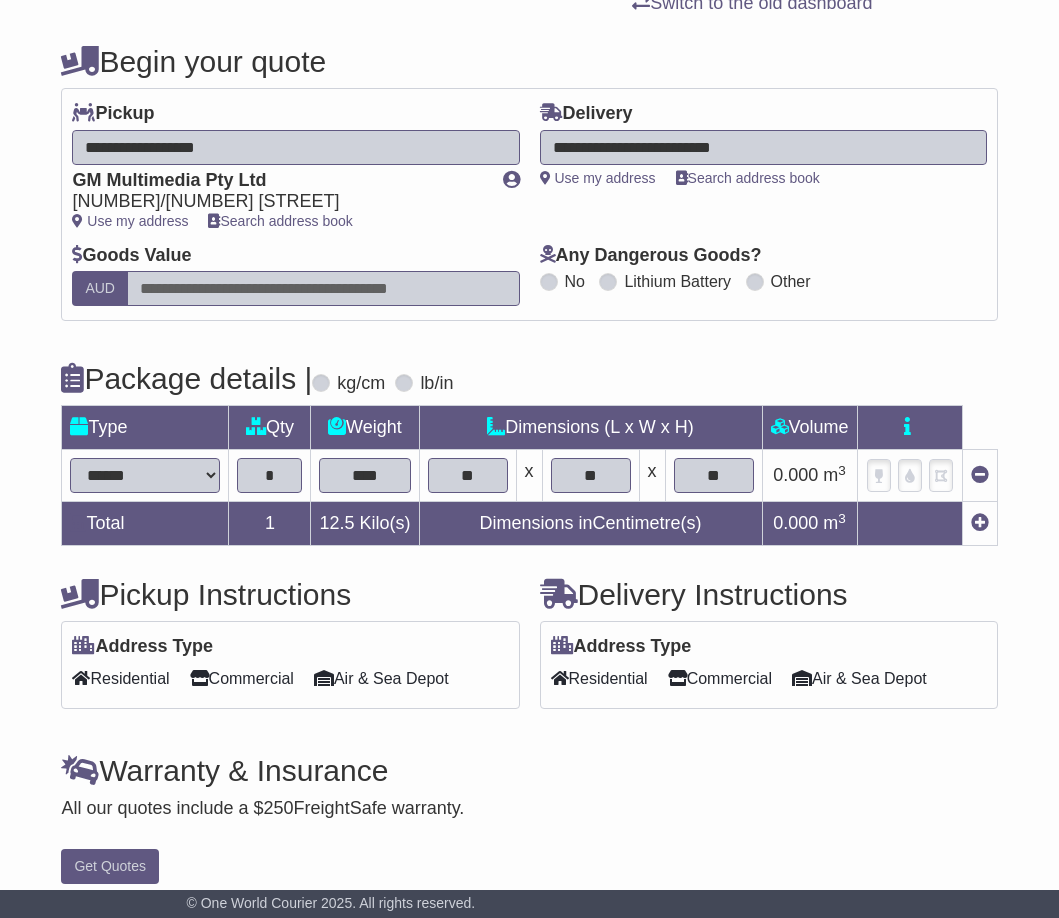type on "**" 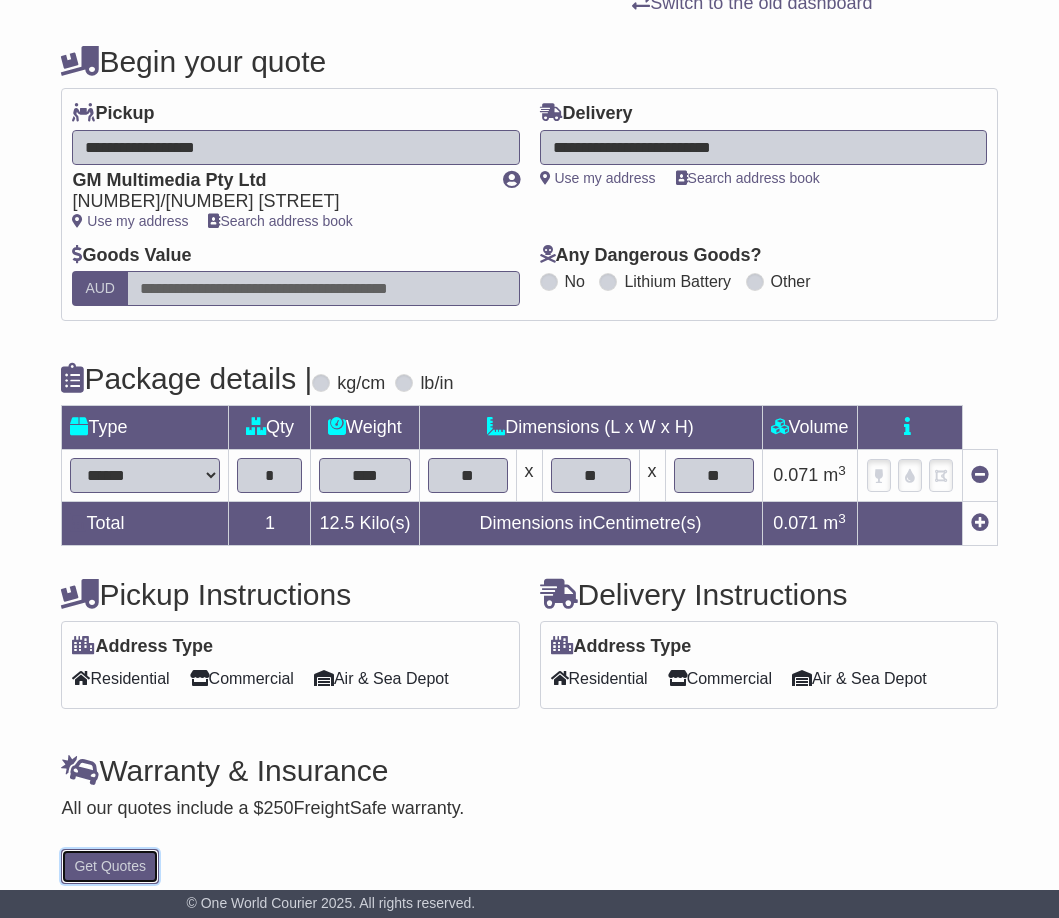 type 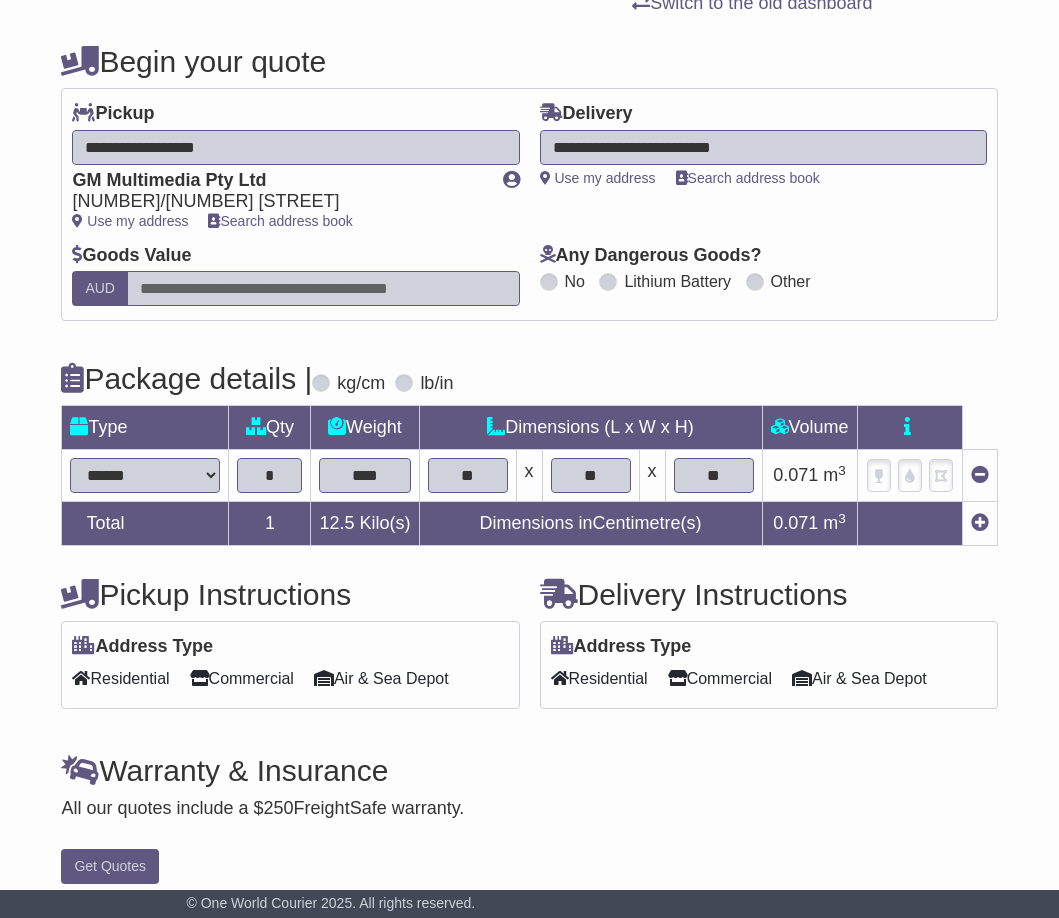 click on "Residential" at bounding box center (599, 678) 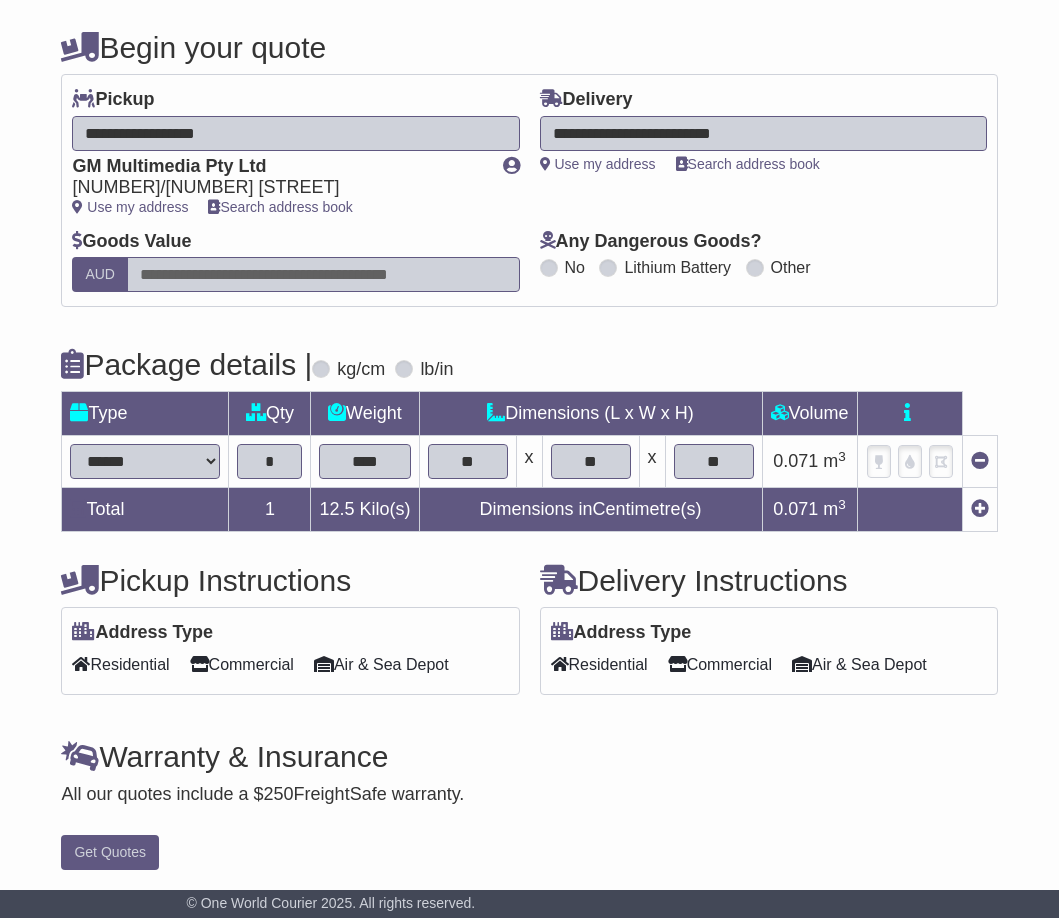 scroll, scrollTop: 218, scrollLeft: 0, axis: vertical 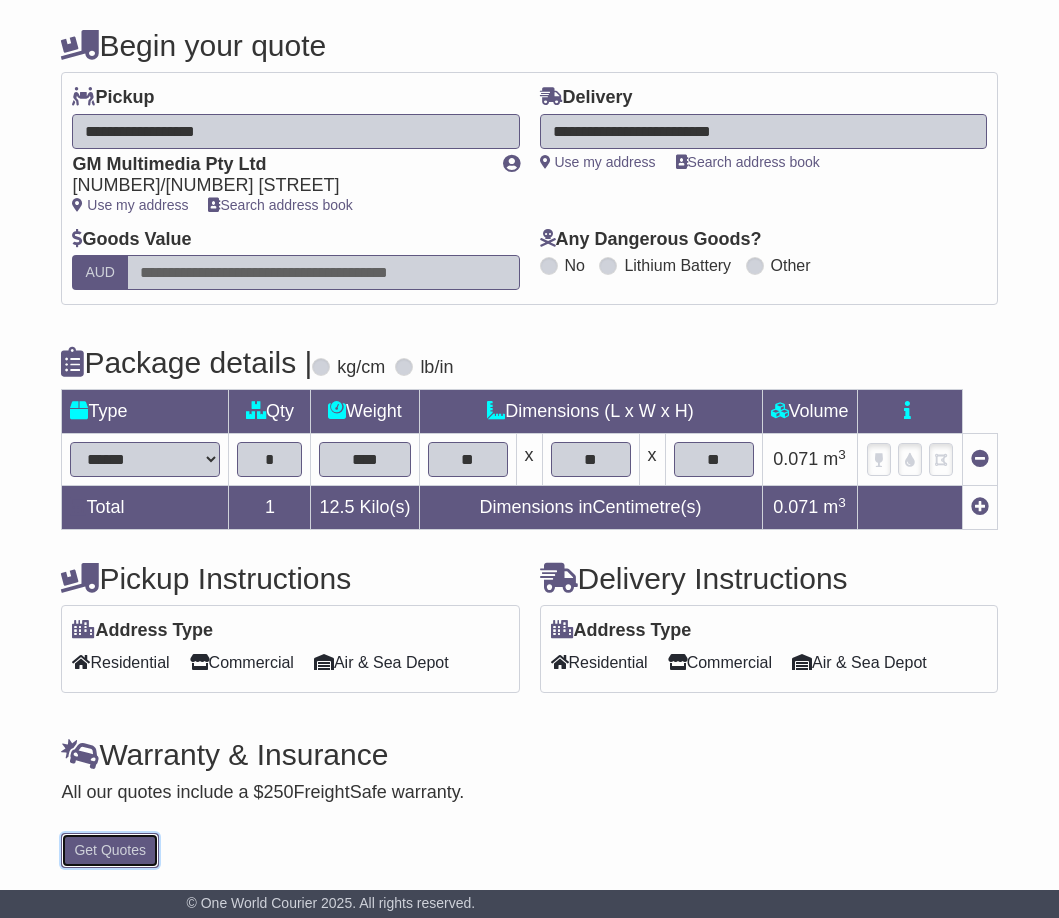 click on "Get Quotes" at bounding box center (110, 850) 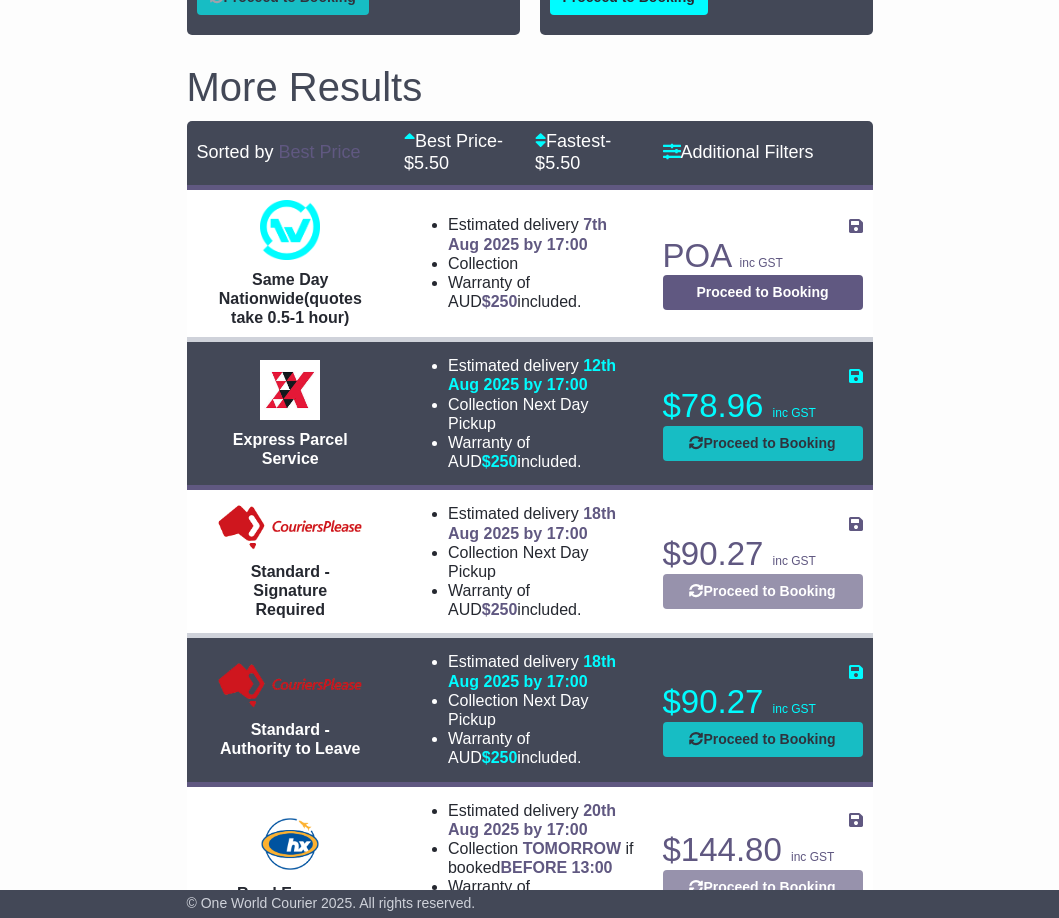 scroll, scrollTop: 800, scrollLeft: 0, axis: vertical 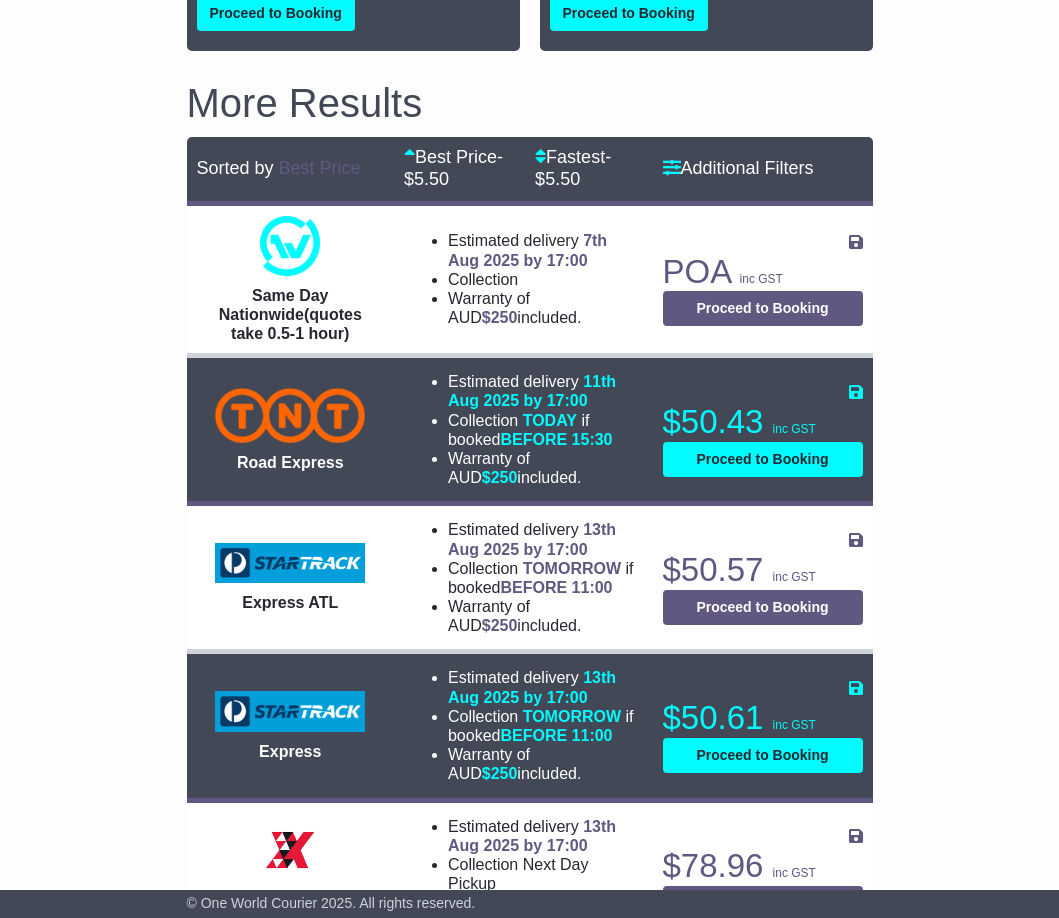 drag, startPoint x: 494, startPoint y: 698, endPoint x: 556, endPoint y: 748, distance: 79.64923 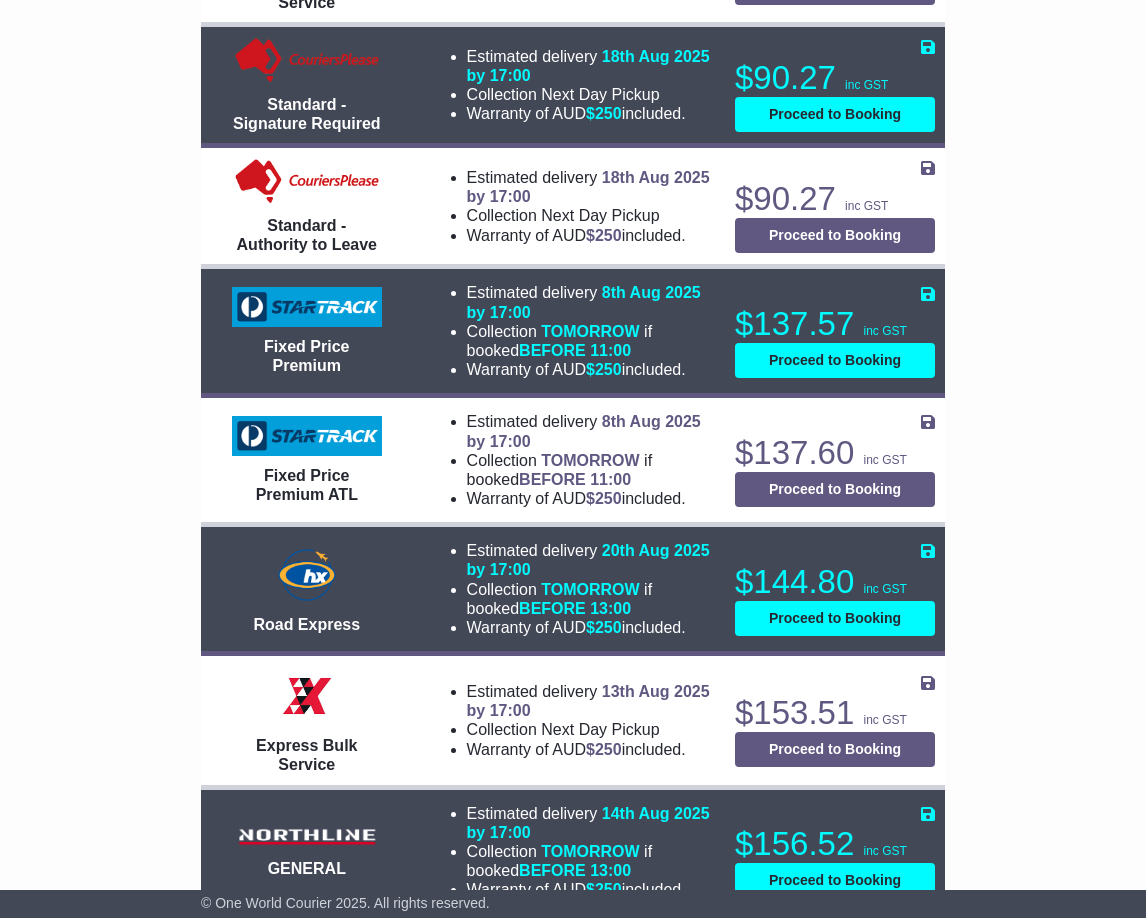 scroll, scrollTop: 1521, scrollLeft: 0, axis: vertical 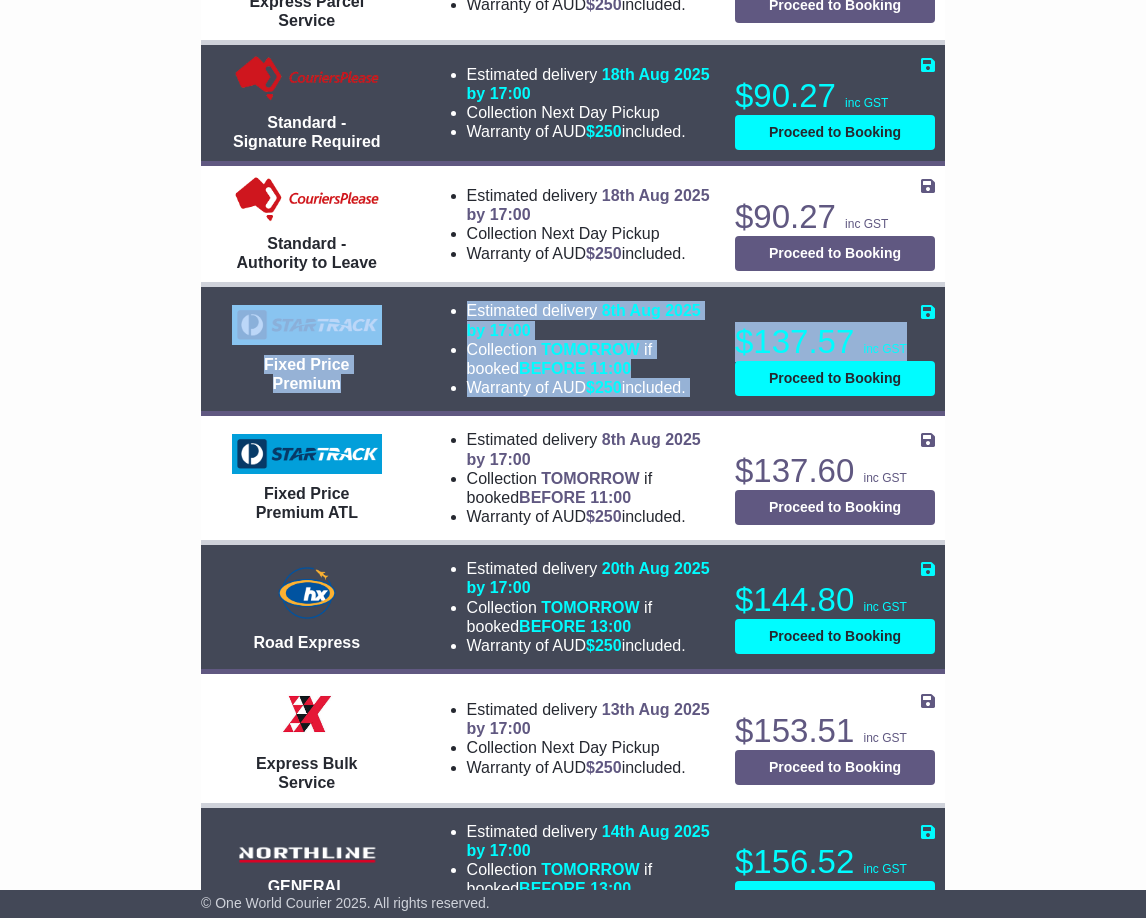drag, startPoint x: 734, startPoint y: 330, endPoint x: 273, endPoint y: 366, distance: 462.4035 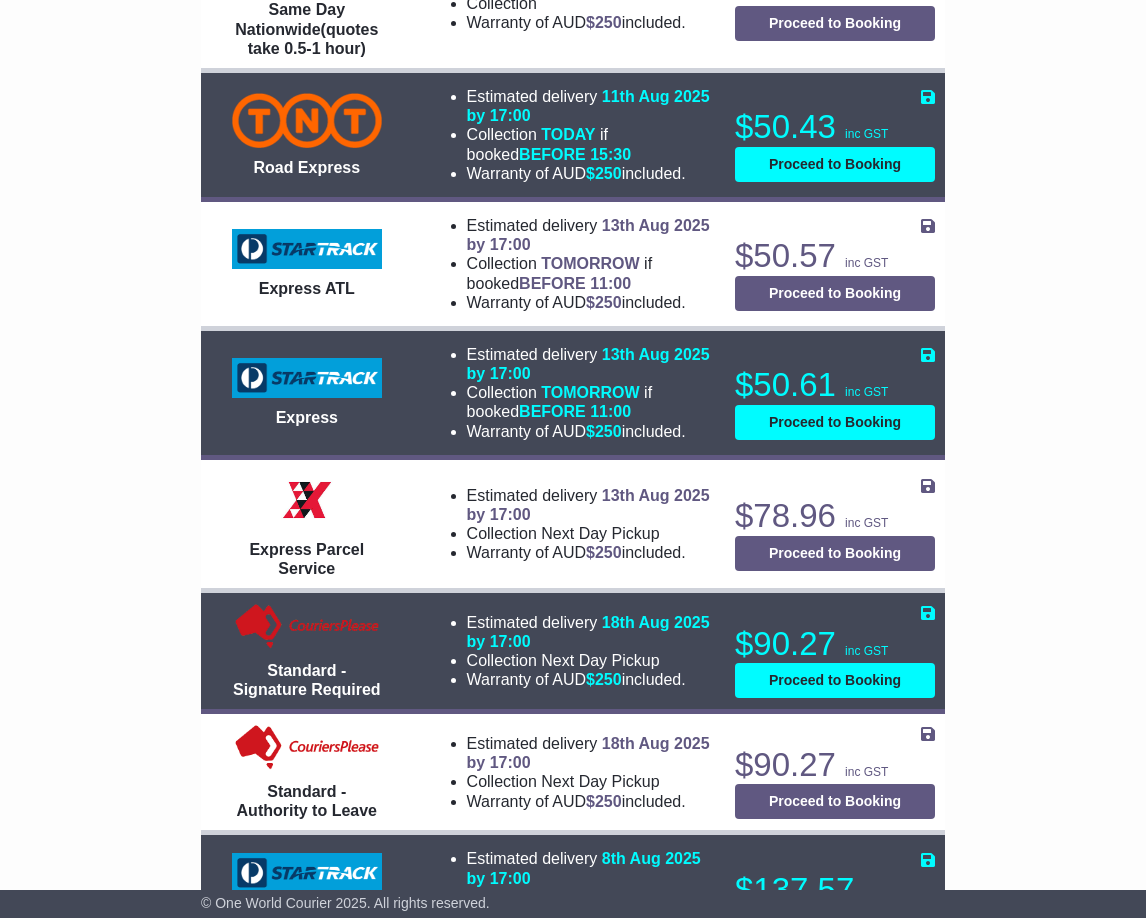 scroll, scrollTop: 921, scrollLeft: 0, axis: vertical 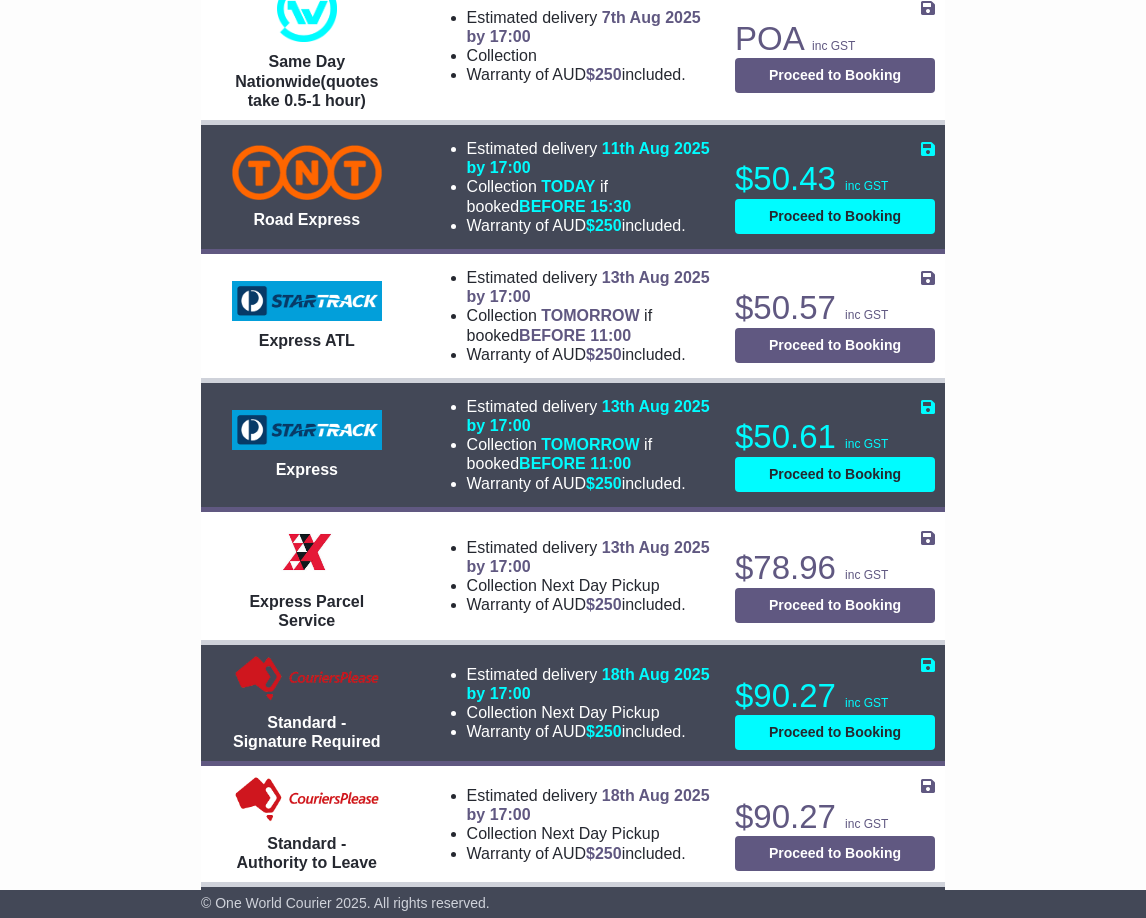 drag, startPoint x: 486, startPoint y: 417, endPoint x: 625, endPoint y: 477, distance: 151.39684 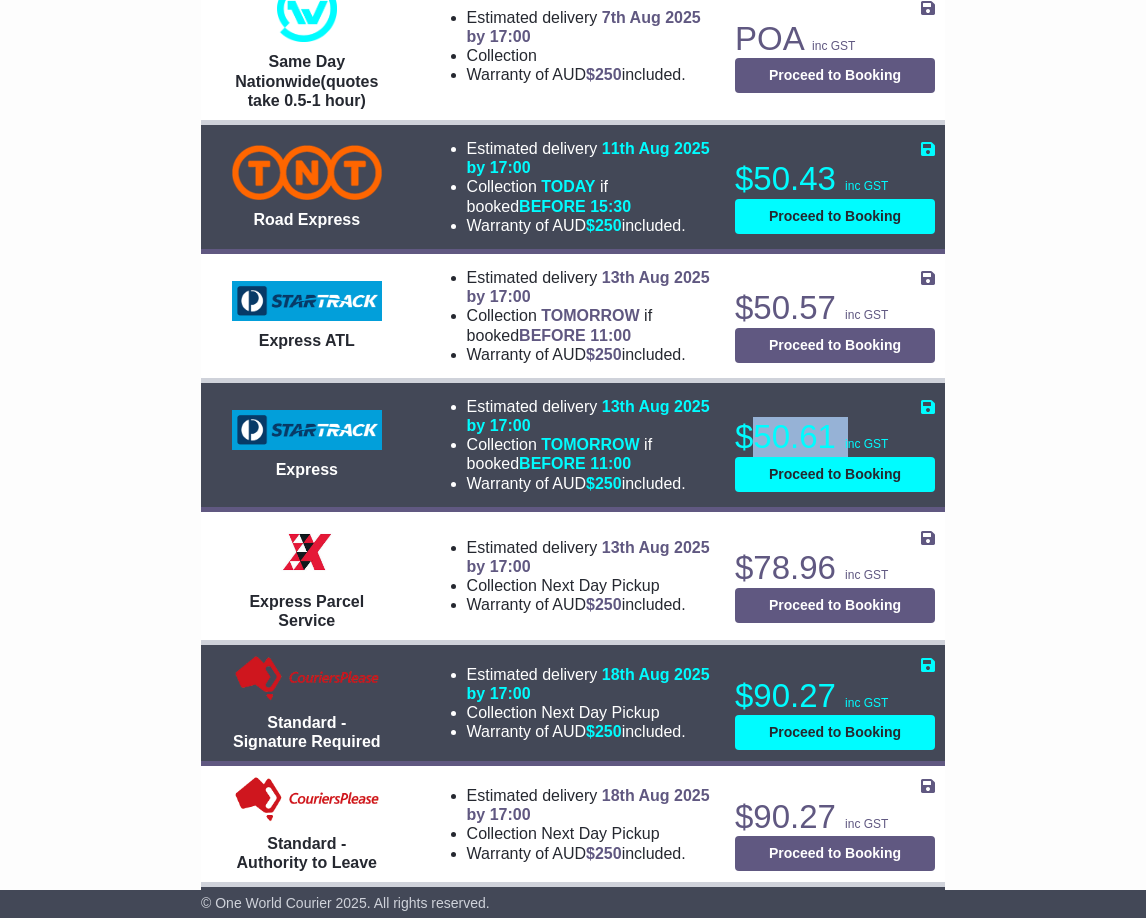 drag, startPoint x: 847, startPoint y: 448, endPoint x: 726, endPoint y: 435, distance: 121.69634 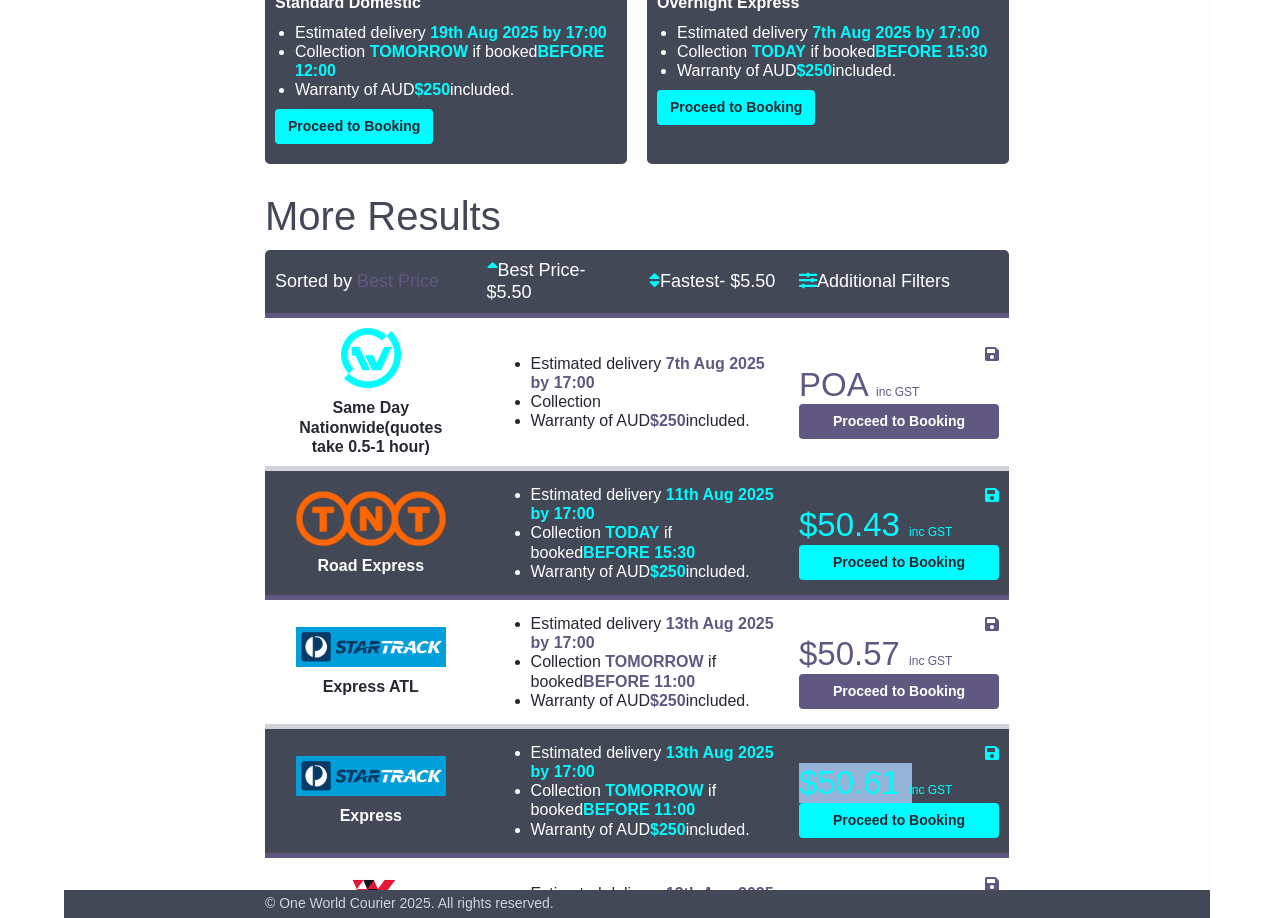 scroll, scrollTop: 621, scrollLeft: 0, axis: vertical 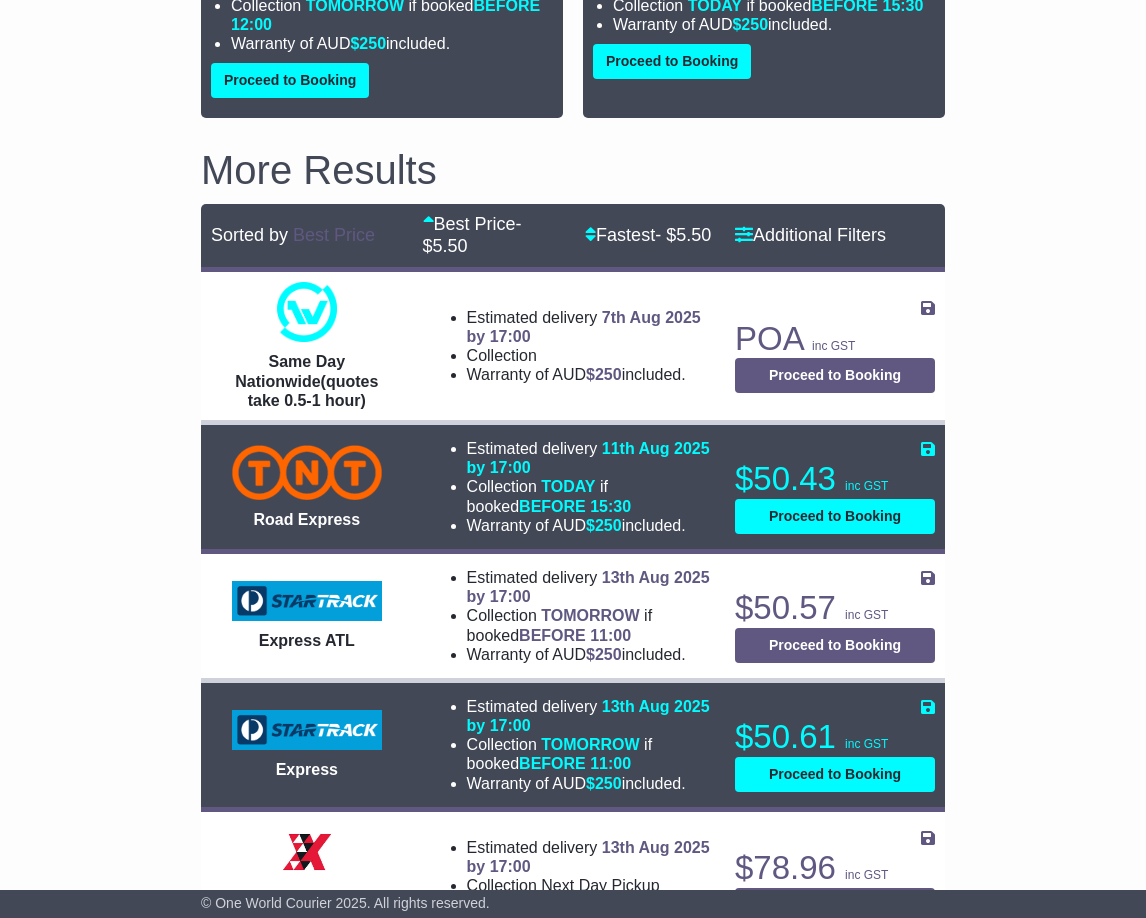 click on "BAYSWATER , 3153
EAST VICTORIA PARK , 6101
1   item
0.070794
m 3
in 3
12.5  kg(s)  lb(s)" at bounding box center [573, 966] 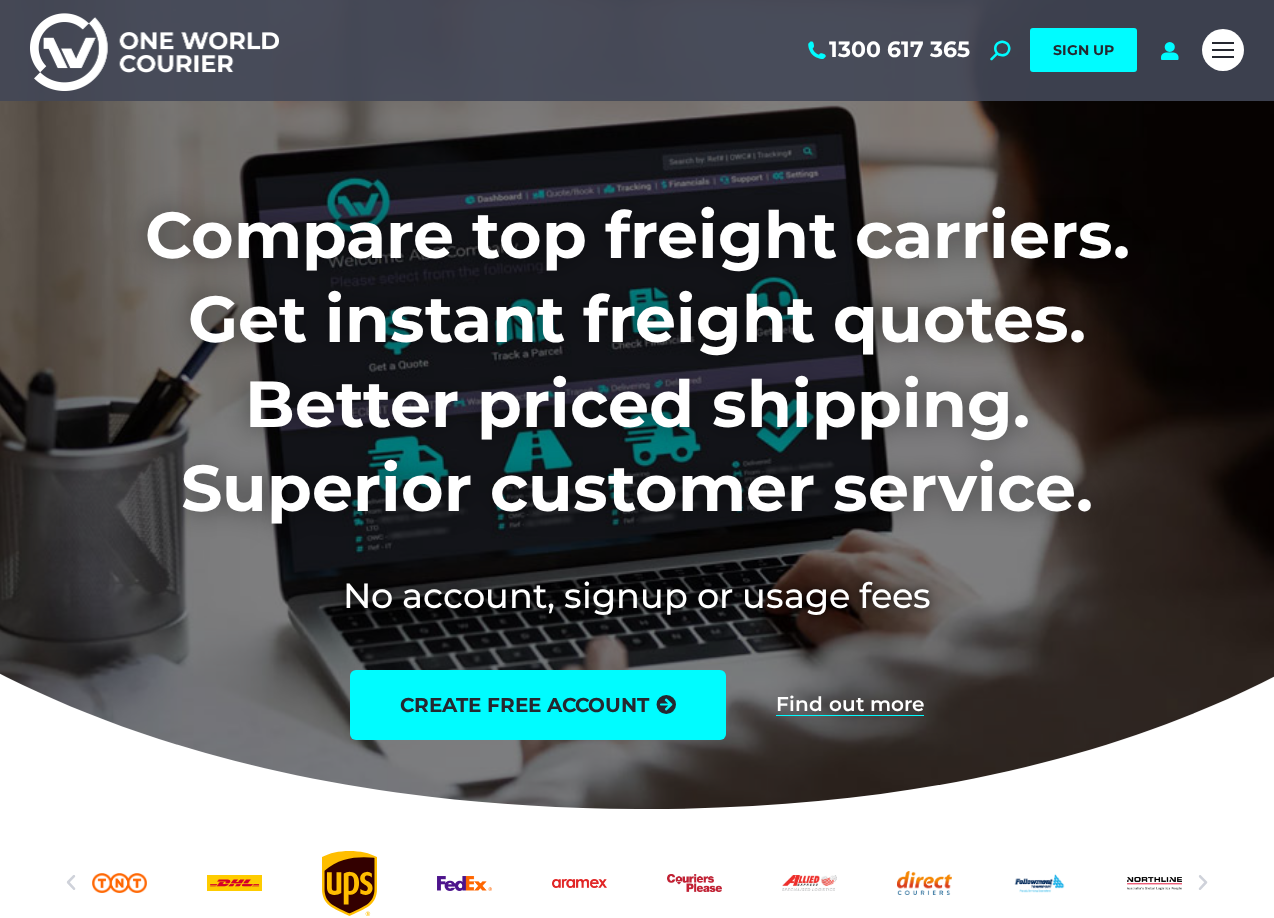 scroll, scrollTop: 0, scrollLeft: 0, axis: both 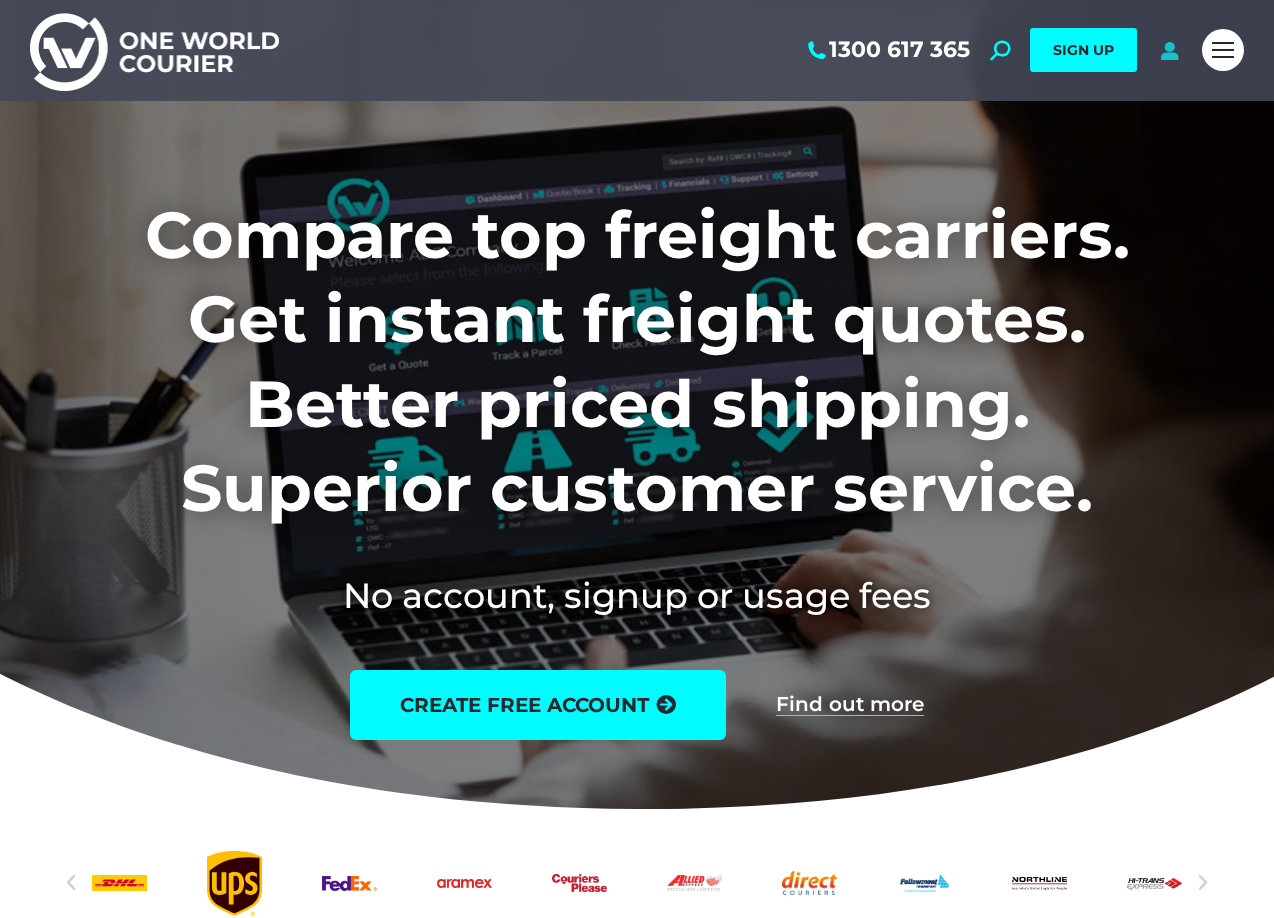 click at bounding box center [1169, 50] 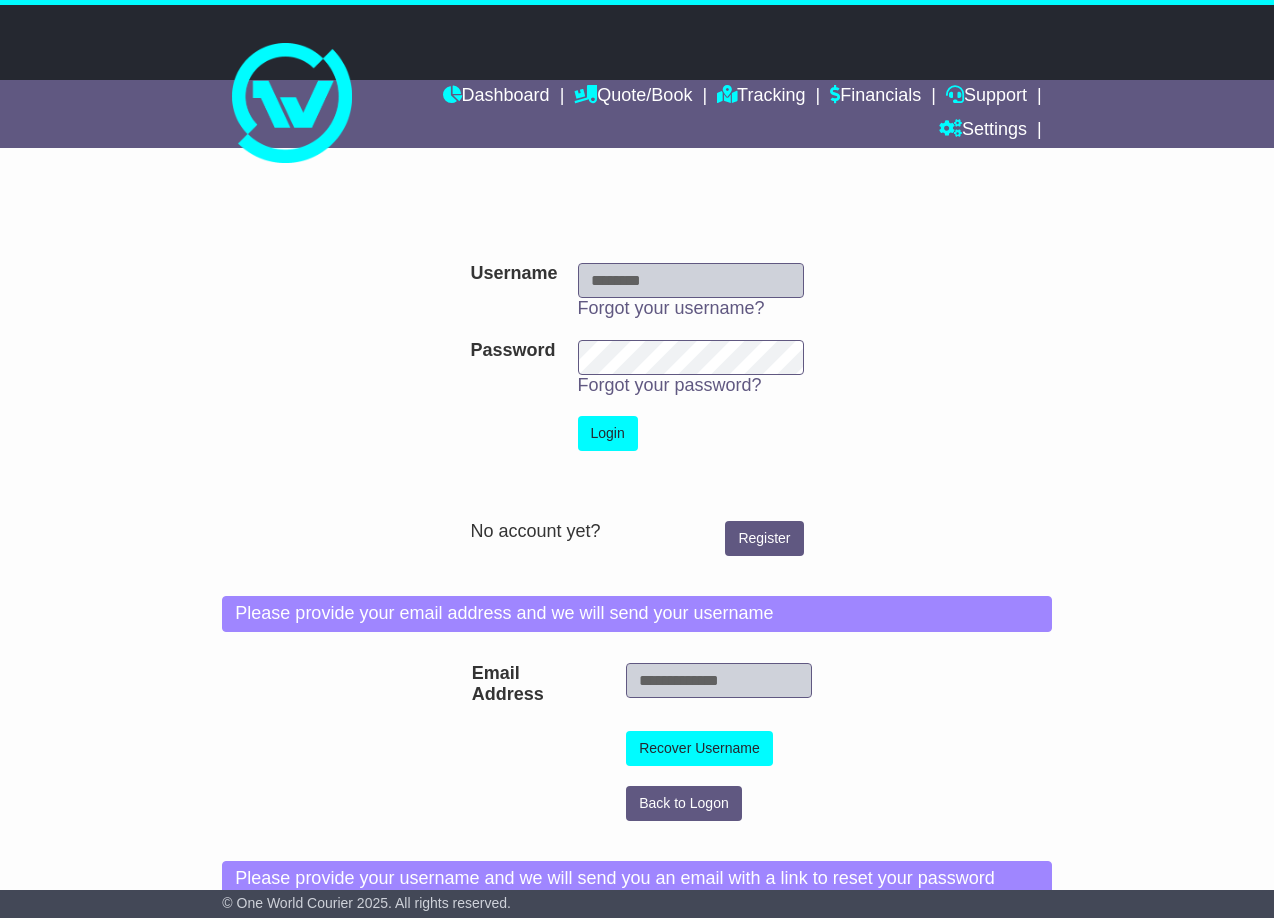 type on "**********" 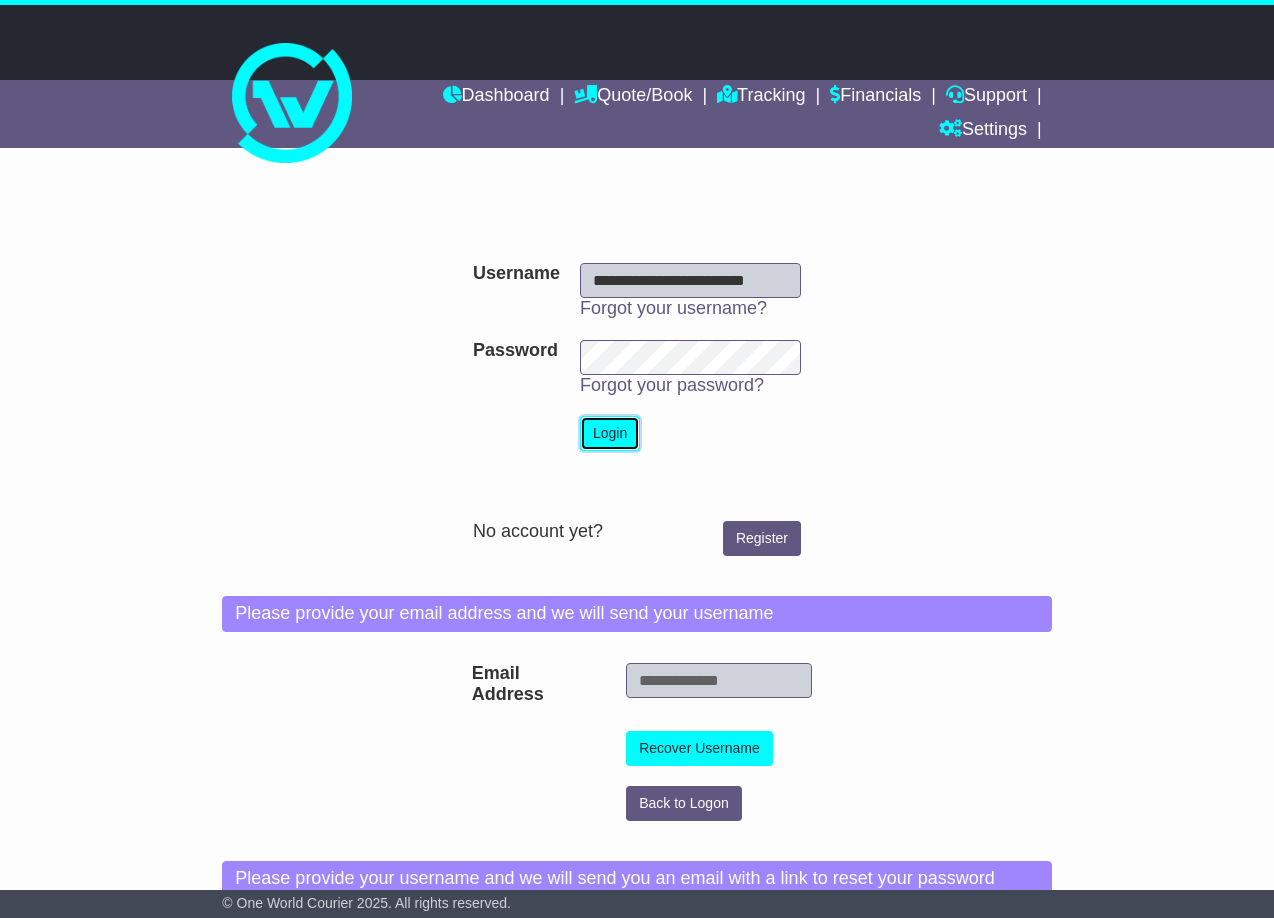 scroll, scrollTop: 0, scrollLeft: 0, axis: both 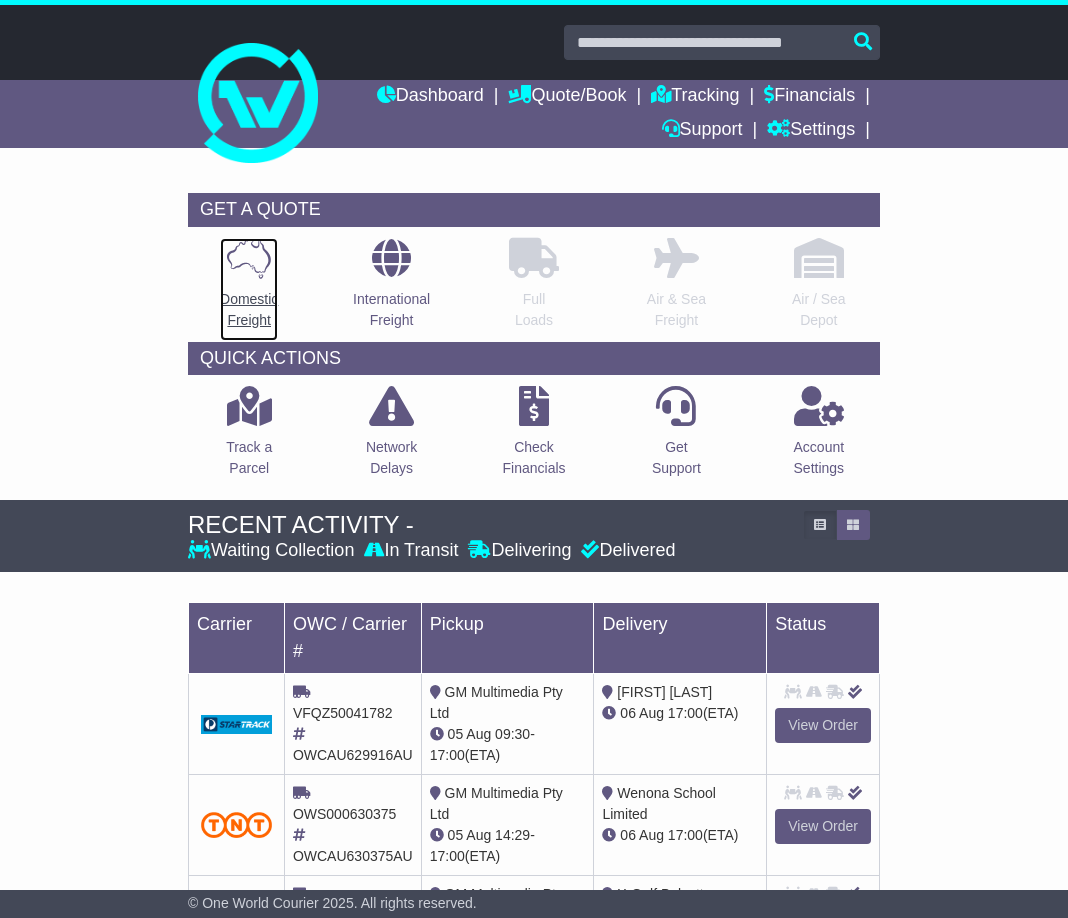 click at bounding box center (249, 258) 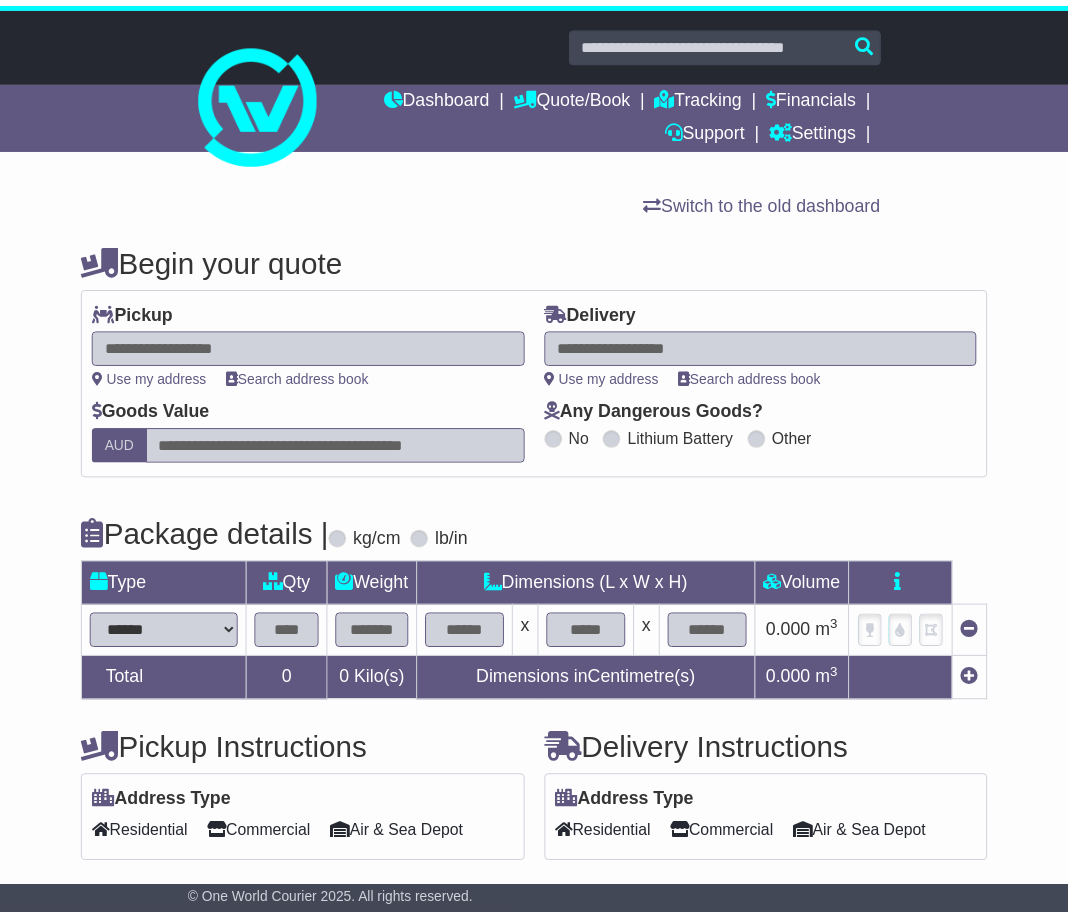 scroll, scrollTop: 0, scrollLeft: 0, axis: both 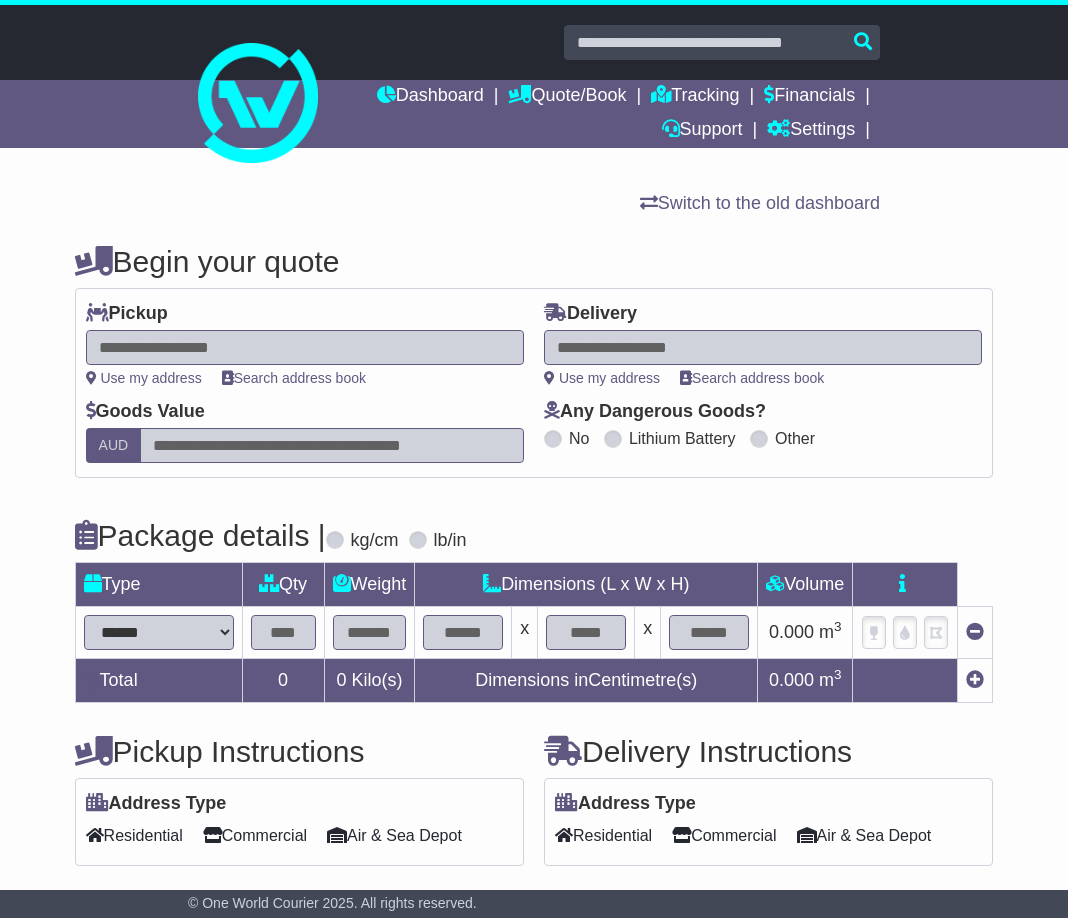 click at bounding box center [763, 347] 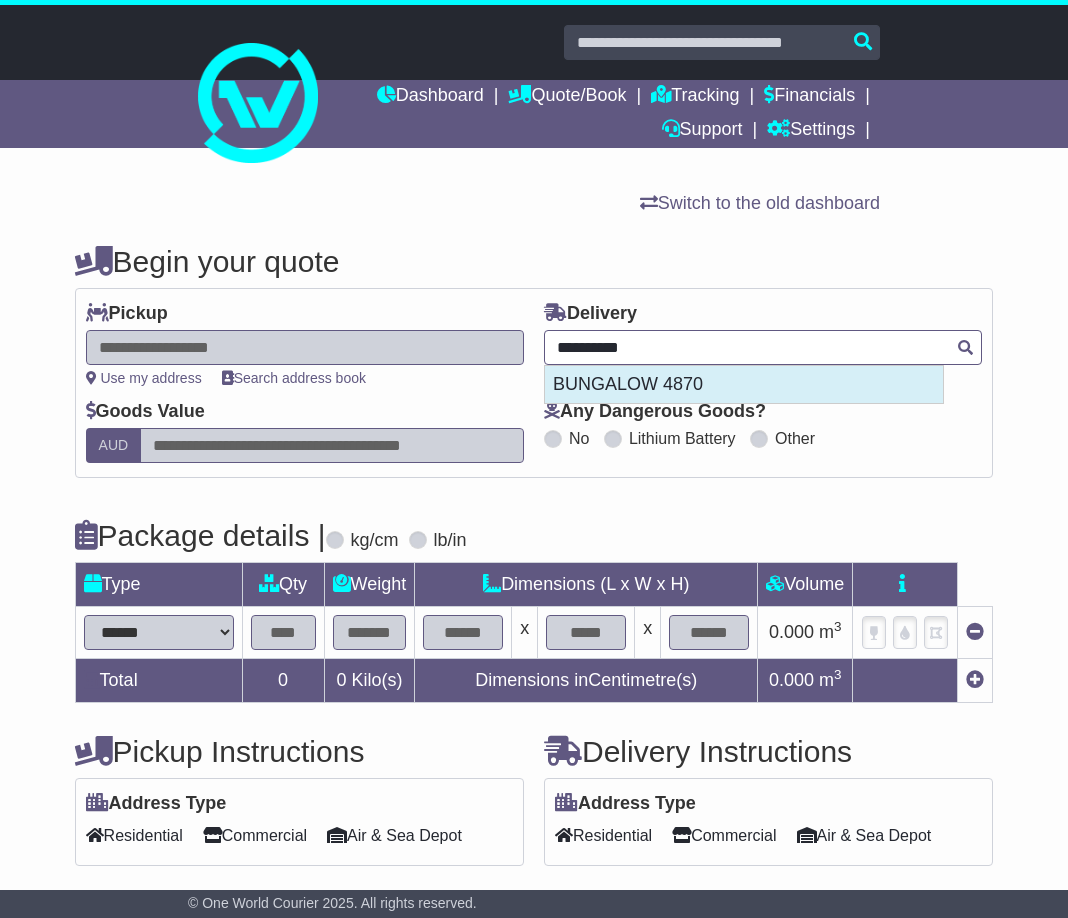 click on "BUNGALOW 4870" at bounding box center [744, 385] 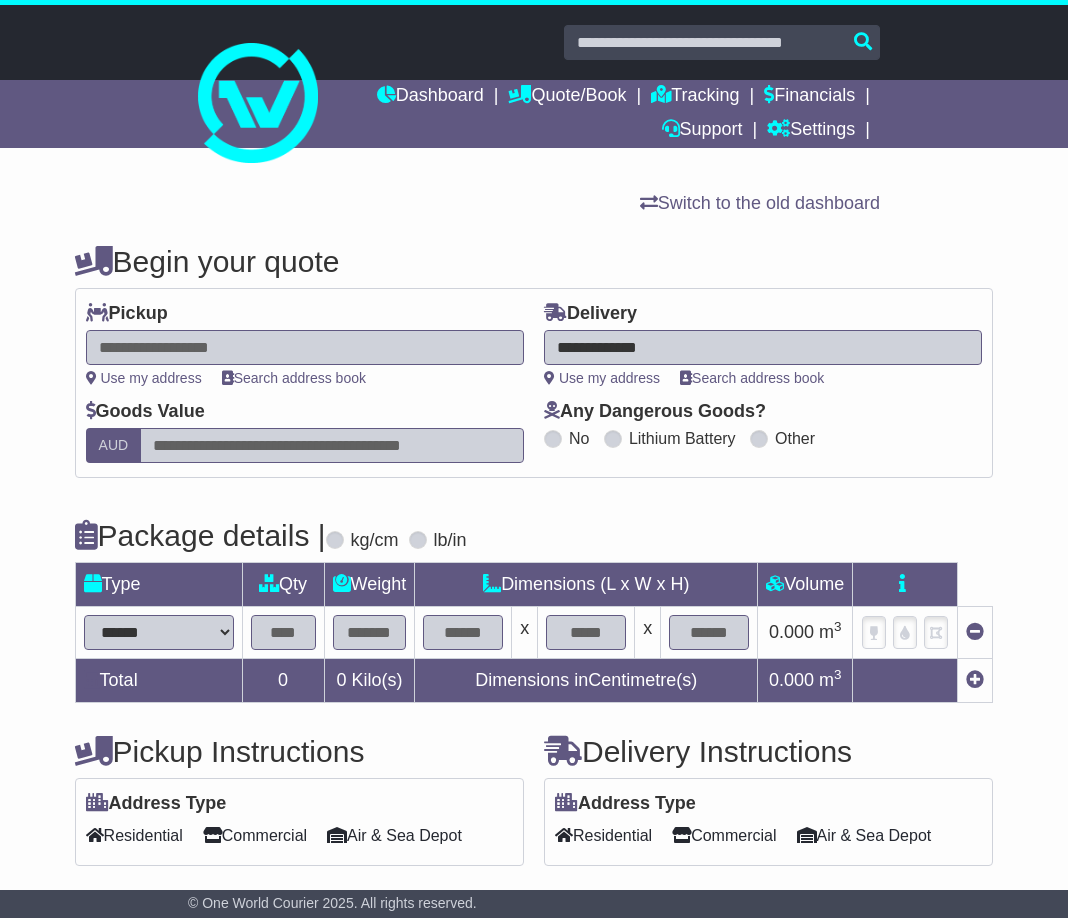 type on "**********" 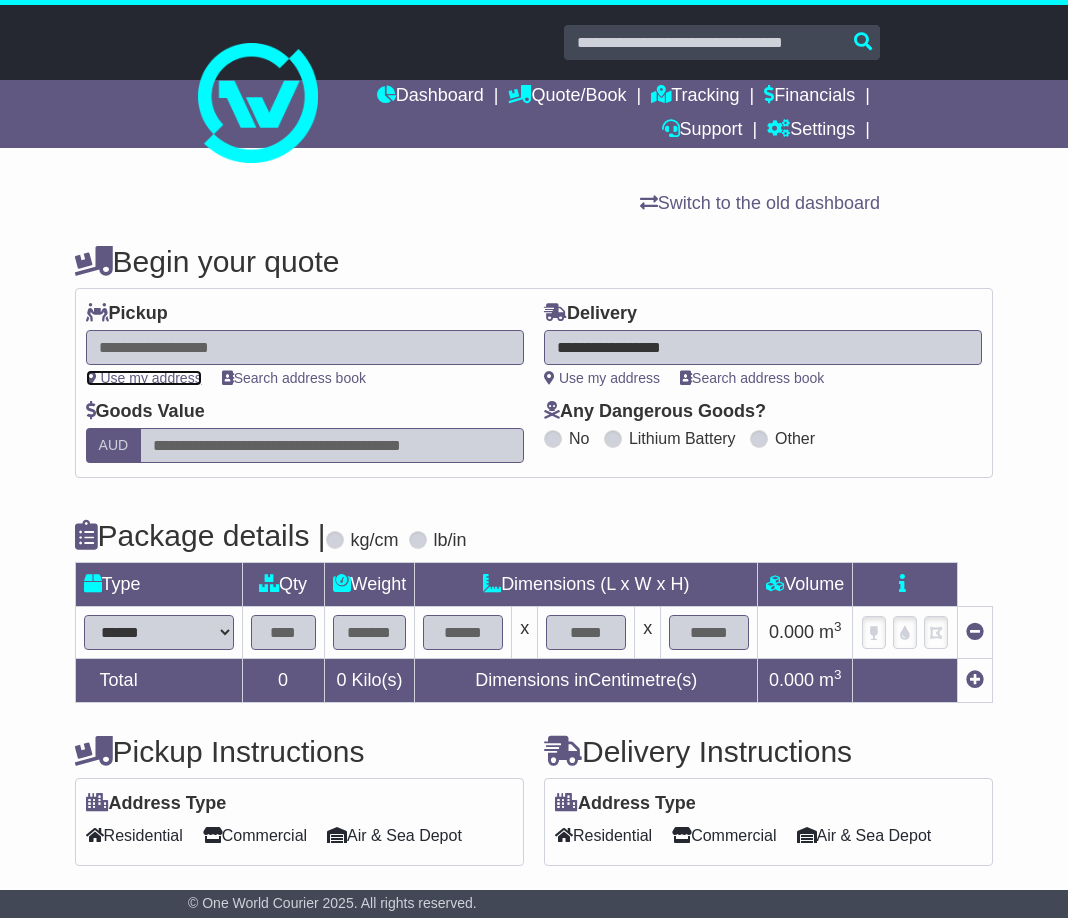 click on "Use my address" at bounding box center (144, 378) 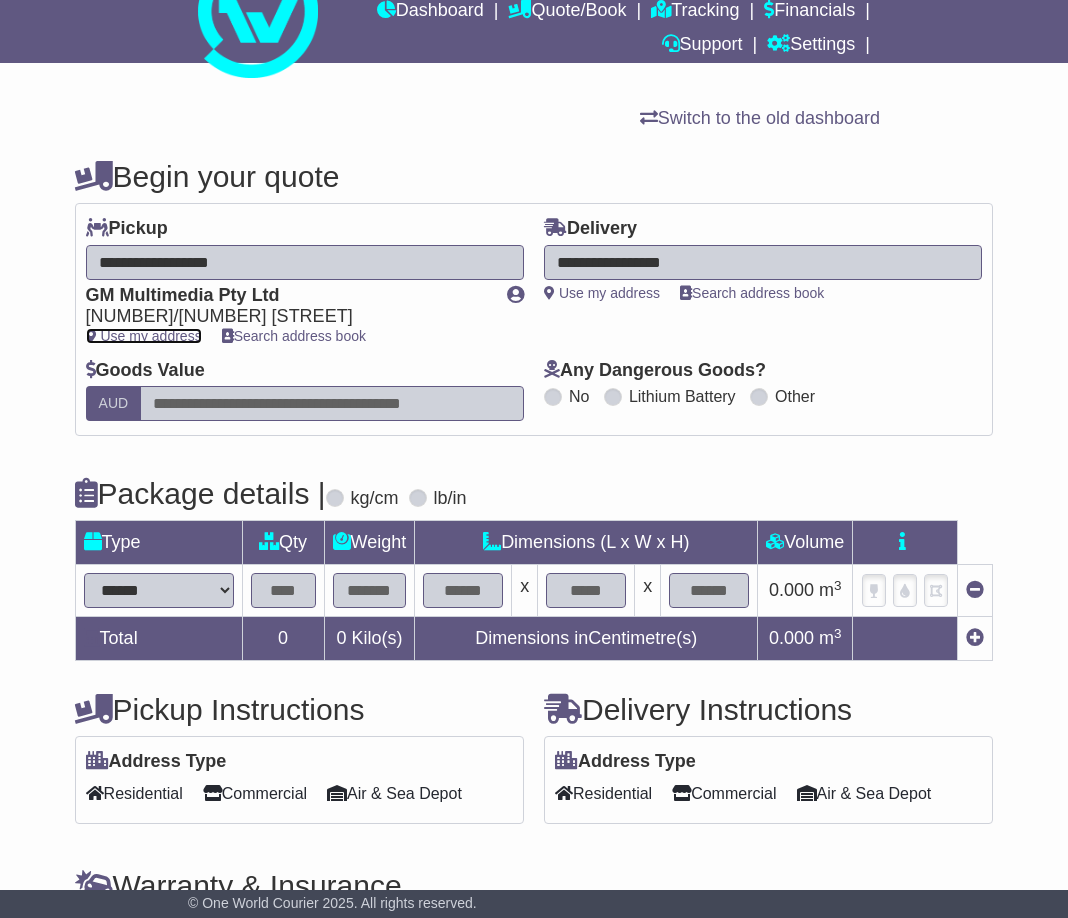 scroll, scrollTop: 200, scrollLeft: 0, axis: vertical 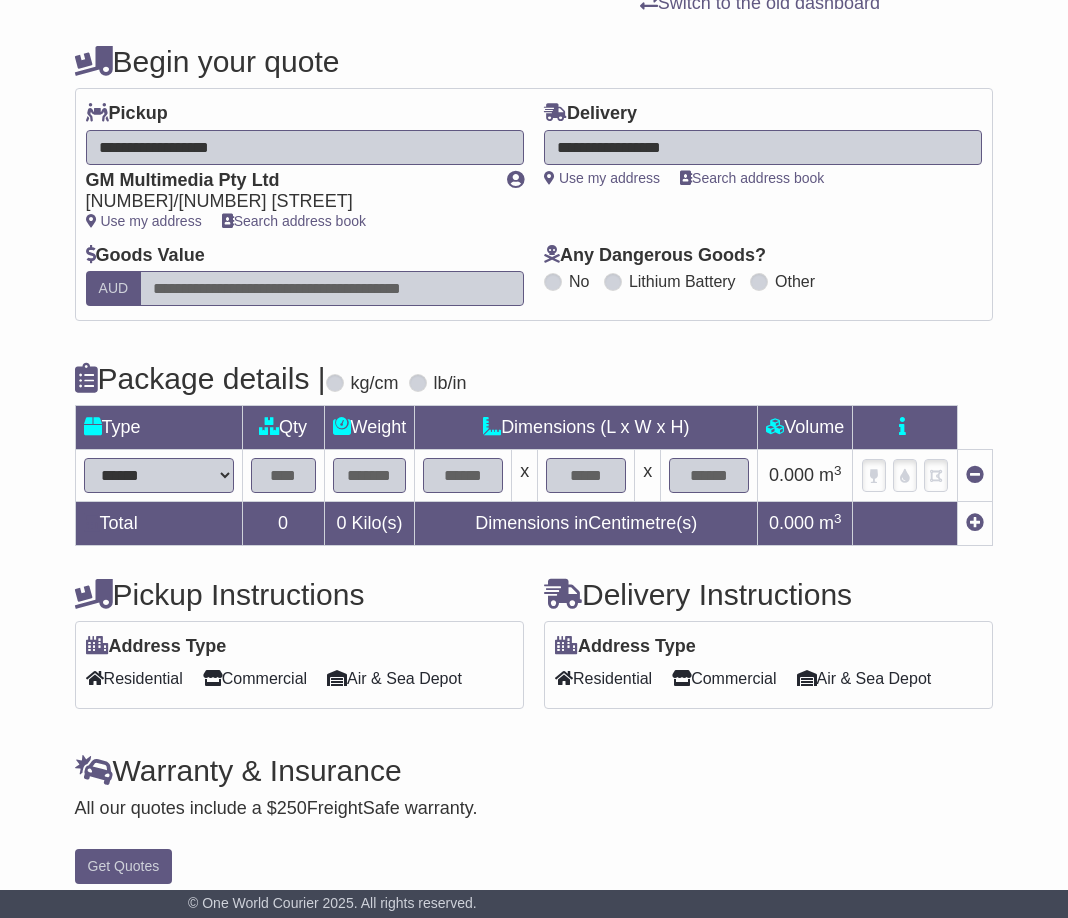 click on "****** ****** *** ******** ***** **** **** ****** *** *******" at bounding box center (159, 475) 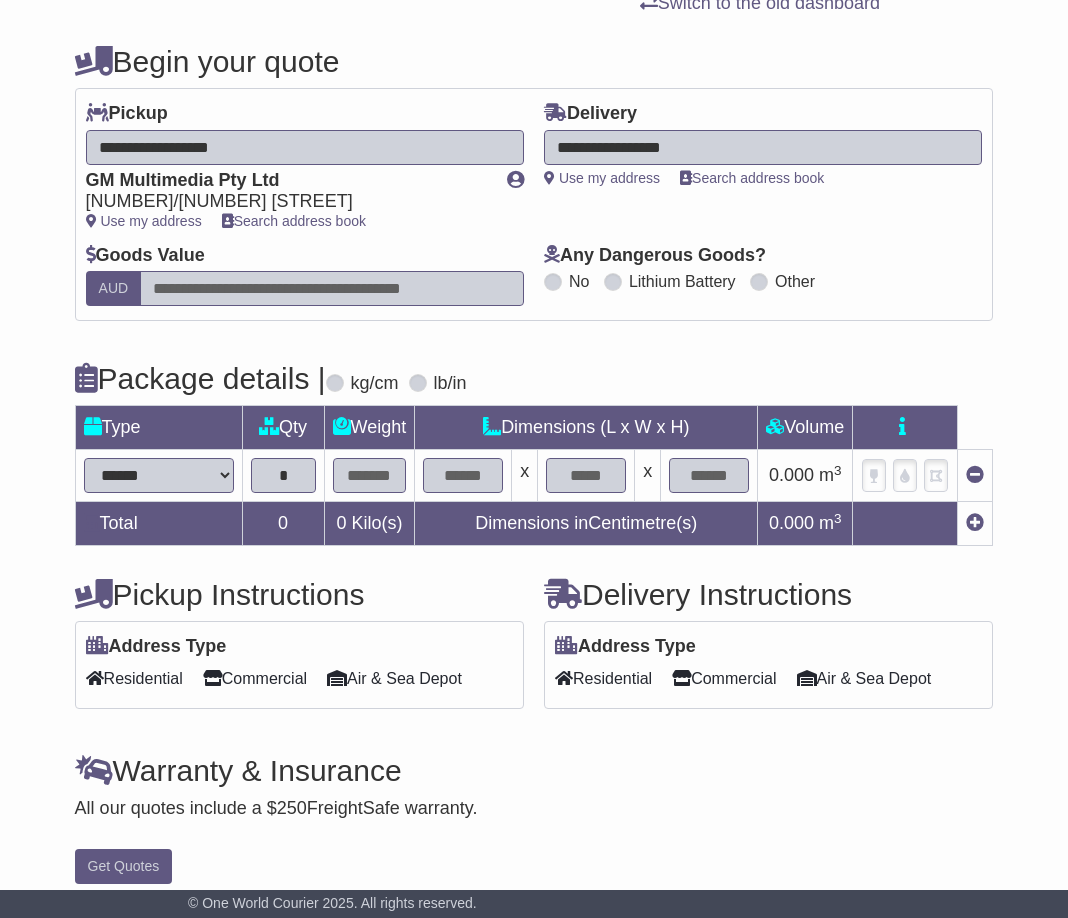 type on "*" 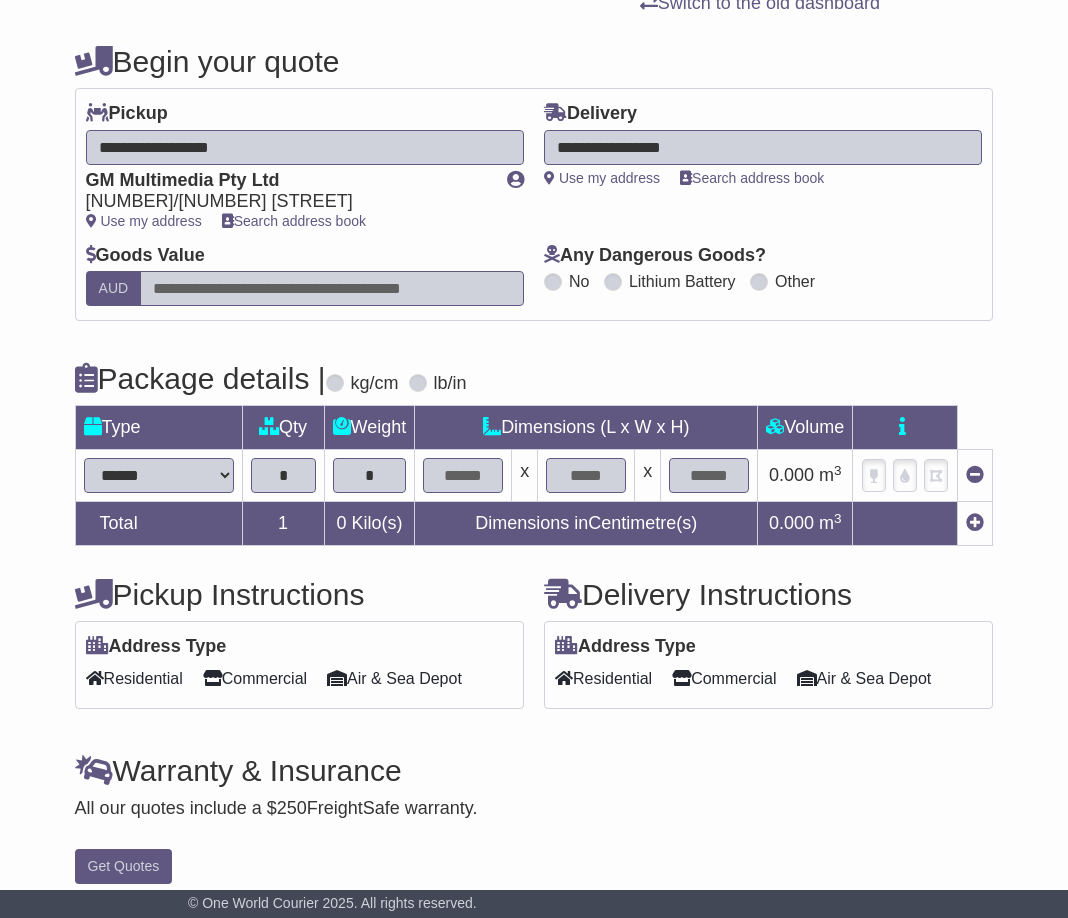 type on "*" 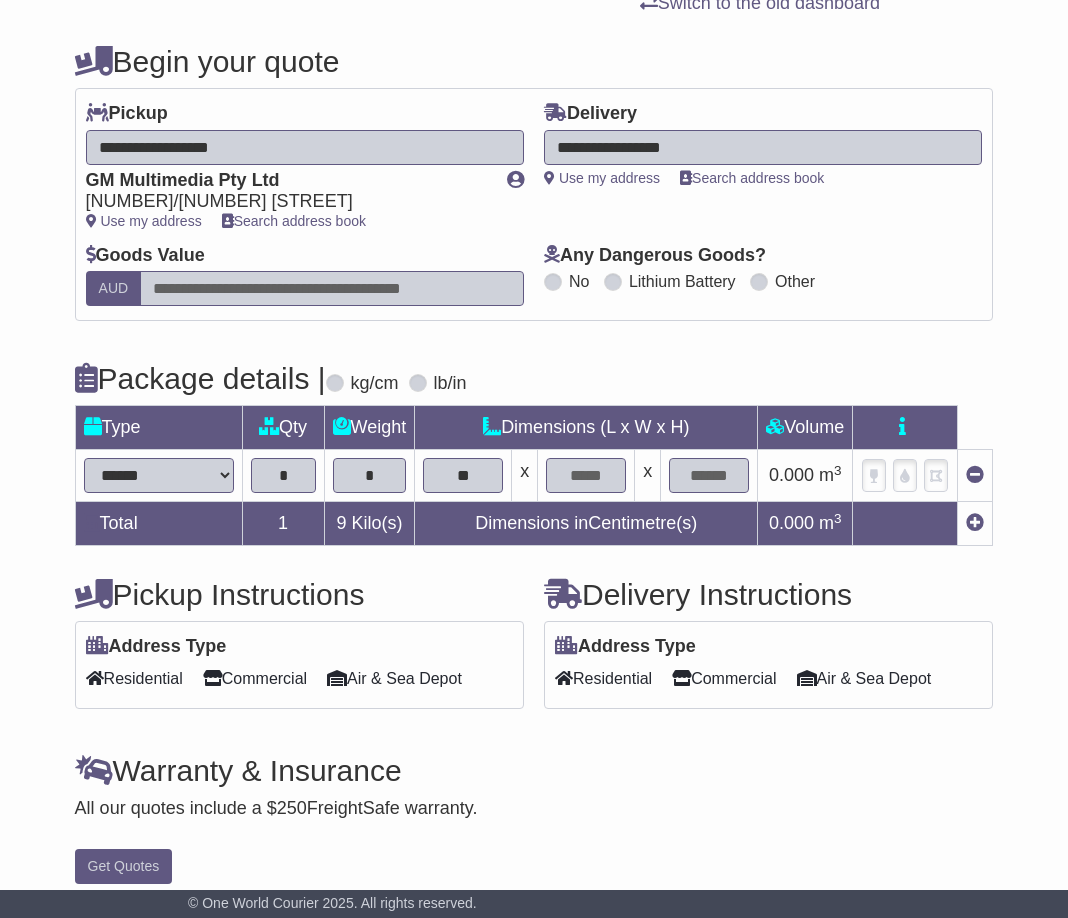 type on "**" 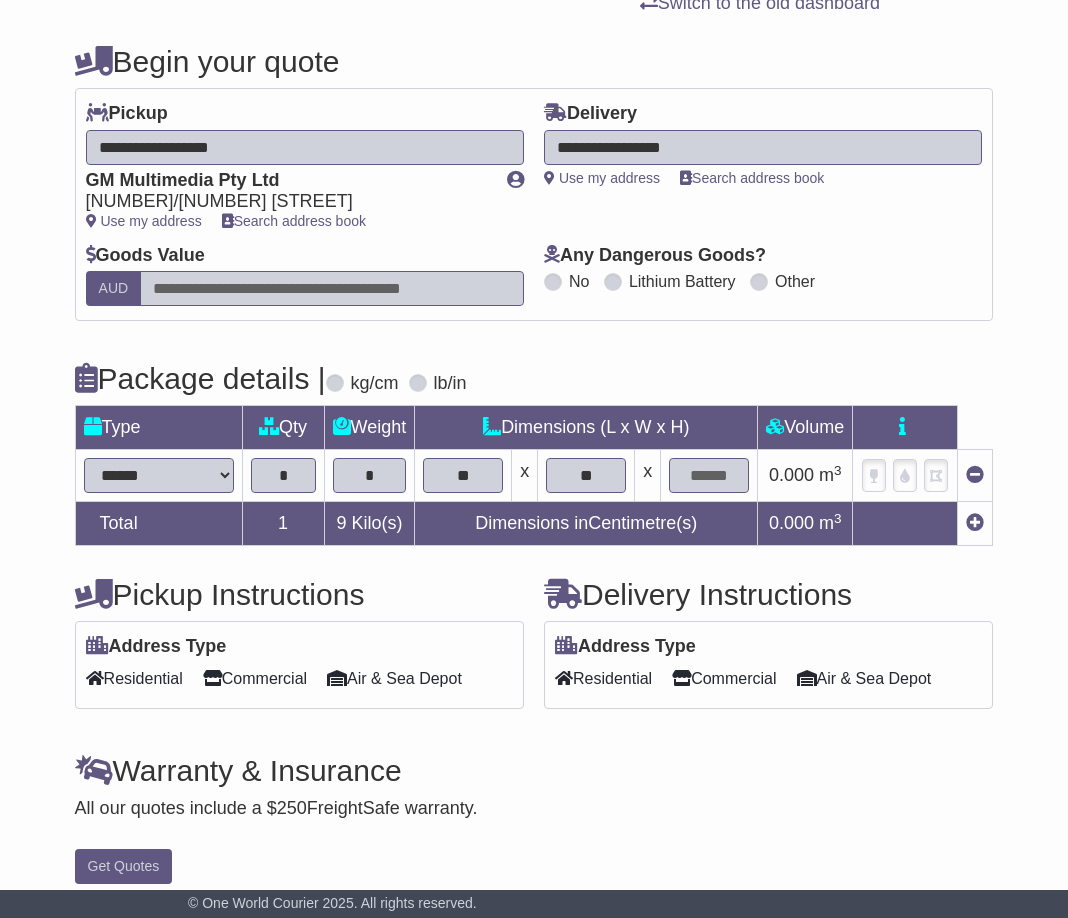type on "**" 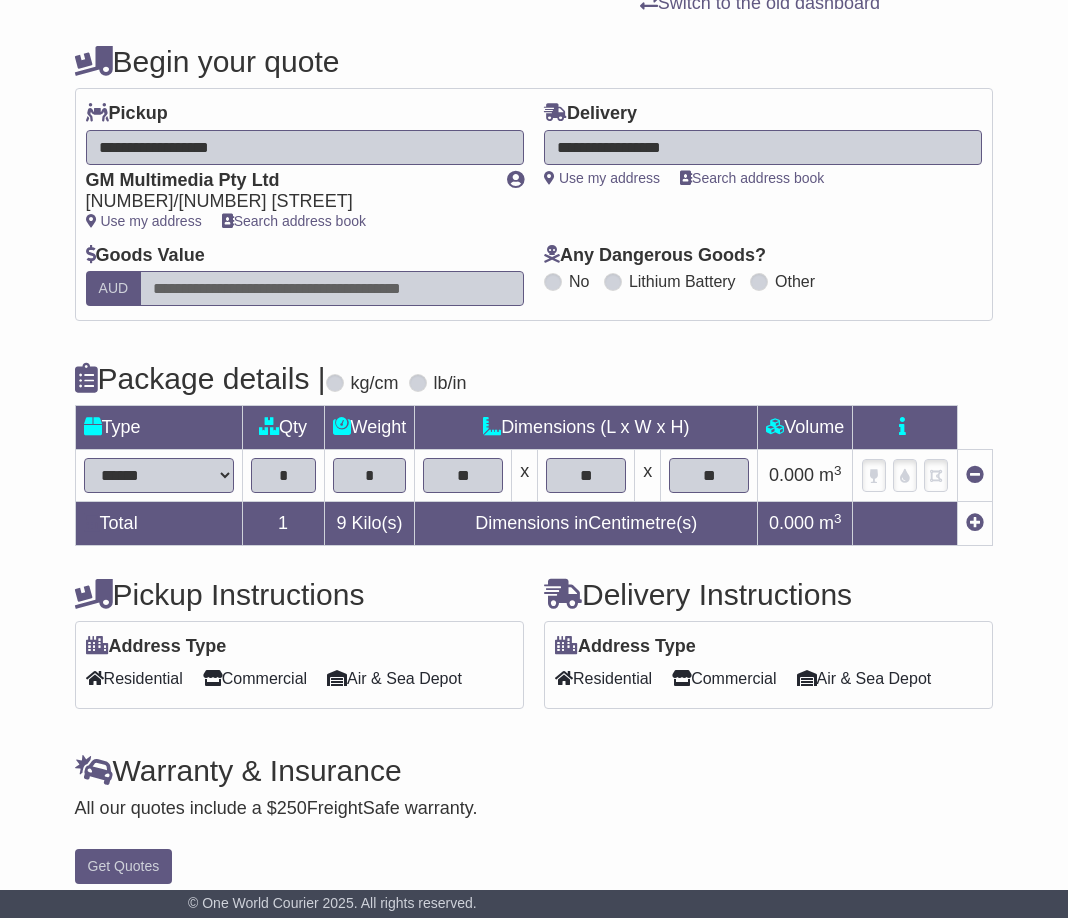 type on "**" 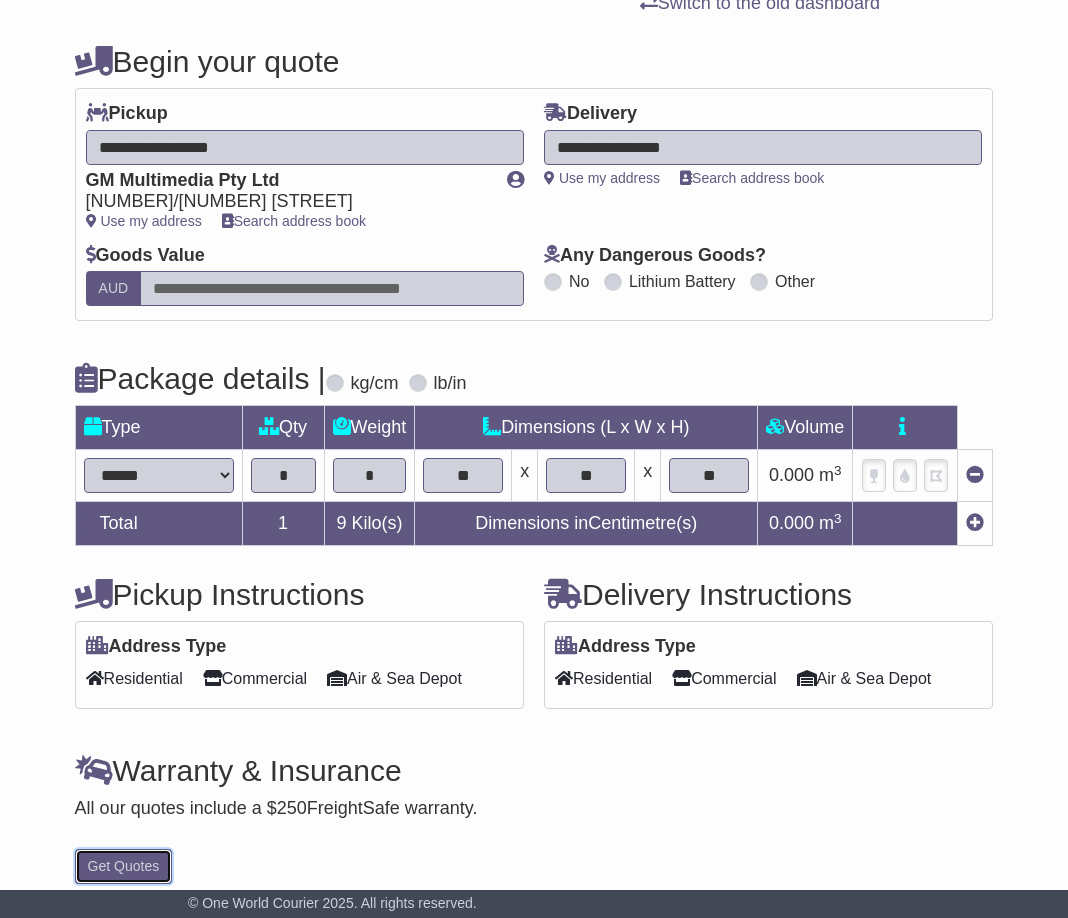 type 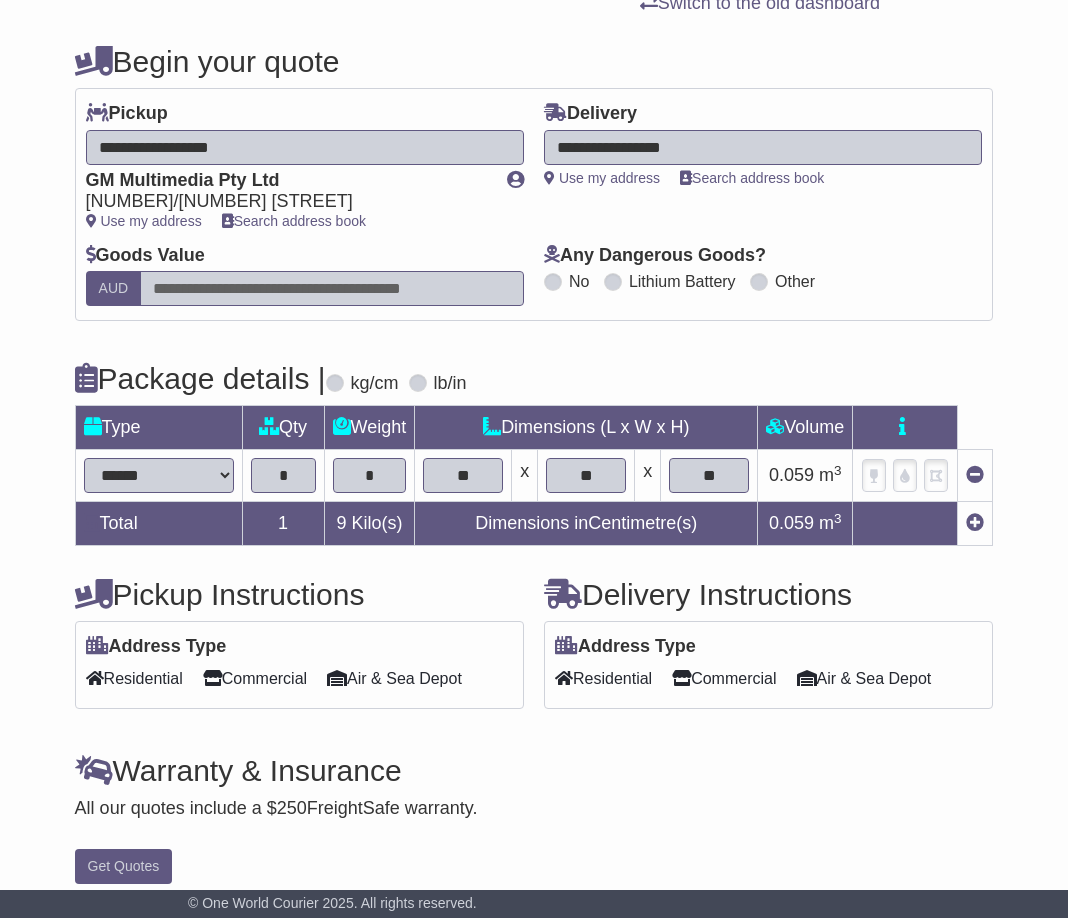 click on "Commercial" at bounding box center (724, 678) 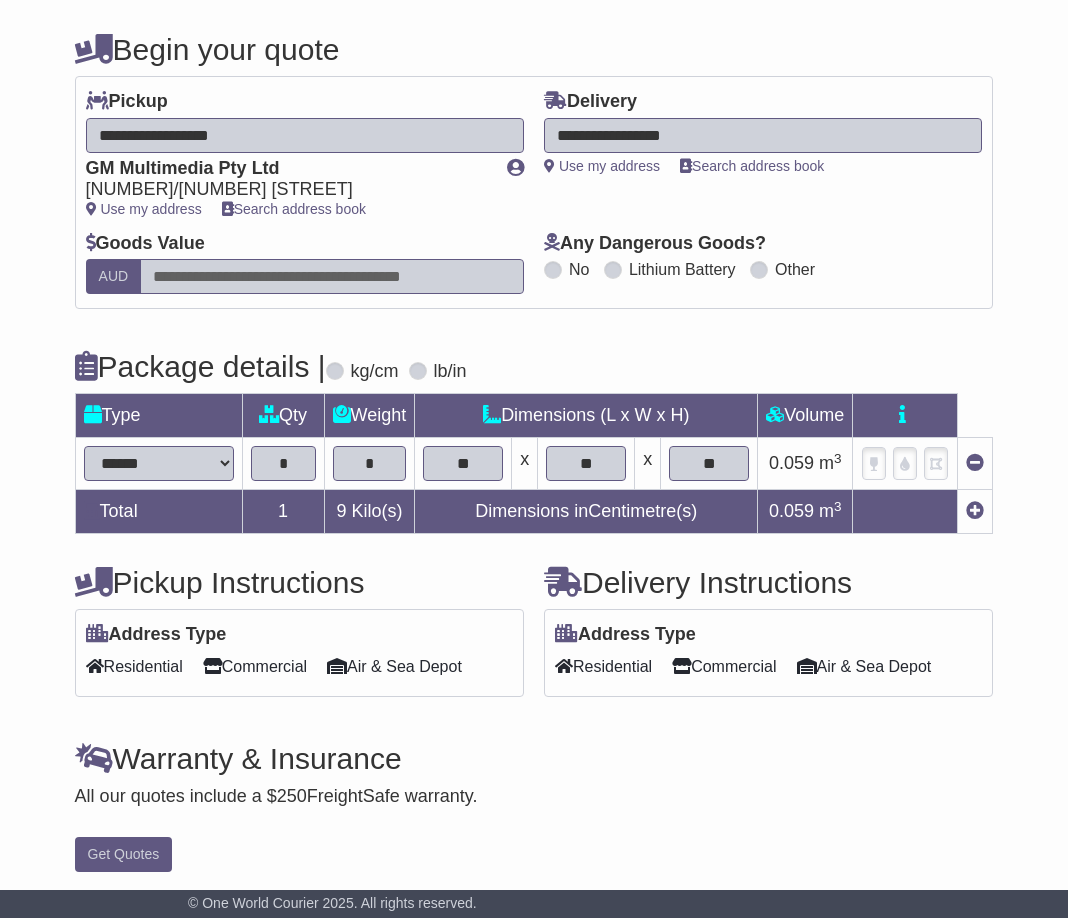scroll, scrollTop: 218, scrollLeft: 0, axis: vertical 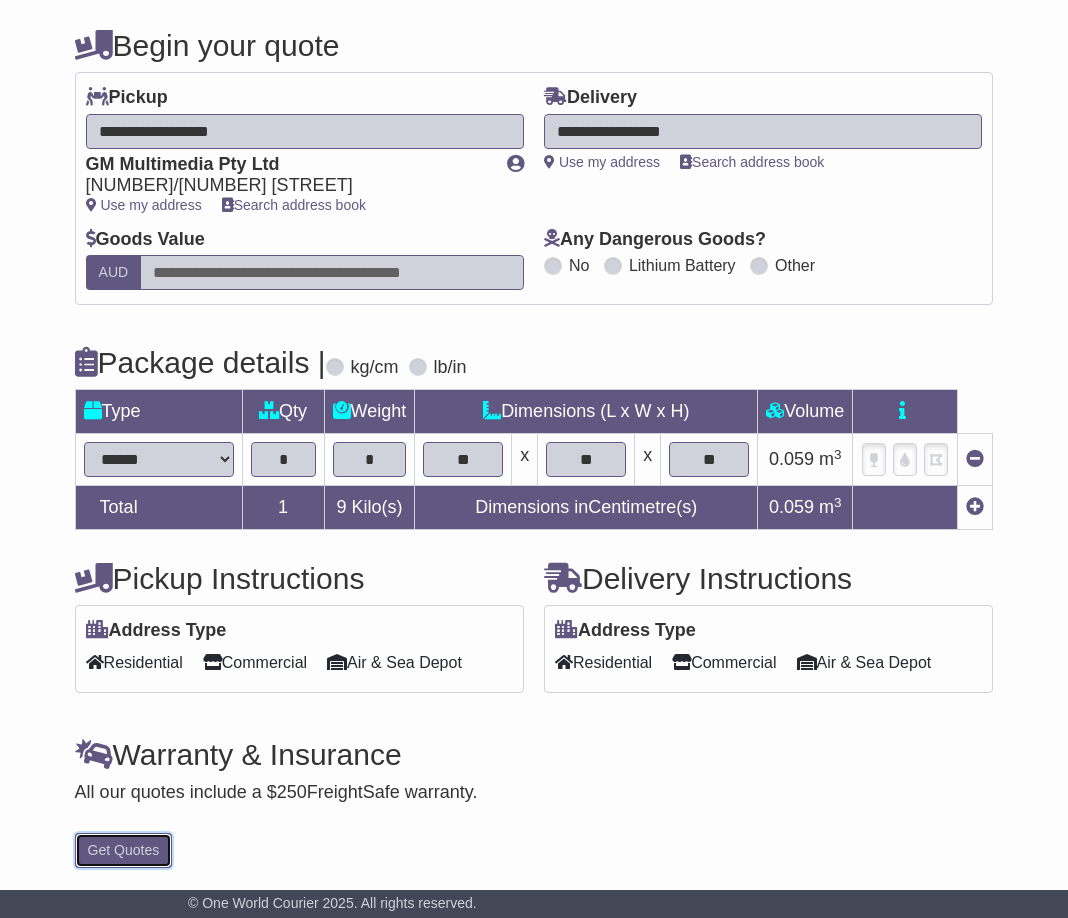 click on "Get Quotes" at bounding box center (124, 850) 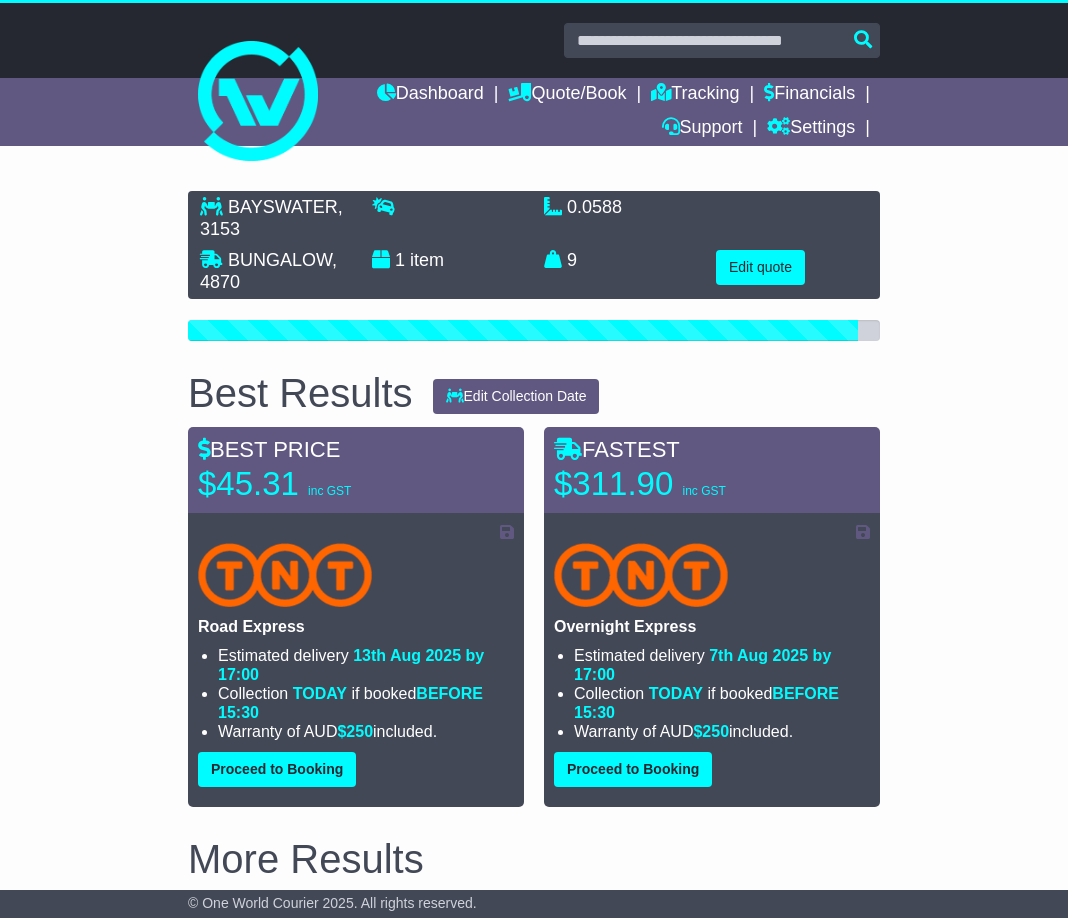 scroll, scrollTop: 0, scrollLeft: 0, axis: both 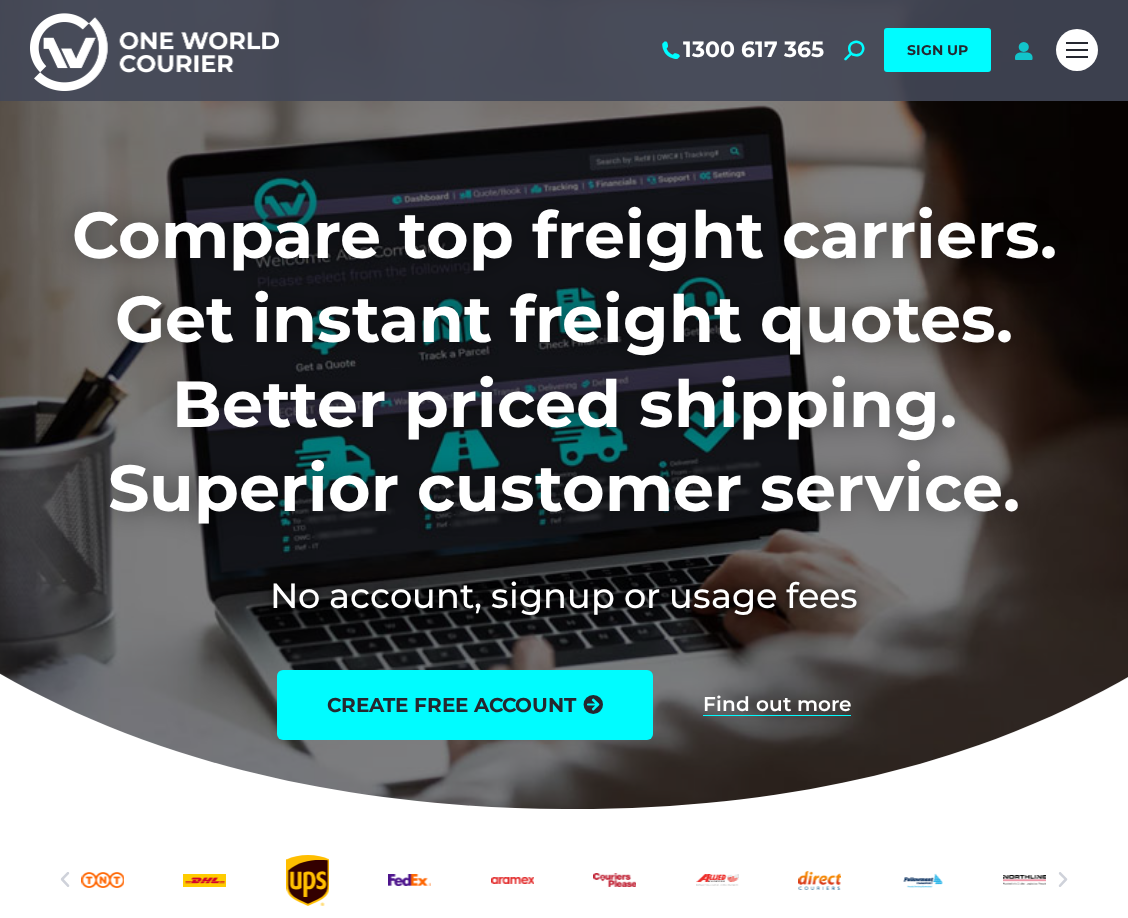 click at bounding box center [1023, 50] 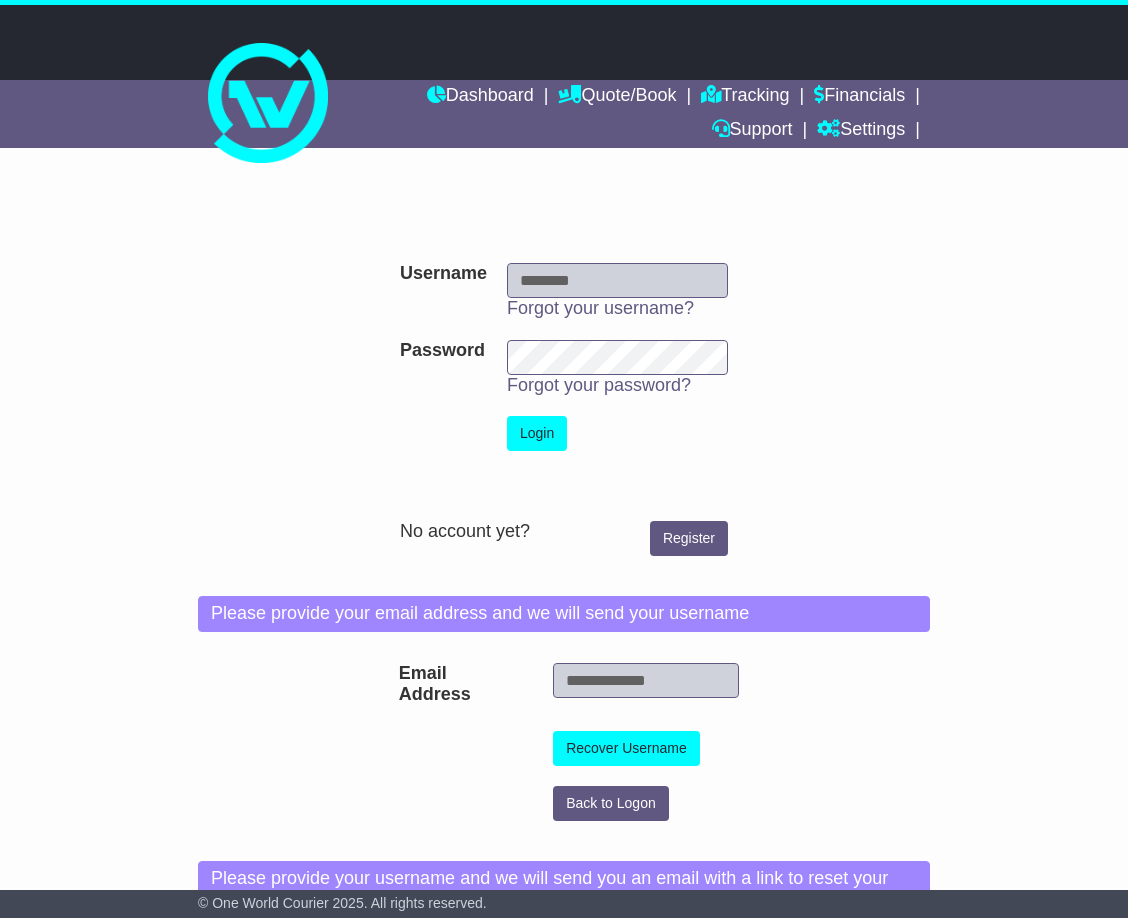 scroll, scrollTop: 0, scrollLeft: 0, axis: both 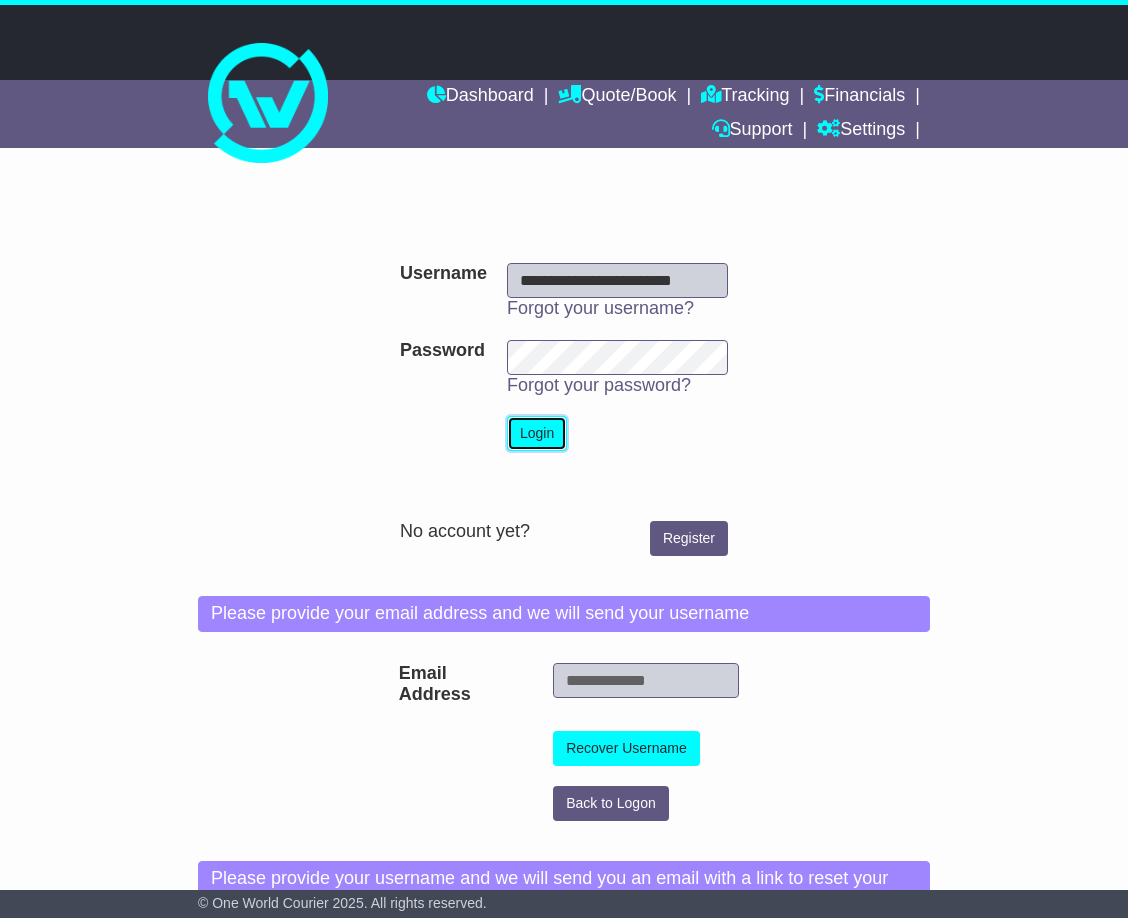 click on "Login" at bounding box center [537, 433] 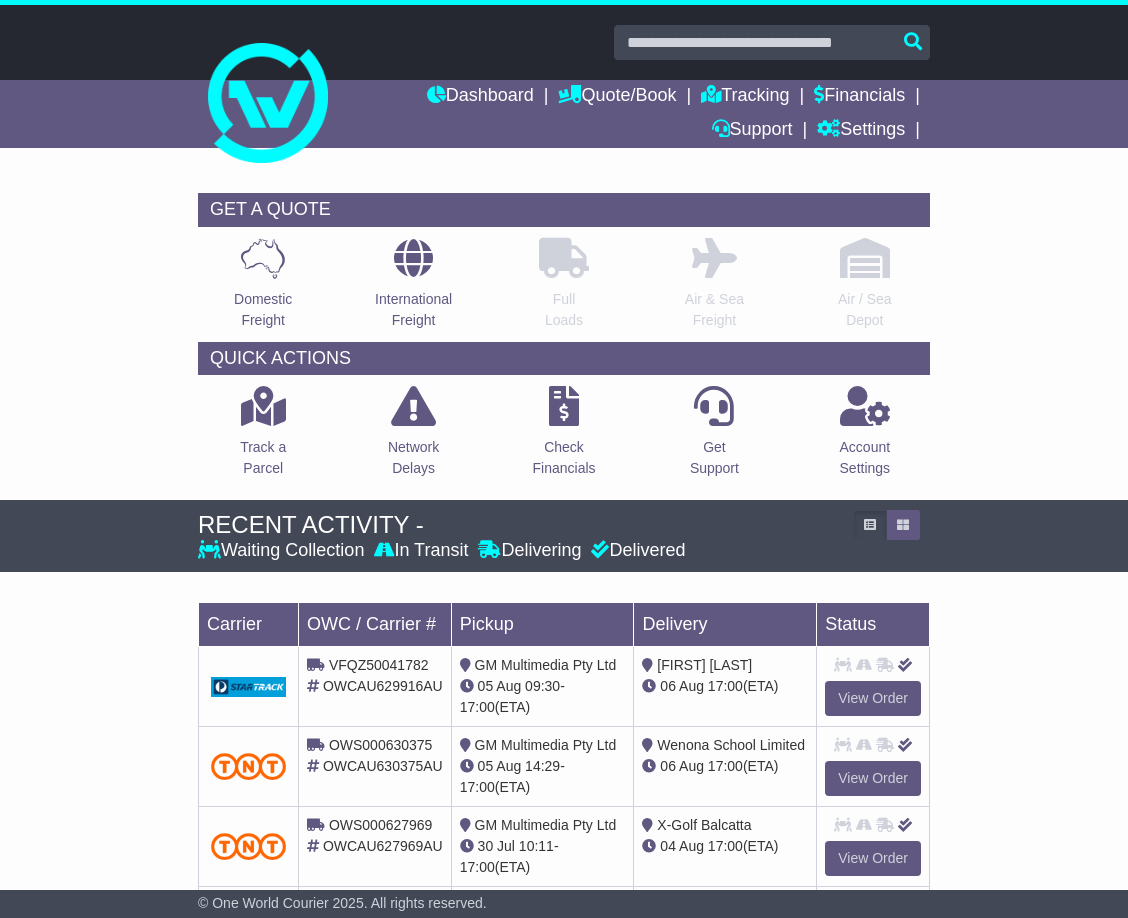 scroll, scrollTop: 0, scrollLeft: 0, axis: both 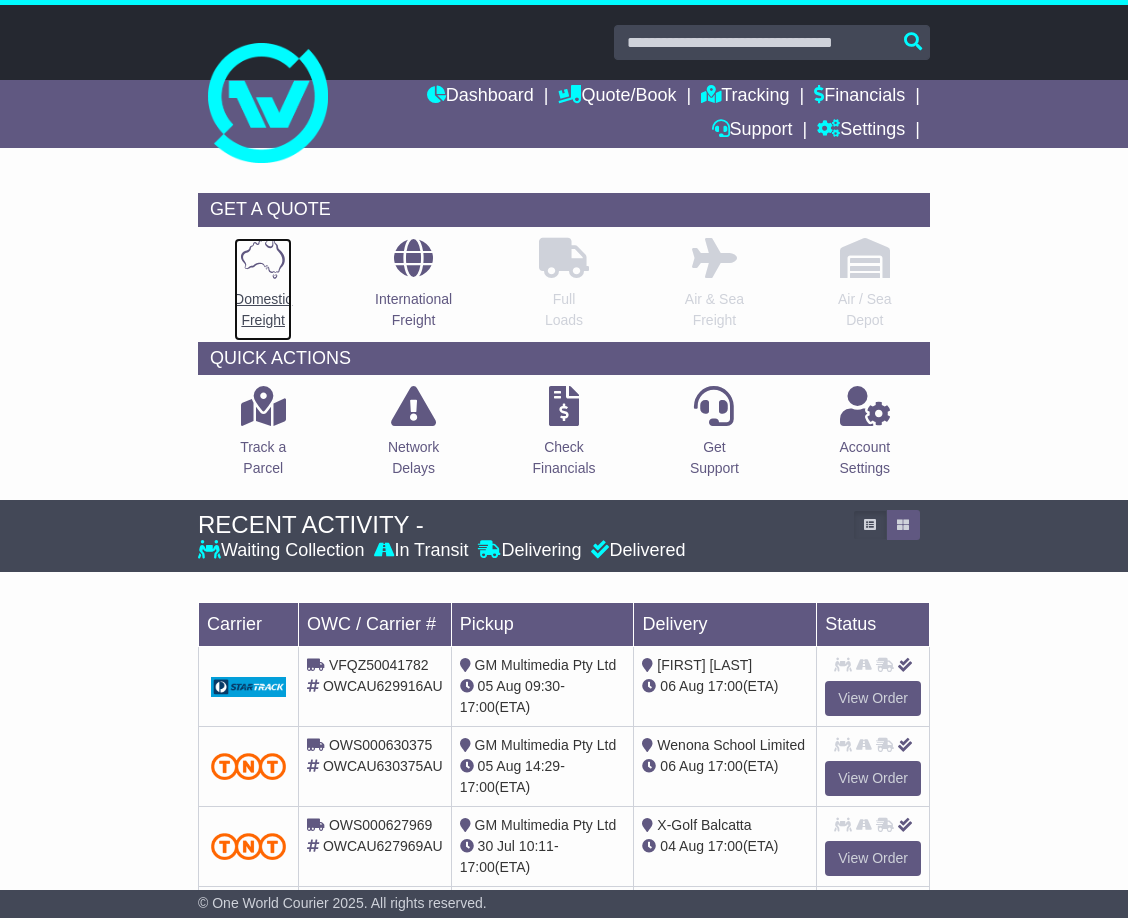 click at bounding box center (263, 258) 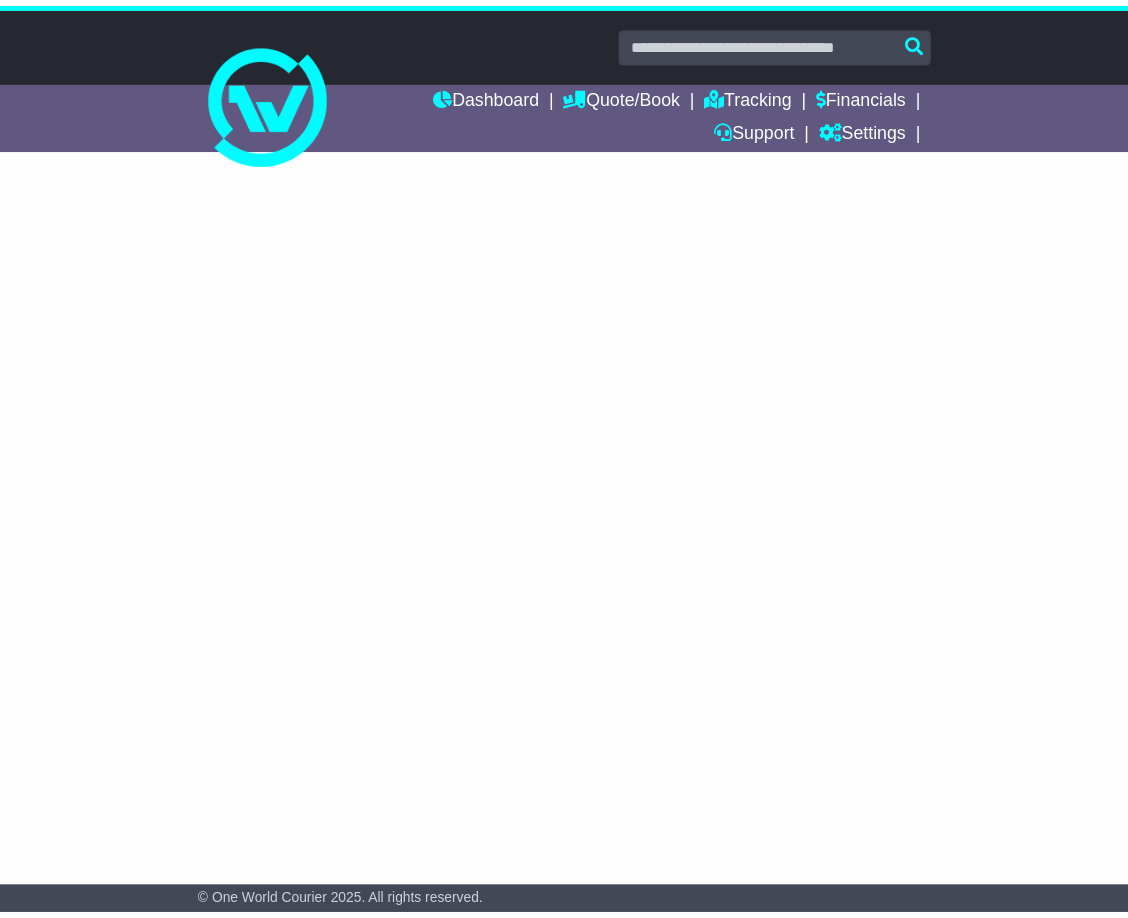 scroll, scrollTop: 0, scrollLeft: 0, axis: both 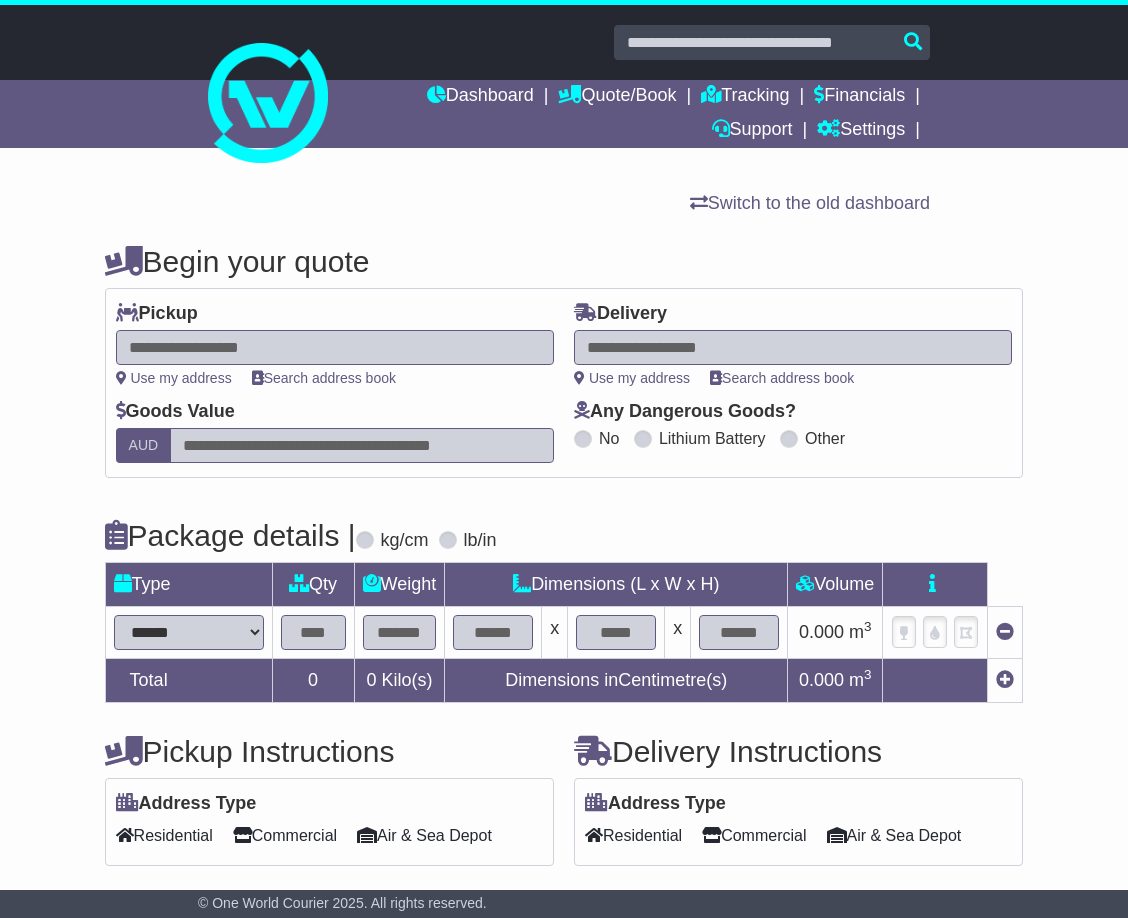 click at bounding box center (335, 347) 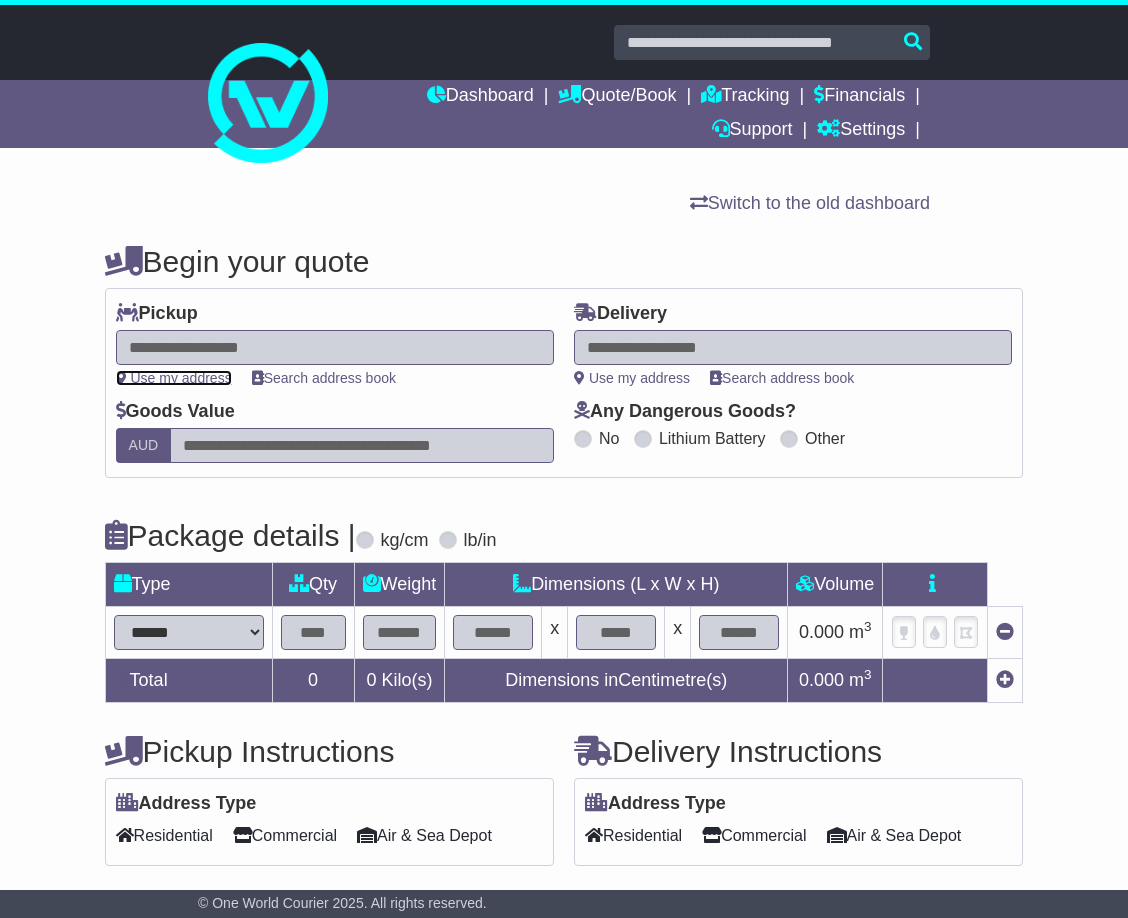 click on "Use my address" at bounding box center [174, 378] 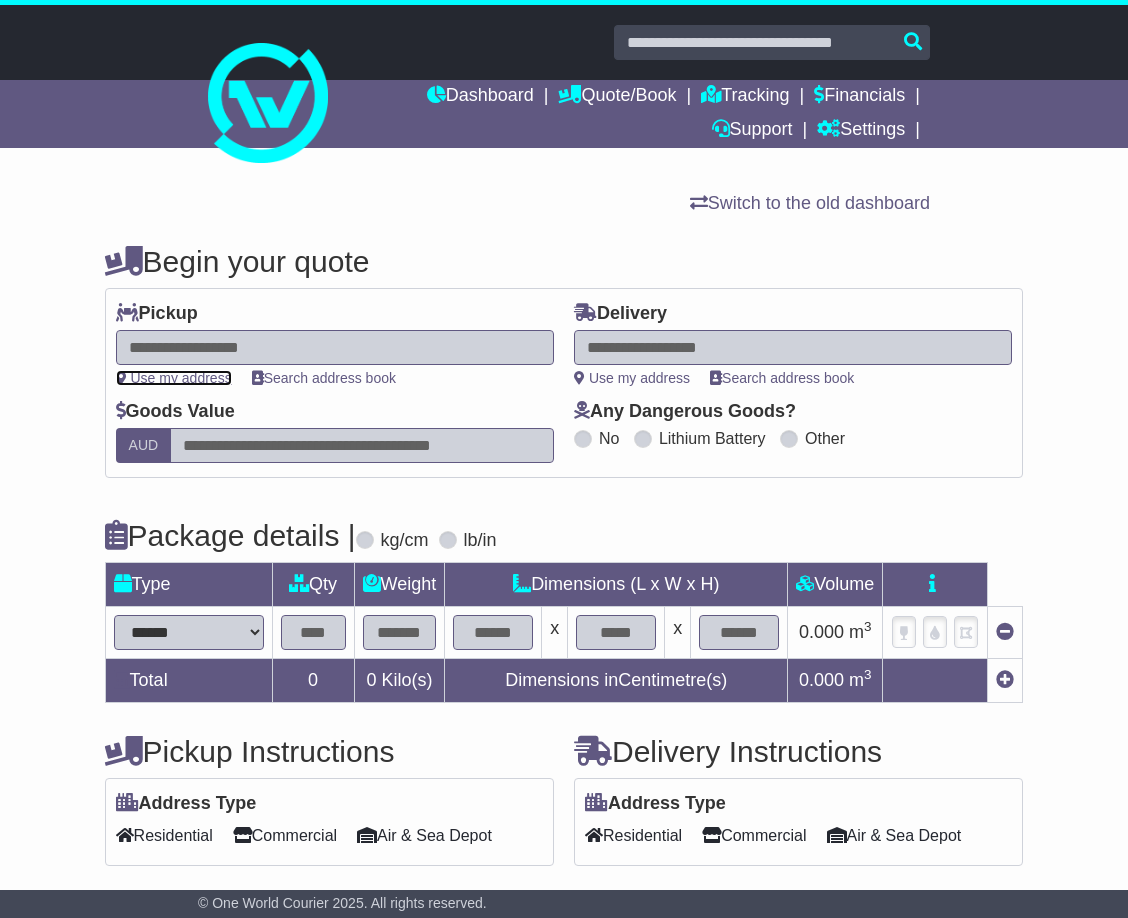 type on "**********" 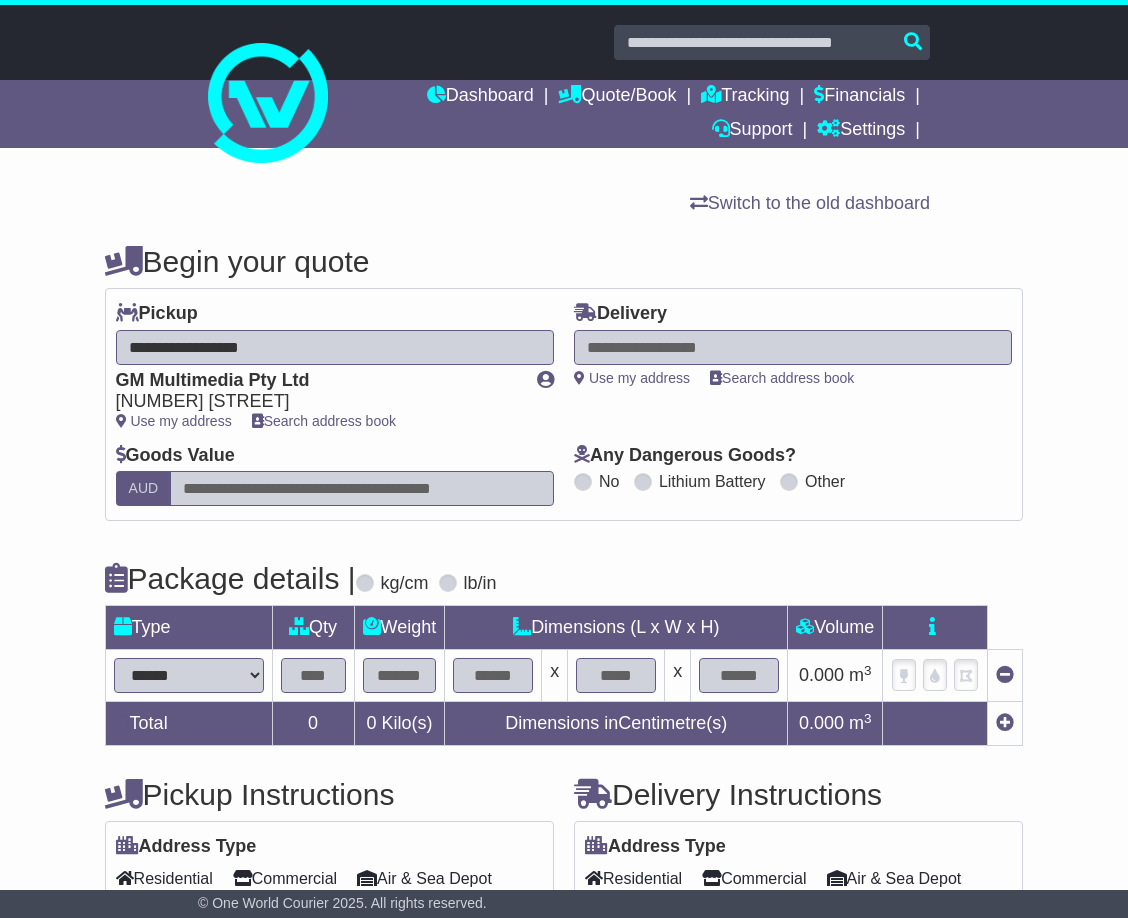 drag, startPoint x: 769, startPoint y: 344, endPoint x: 785, endPoint y: 336, distance: 17.888544 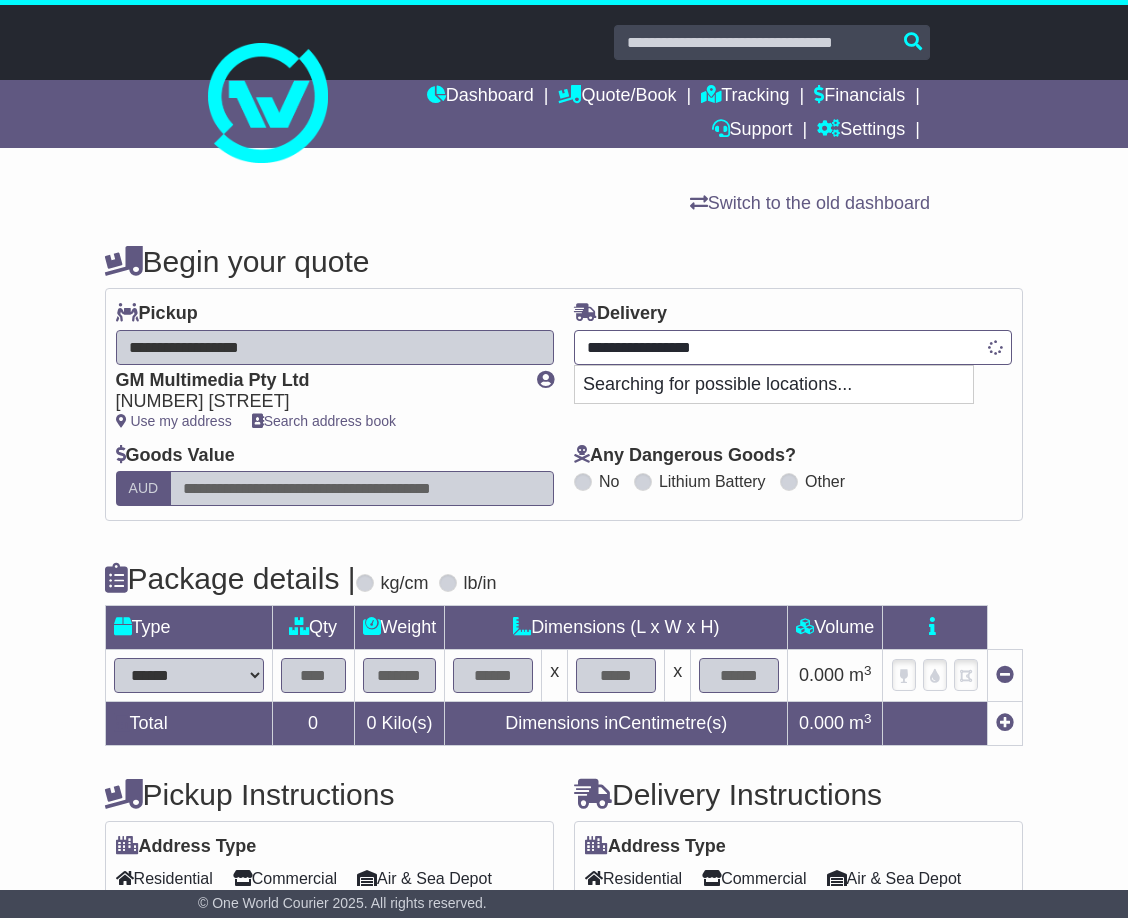 type on "**********" 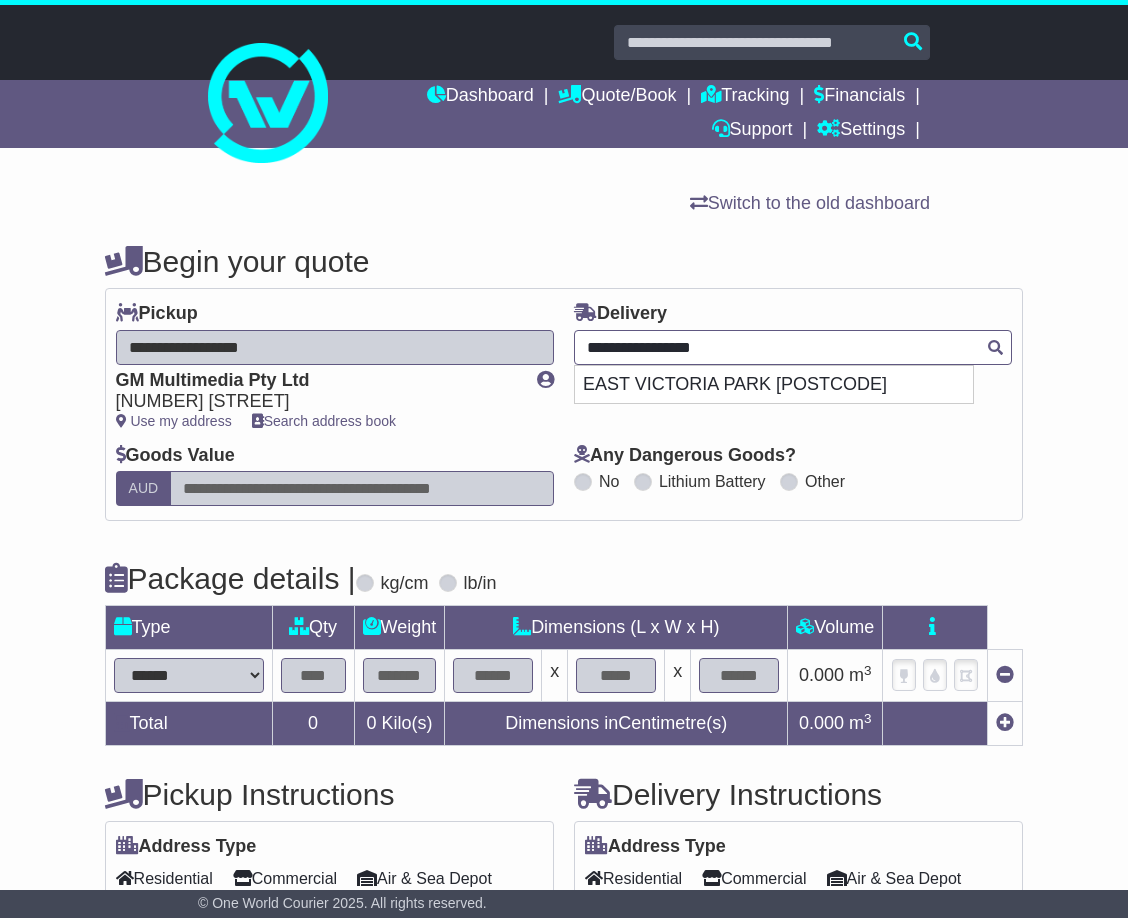click on "EAST VICTORIA PARK 6101" at bounding box center [774, 385] 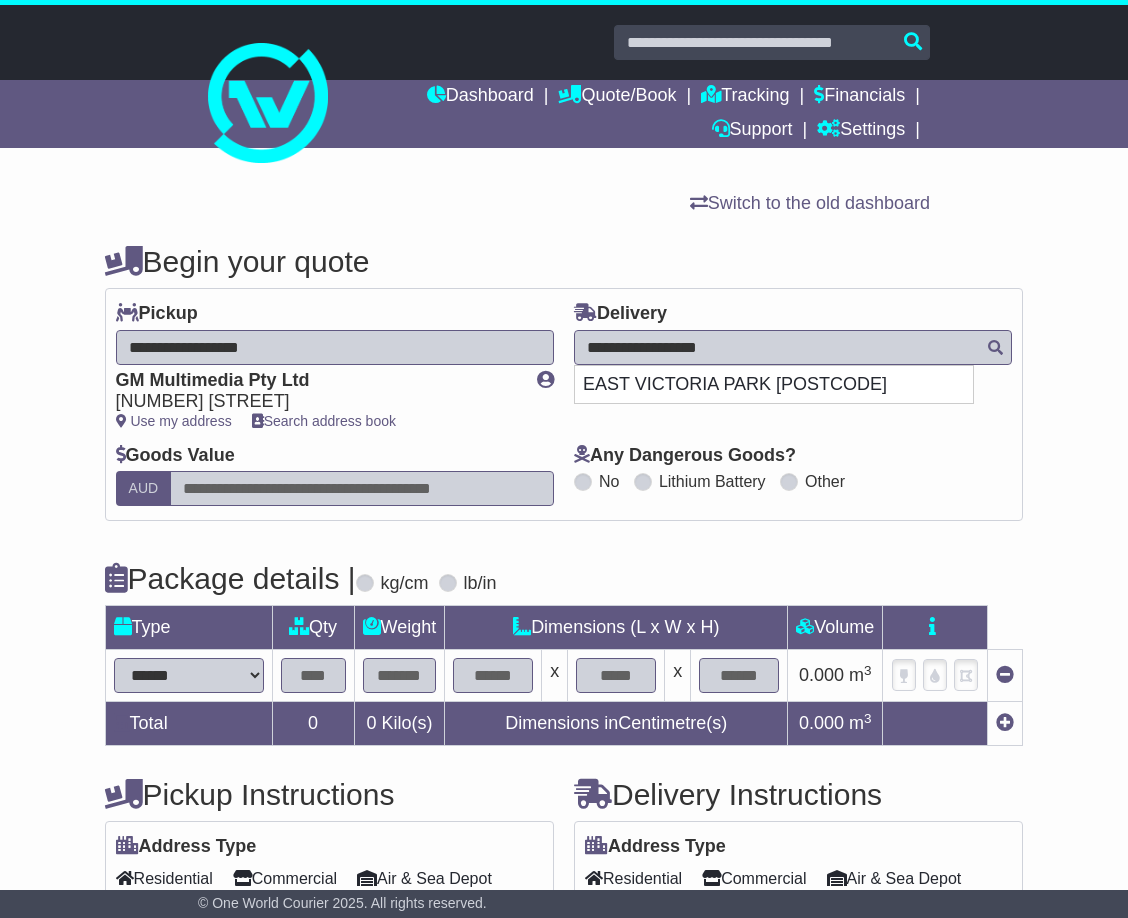 type on "**********" 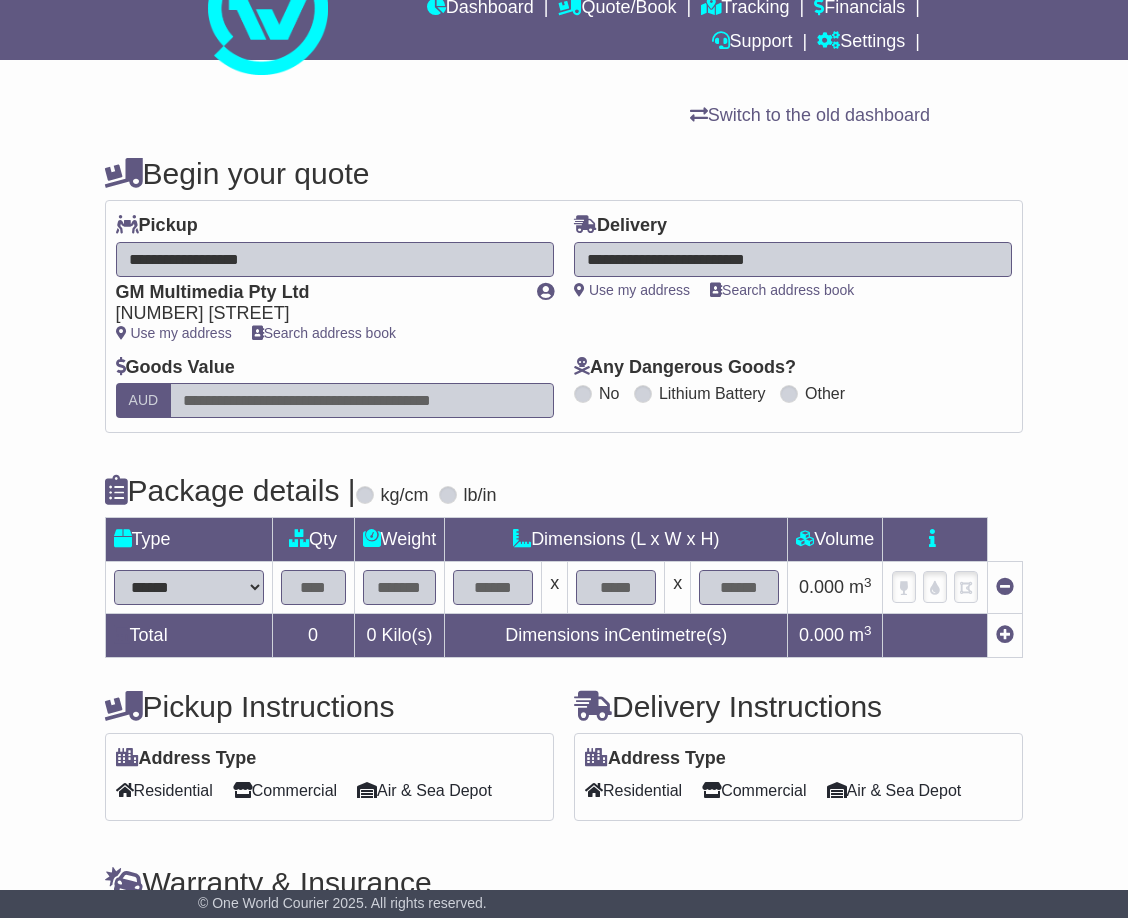 scroll, scrollTop: 200, scrollLeft: 0, axis: vertical 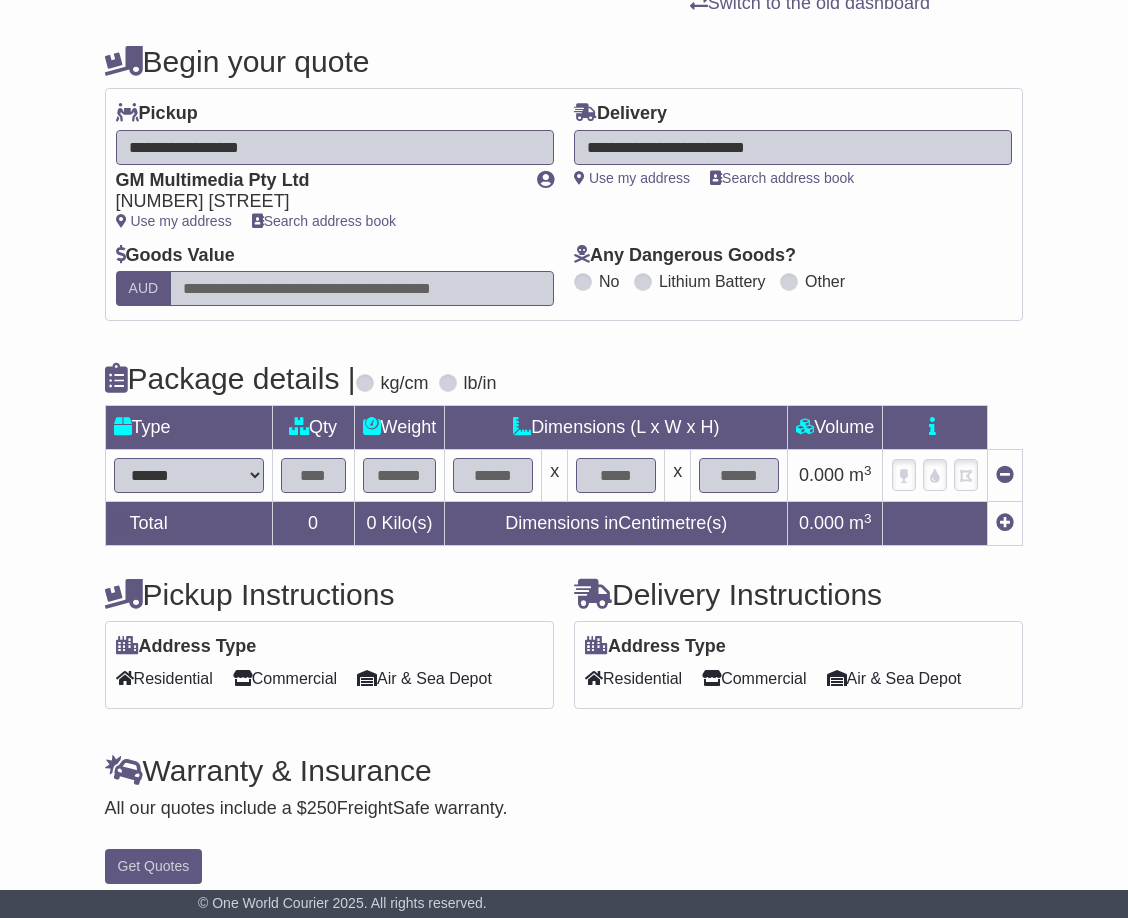drag, startPoint x: 164, startPoint y: 469, endPoint x: 259, endPoint y: 475, distance: 95.189285 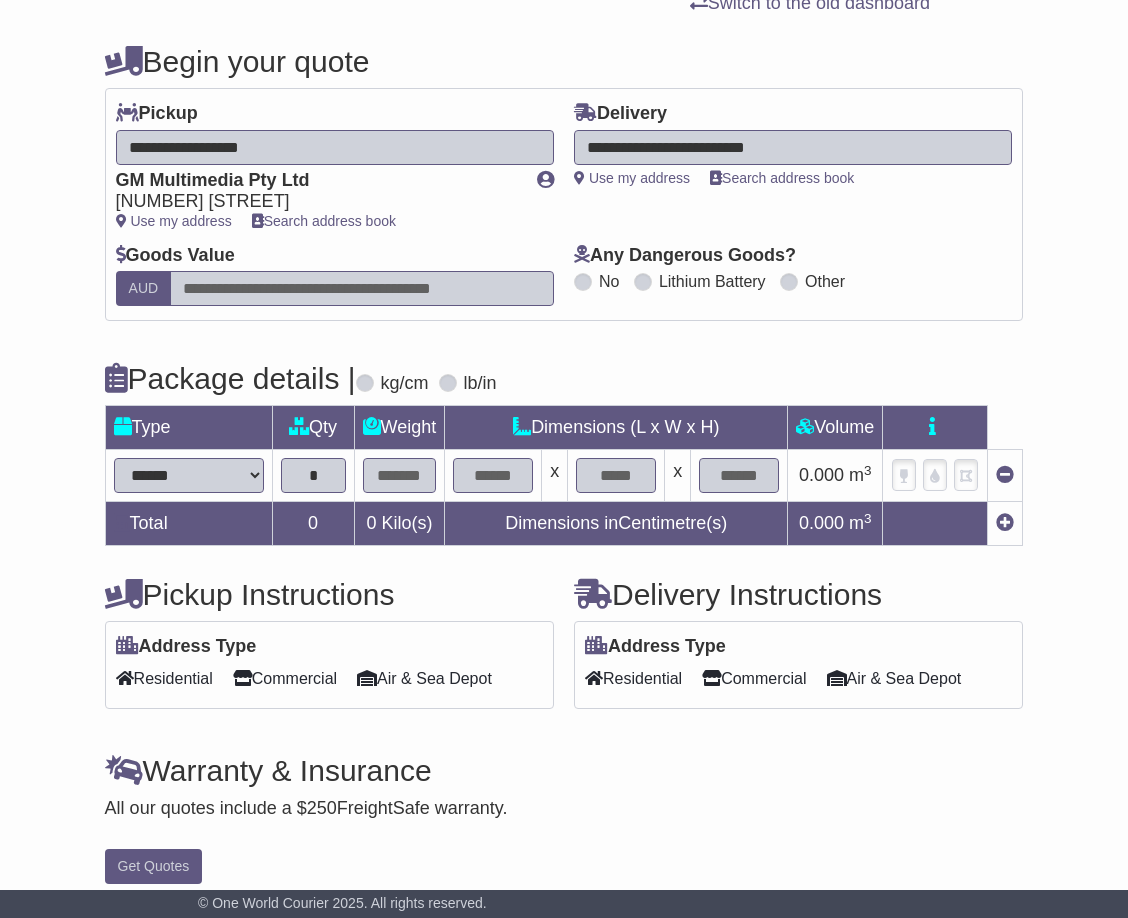 type on "*" 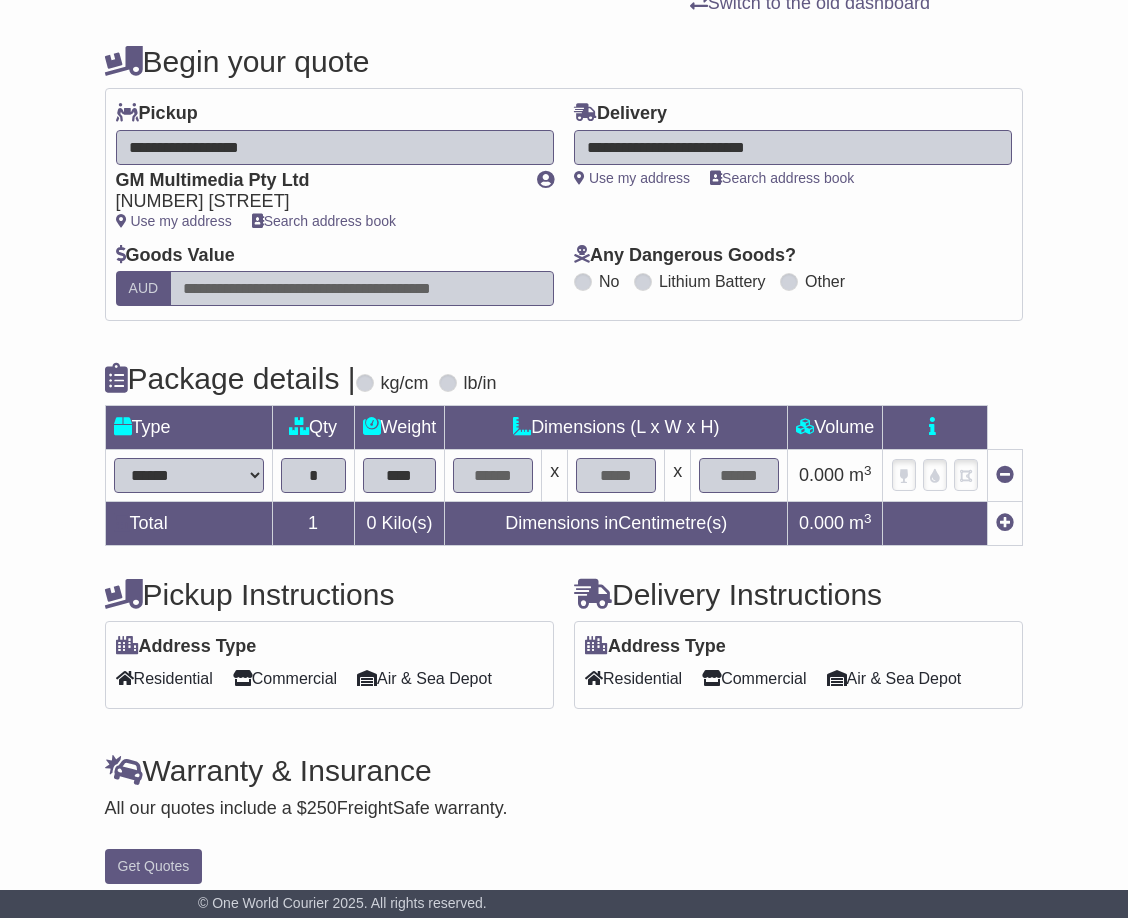 type on "****" 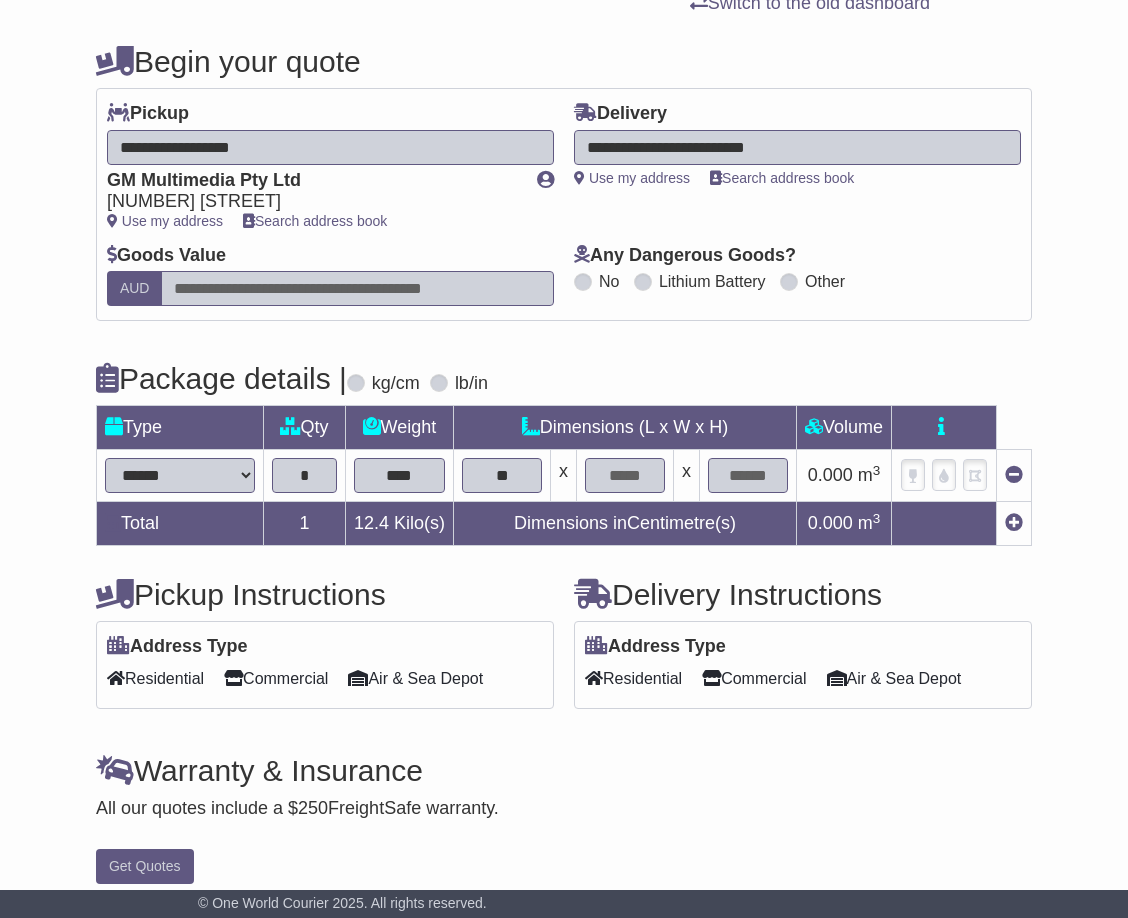 type on "**" 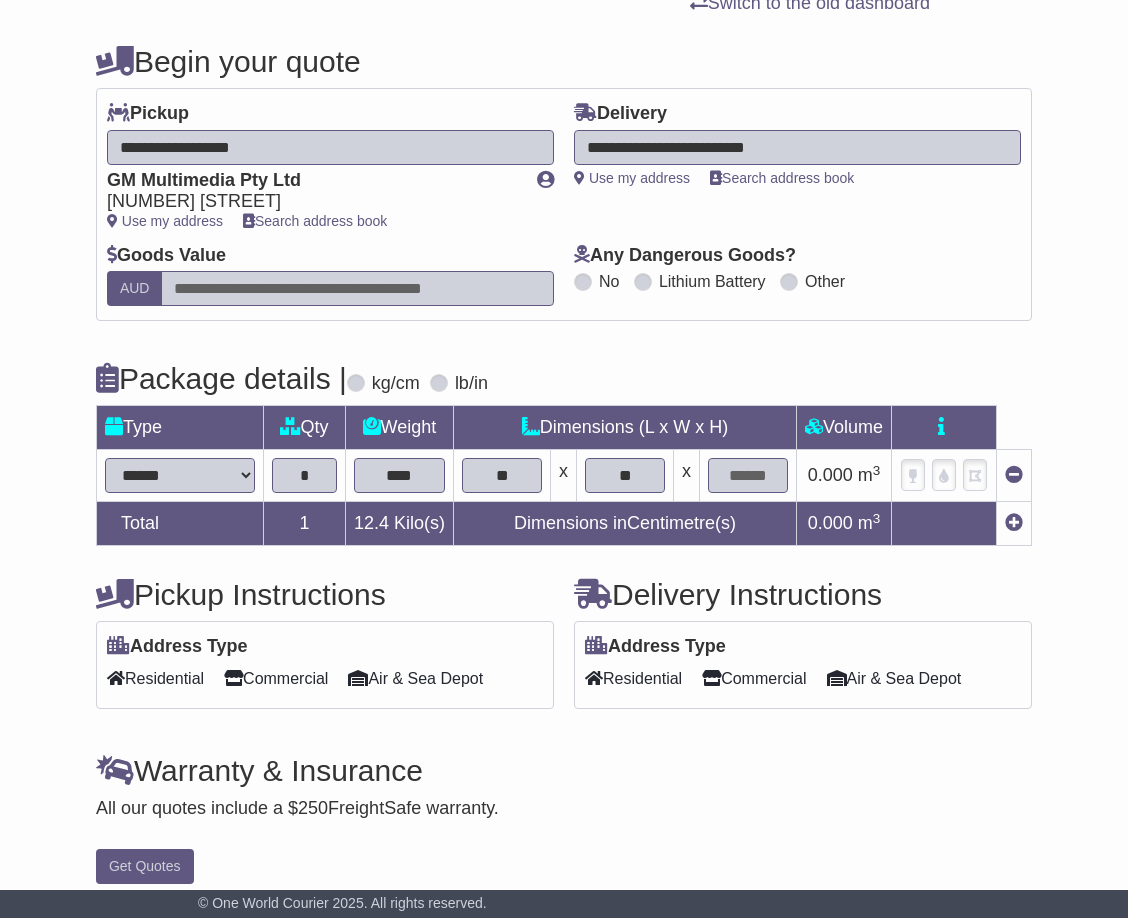 type on "**" 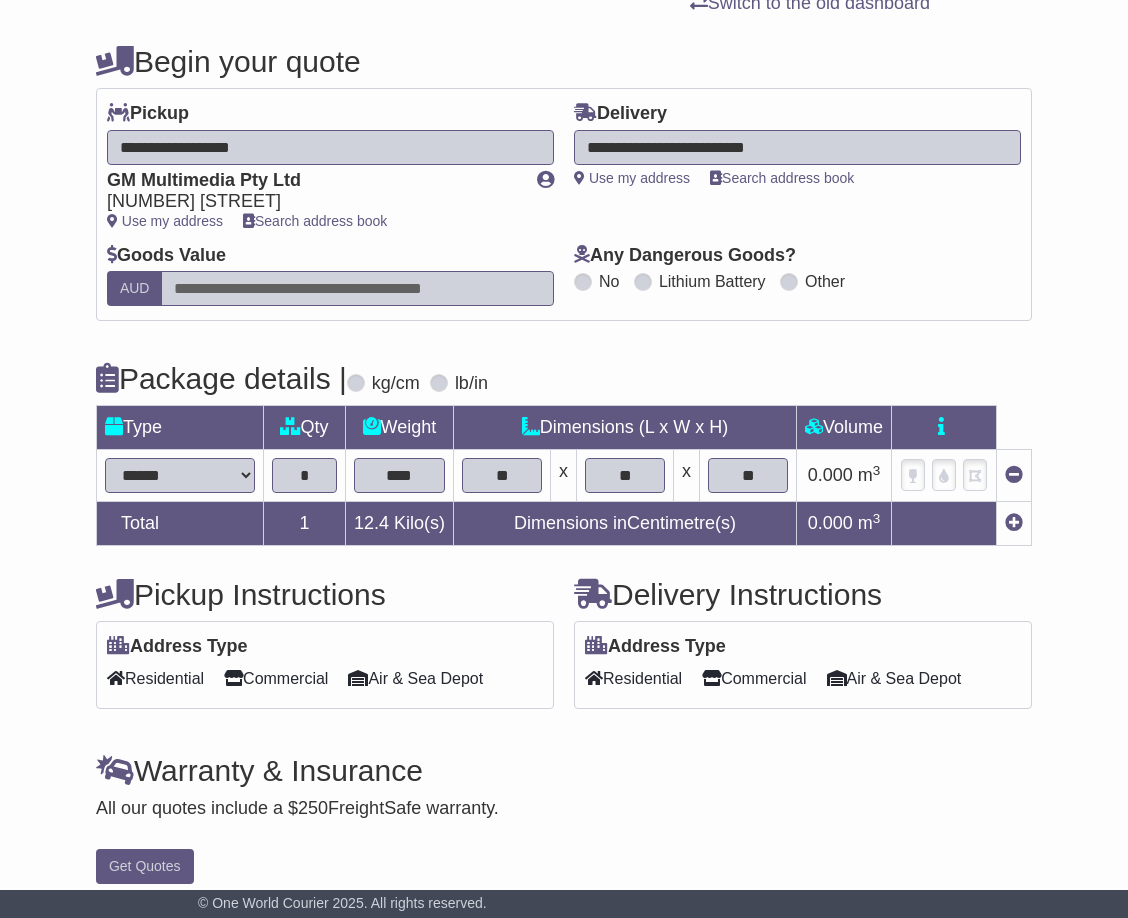 type on "**" 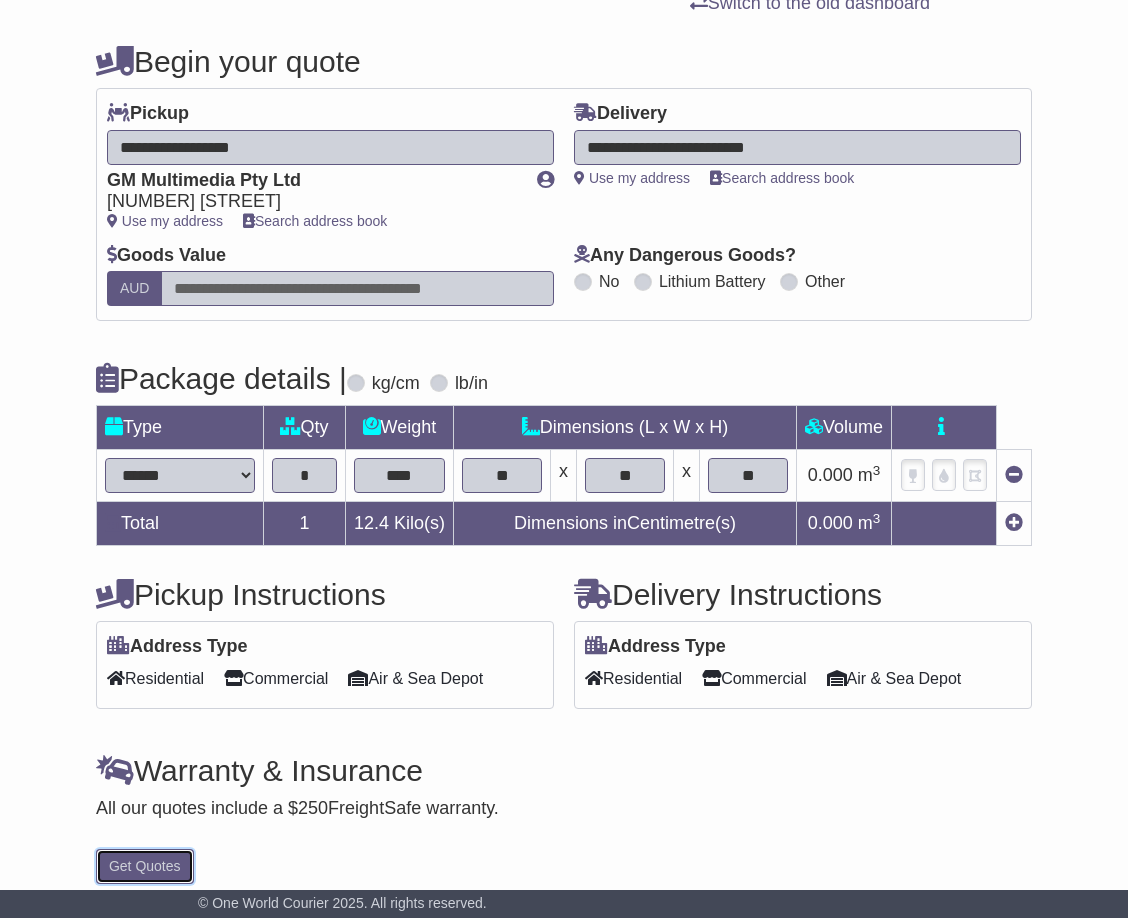 type 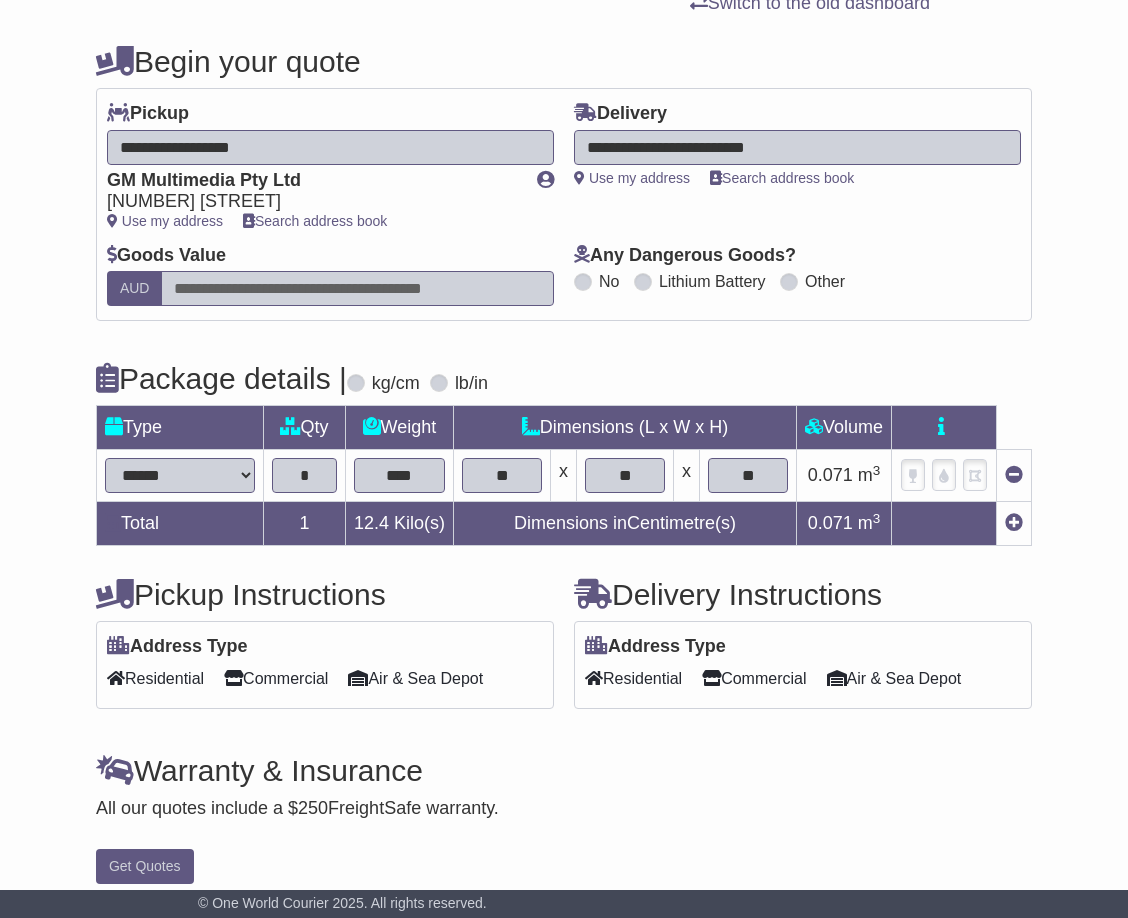 click on "**********" at bounding box center [564, 460] 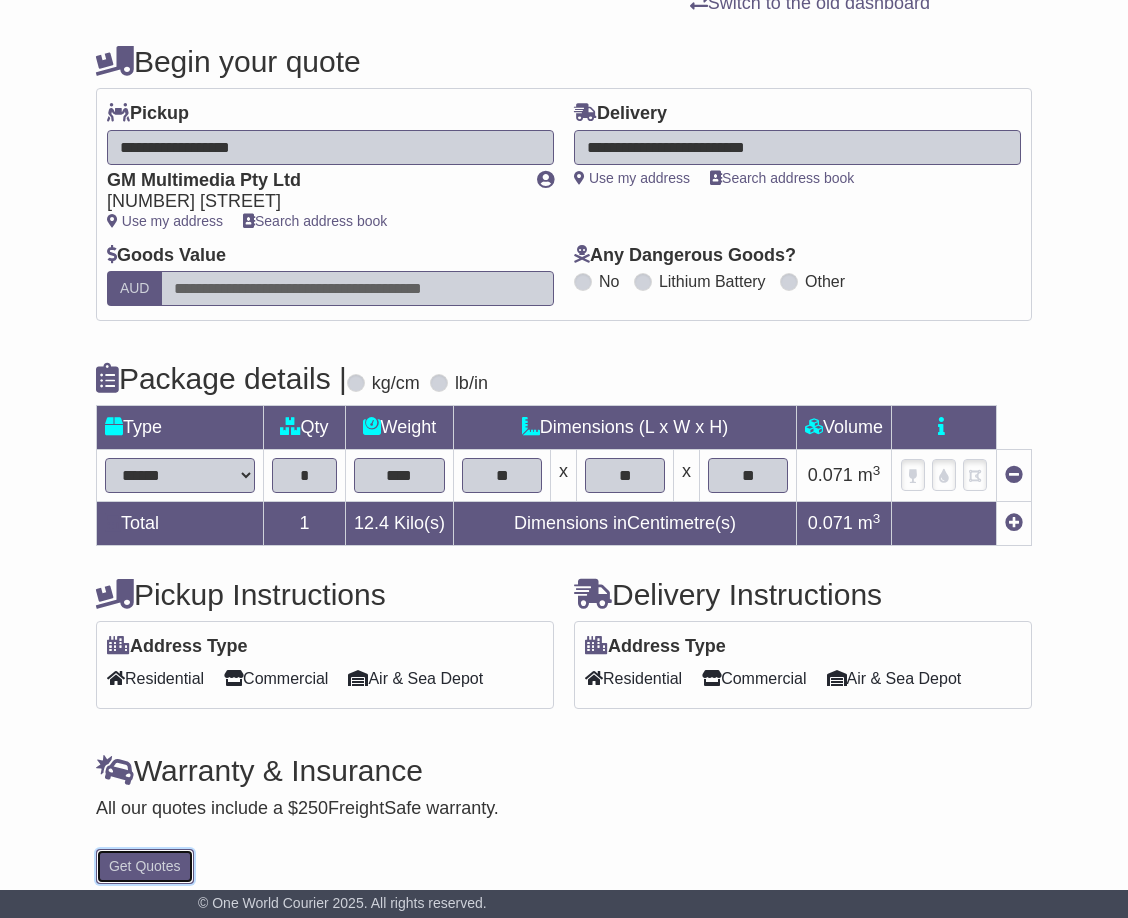 click on "Get Quotes" at bounding box center [145, 866] 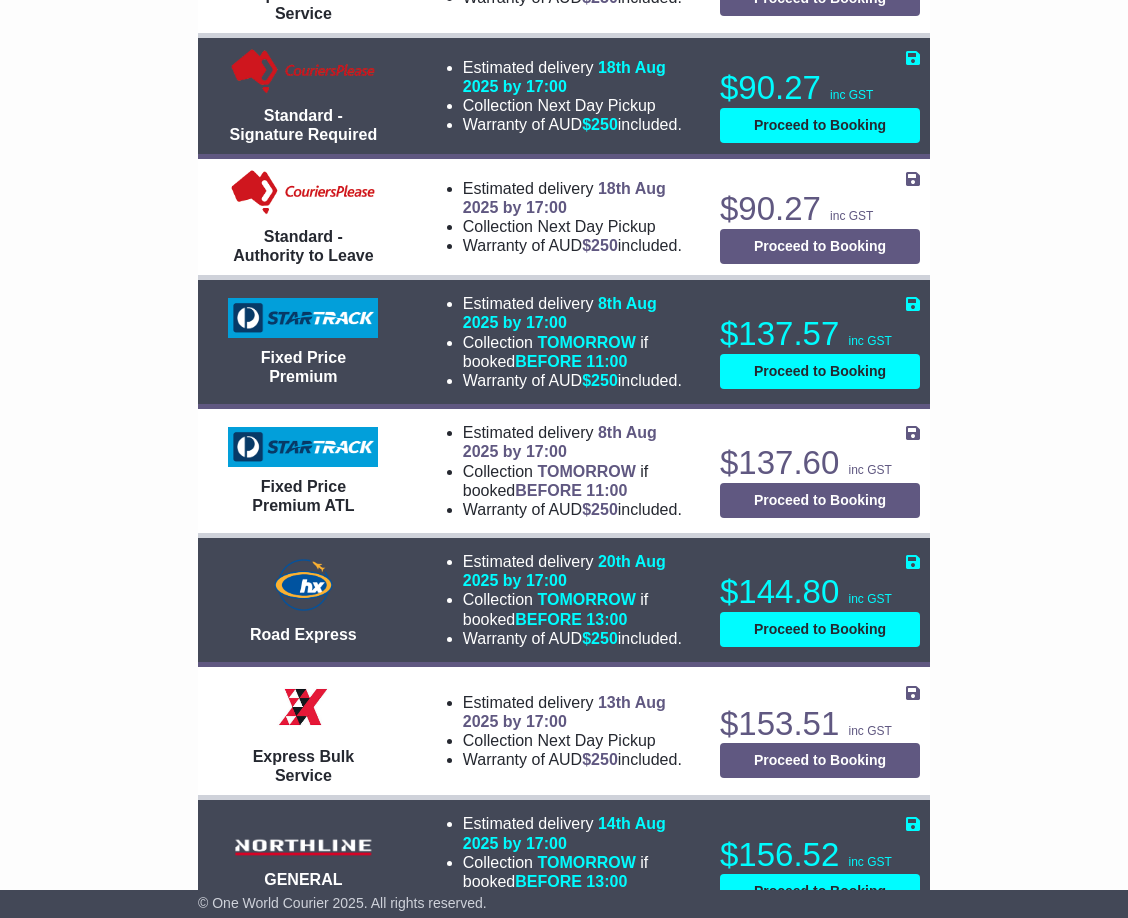 scroll, scrollTop: 1700, scrollLeft: 0, axis: vertical 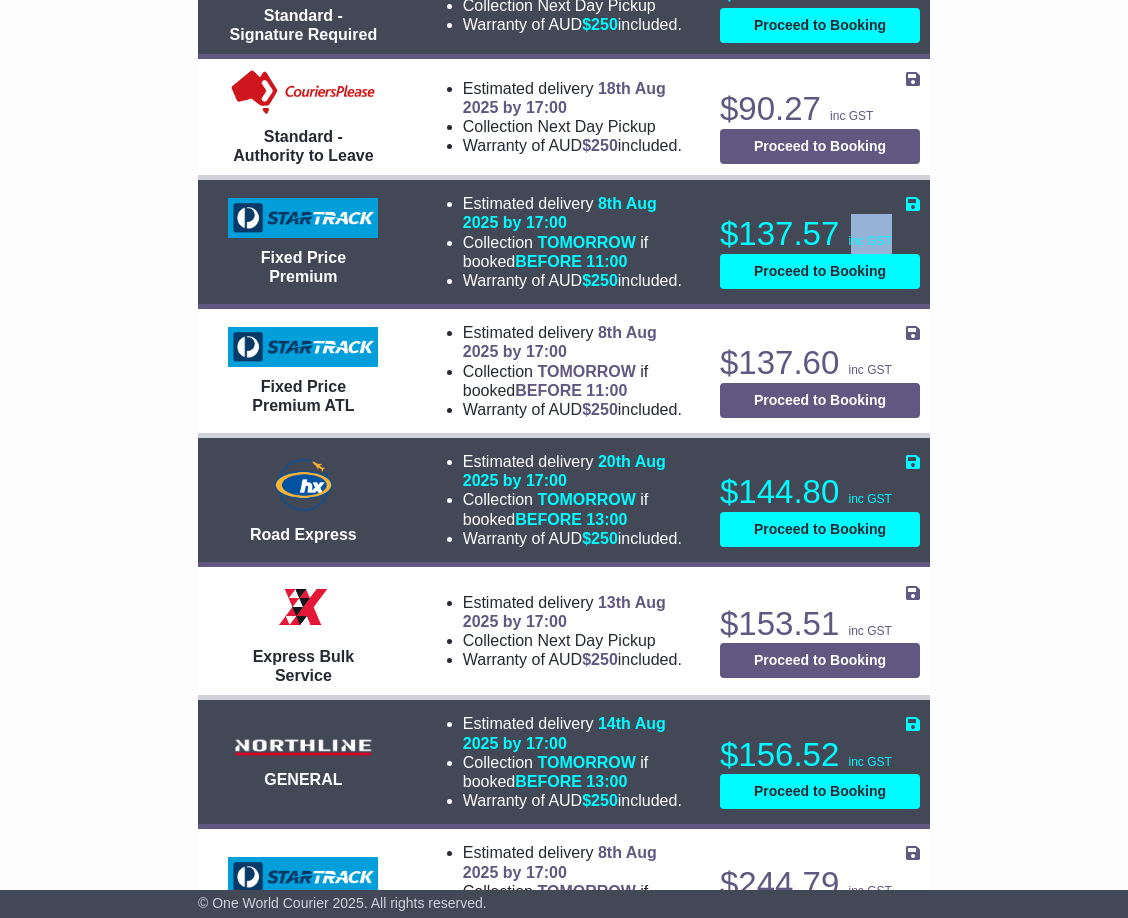 drag, startPoint x: 889, startPoint y: 236, endPoint x: 639, endPoint y: 221, distance: 250.4496 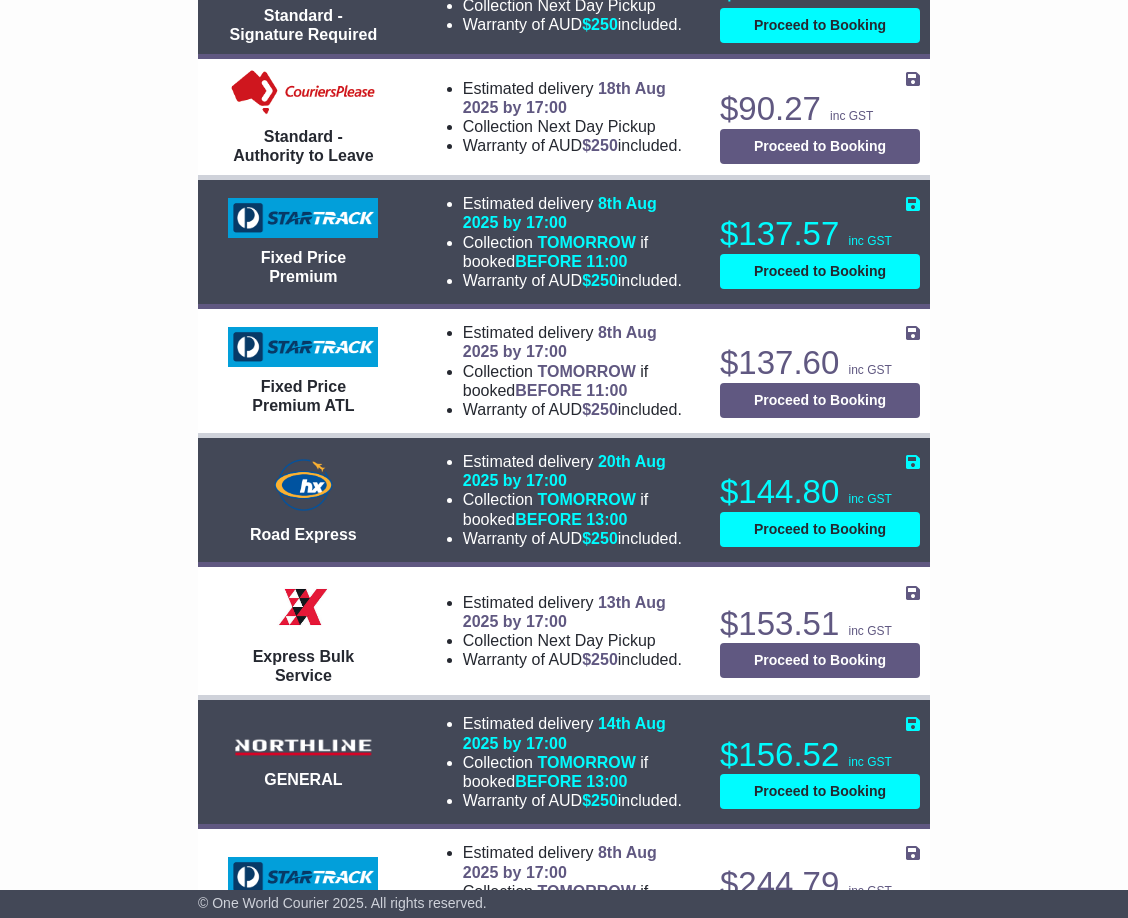 click on "BAYSWATER , 3153
EAST VICTORIA PARK , 6101
1   item
0.070794
m 3
in 3
12.4  kg(s)  lb(s)" at bounding box center (564, -55) 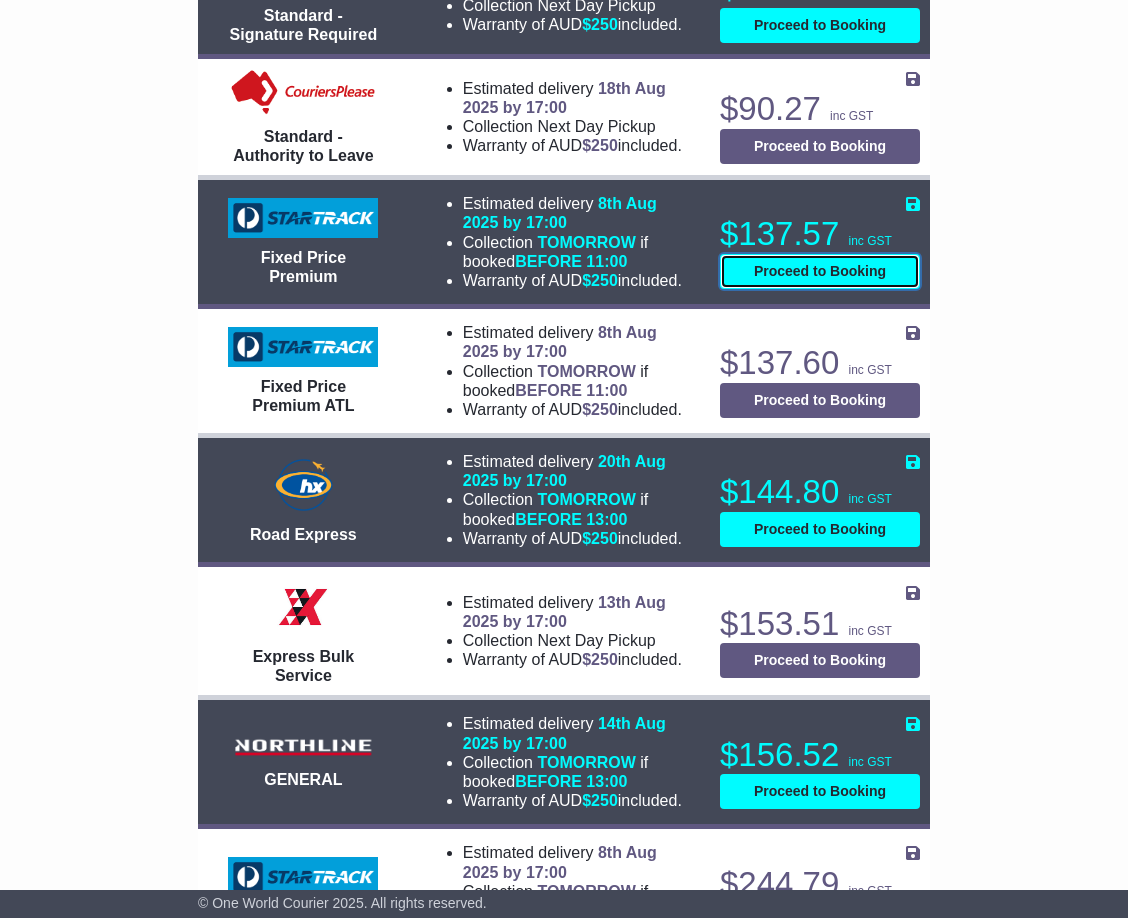 drag, startPoint x: 813, startPoint y: 266, endPoint x: 968, endPoint y: 259, distance: 155.15799 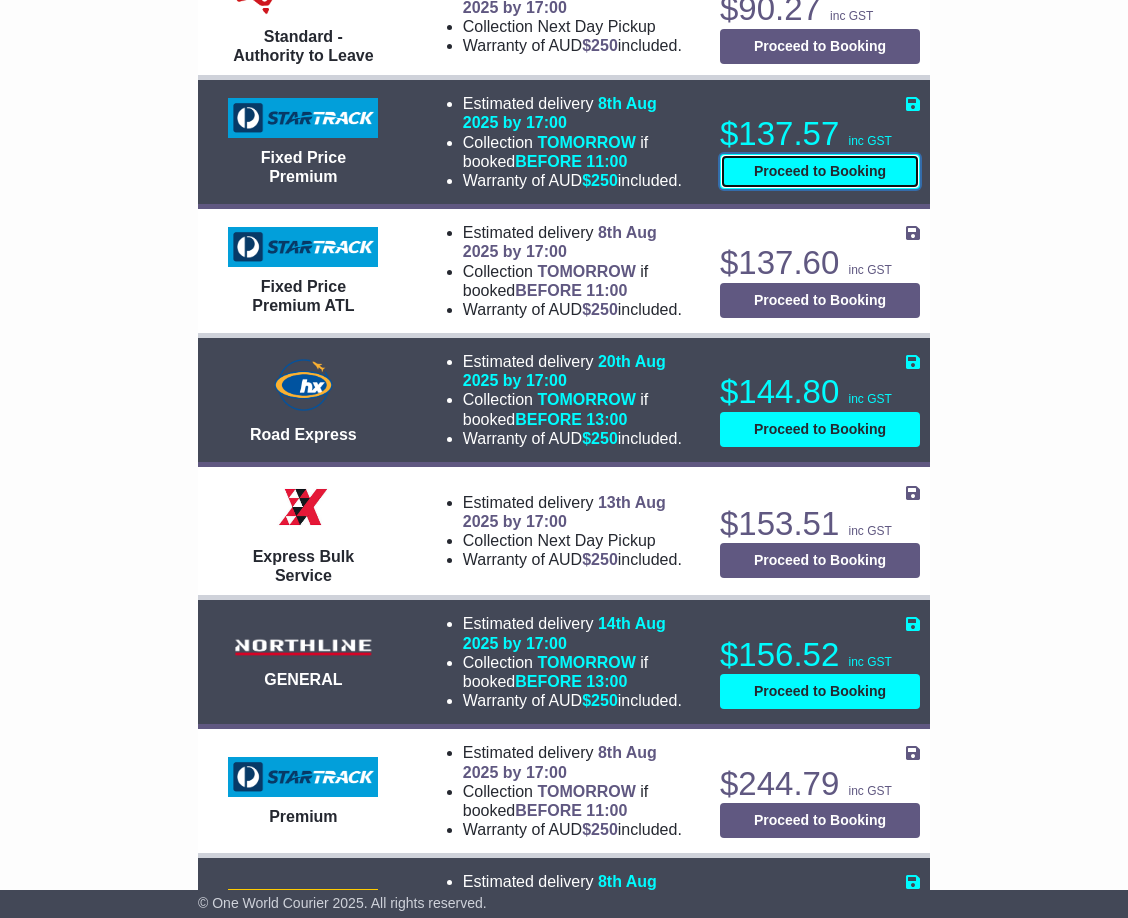 click on "Proceed to Booking" at bounding box center [820, 171] 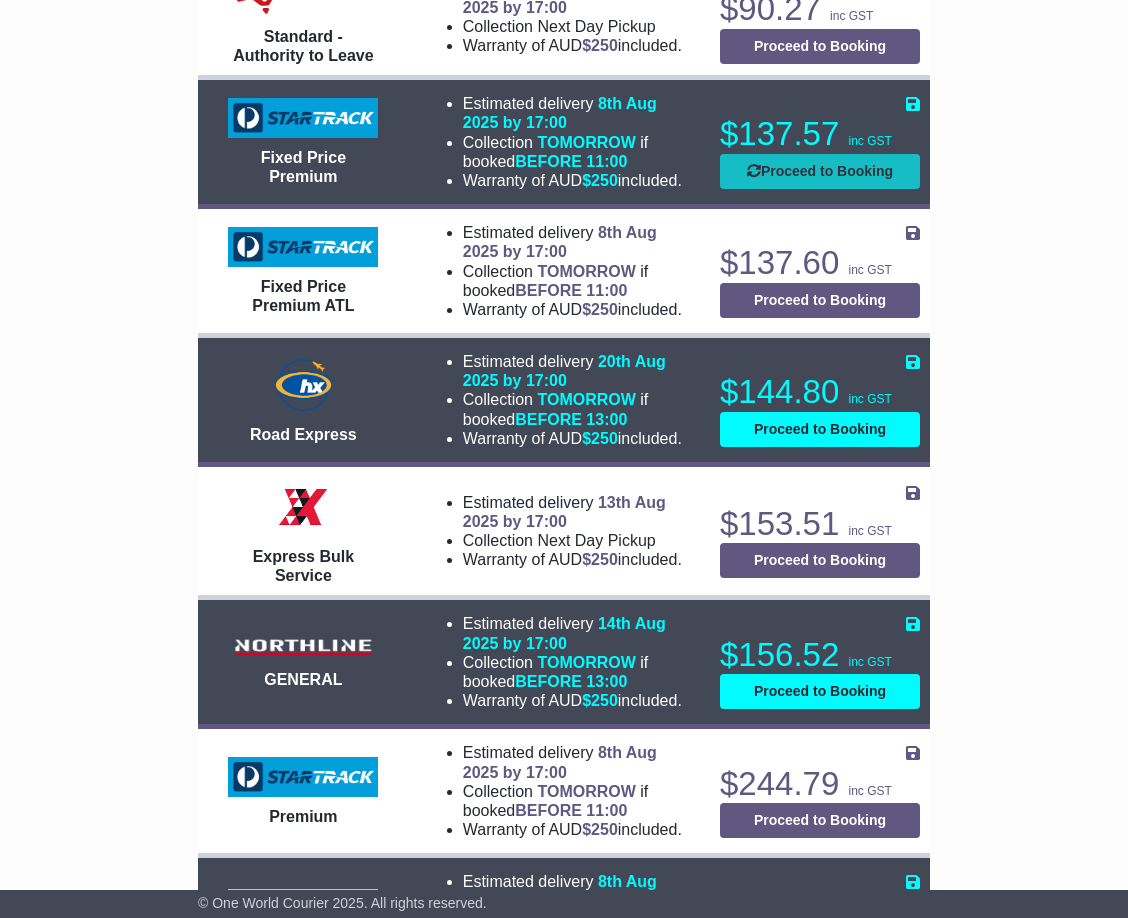 select on "**********" 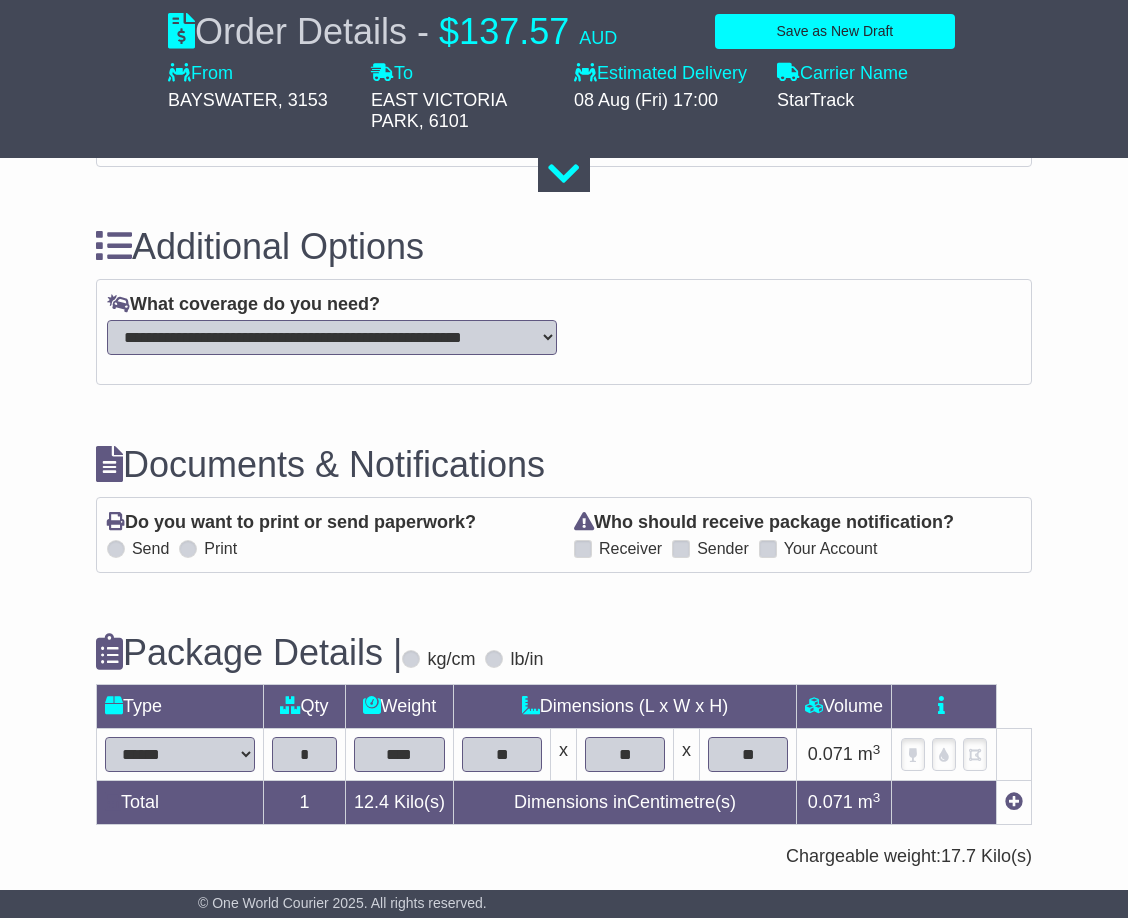 click on "Your Account" at bounding box center (818, 548) 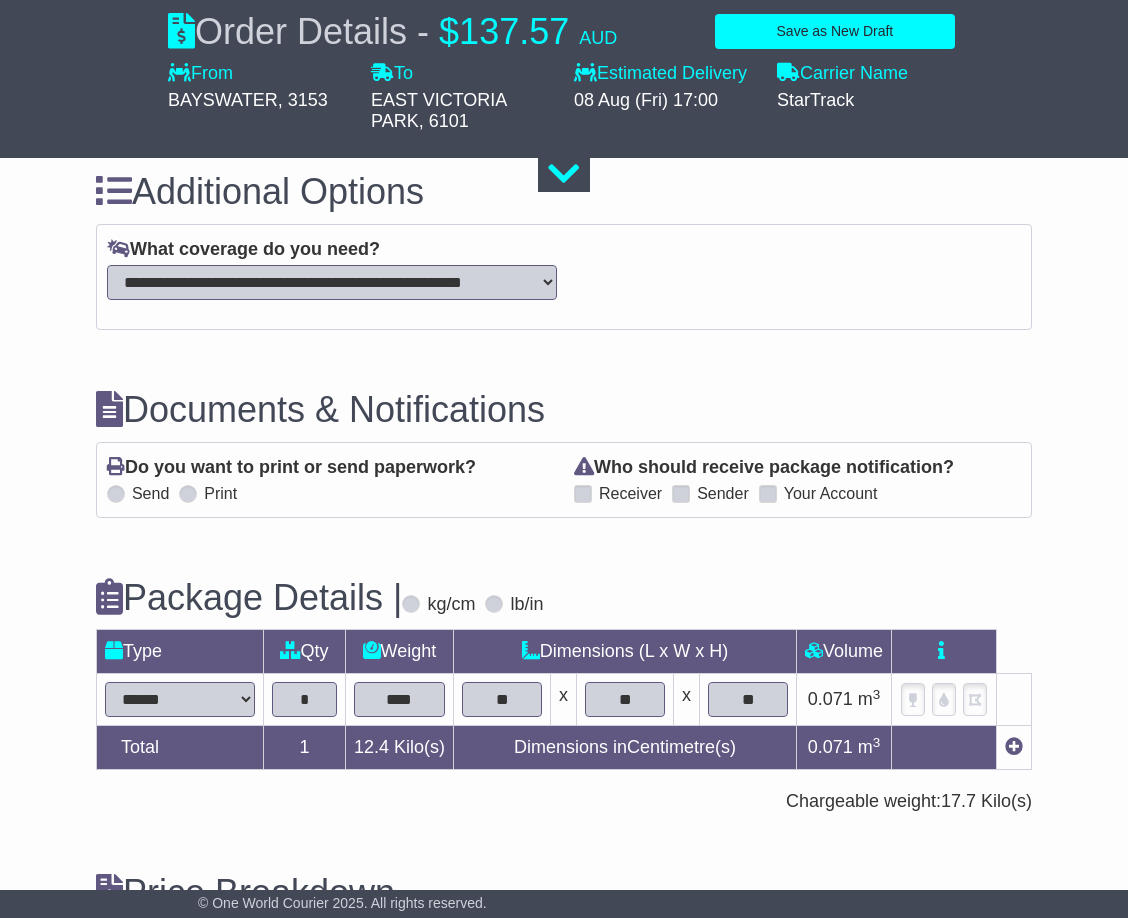 scroll, scrollTop: 1900, scrollLeft: 0, axis: vertical 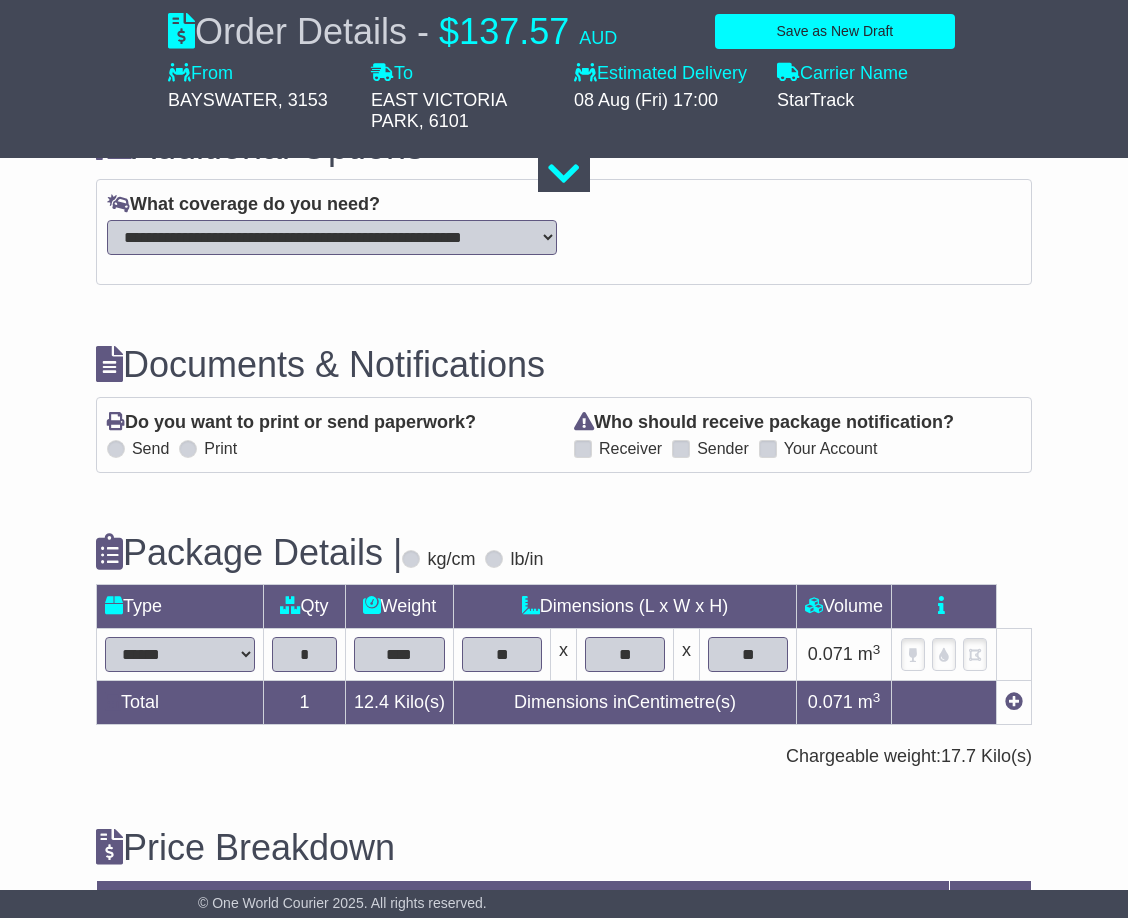 click at bounding box center (768, 449) 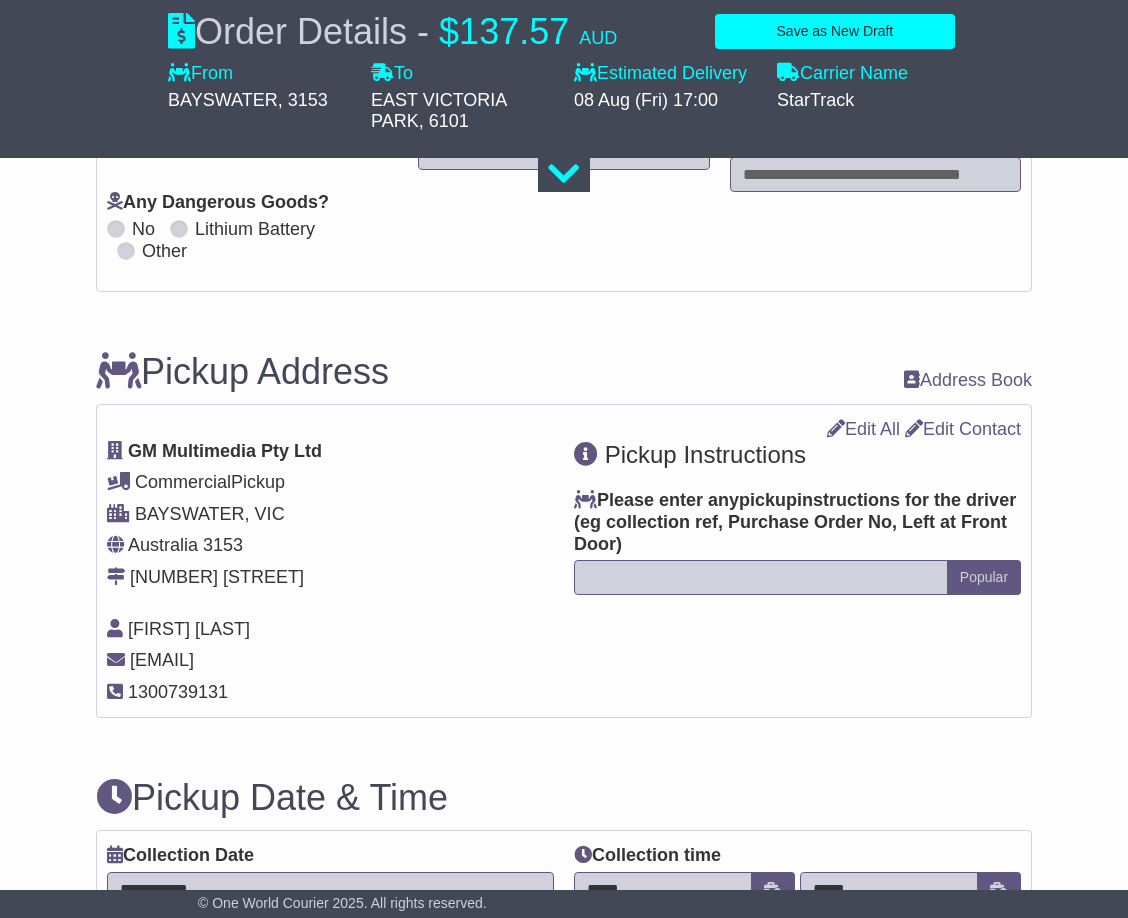 scroll, scrollTop: 0, scrollLeft: 0, axis: both 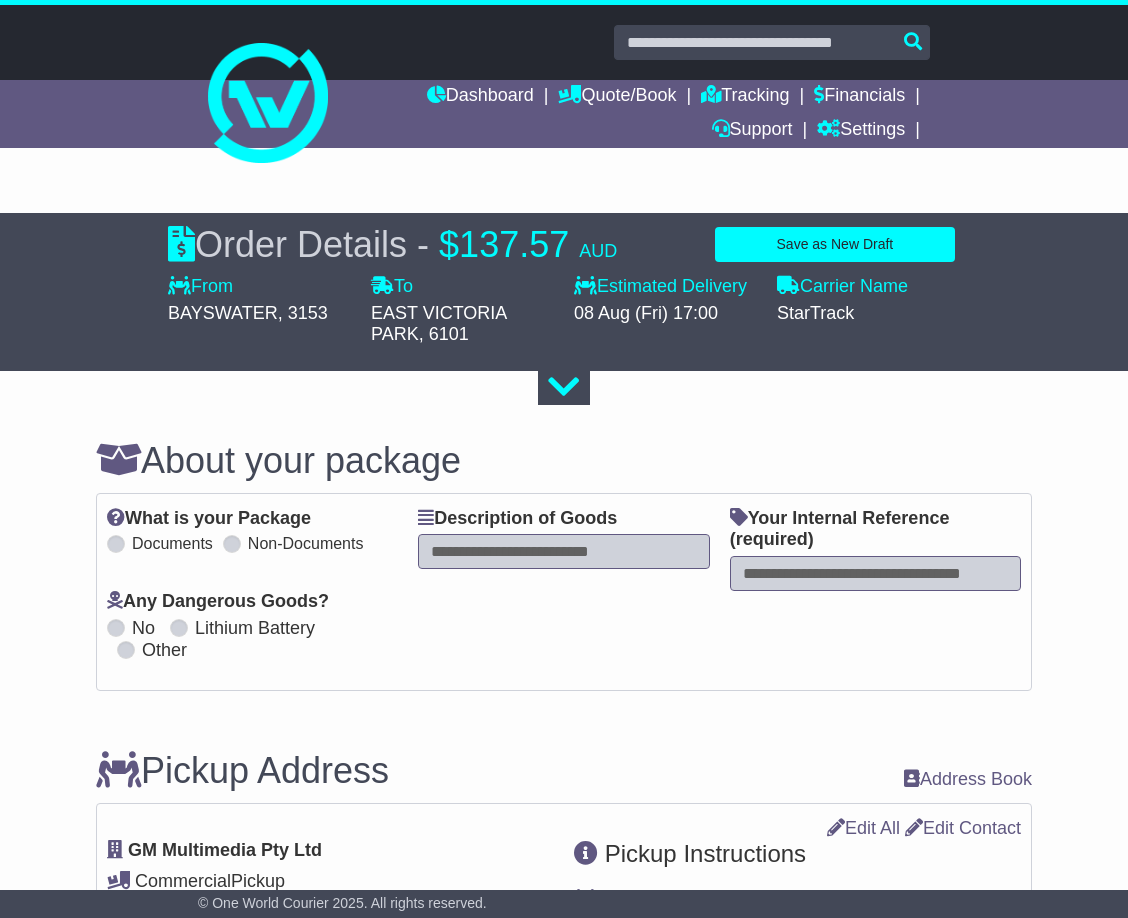 click at bounding box center (563, 551) 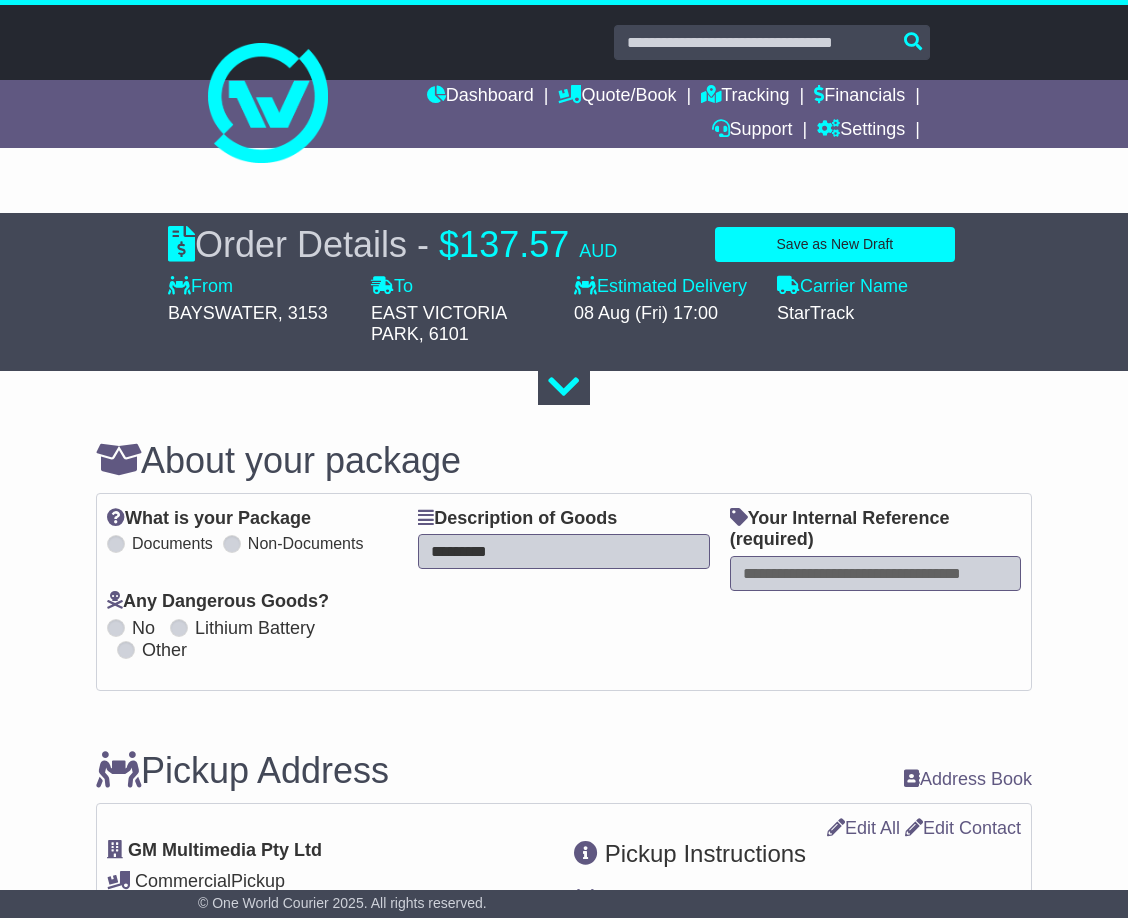 type on "*********" 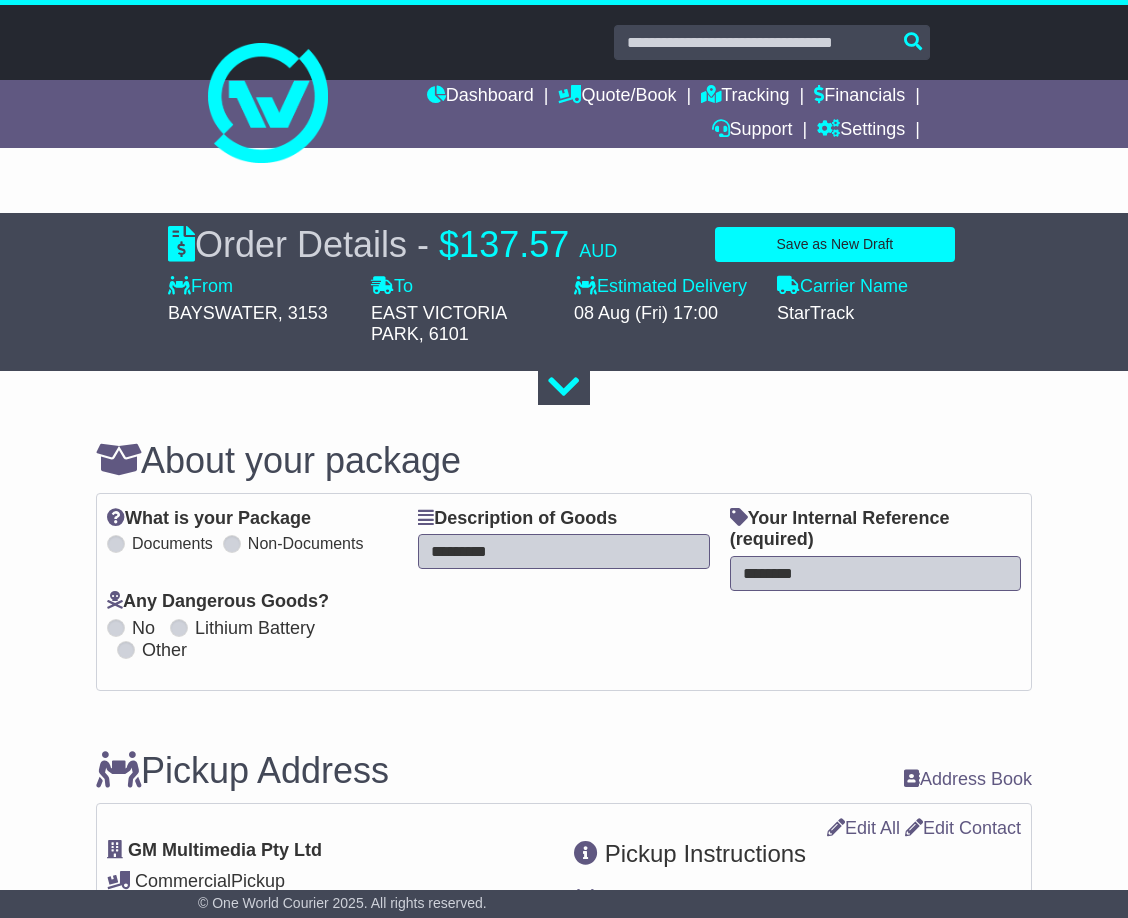 type on "********" 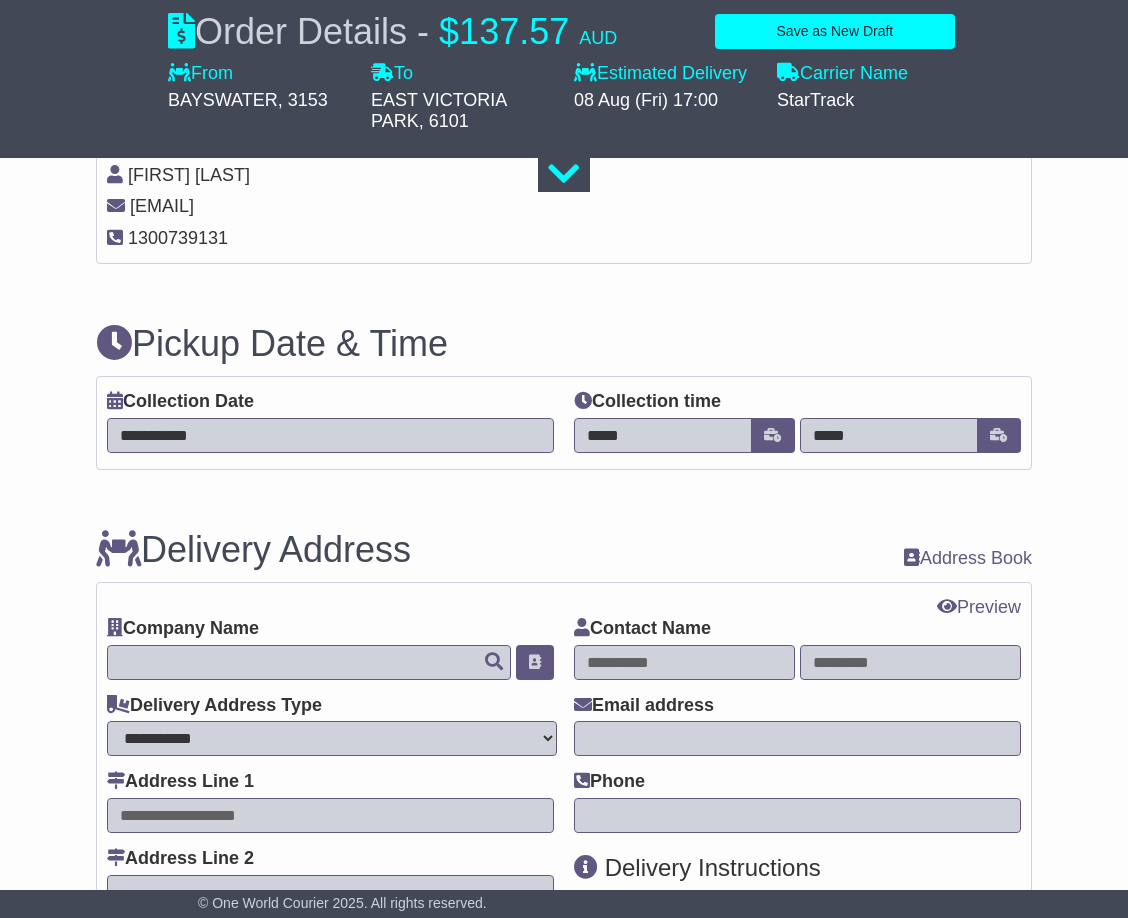 scroll, scrollTop: 900, scrollLeft: 0, axis: vertical 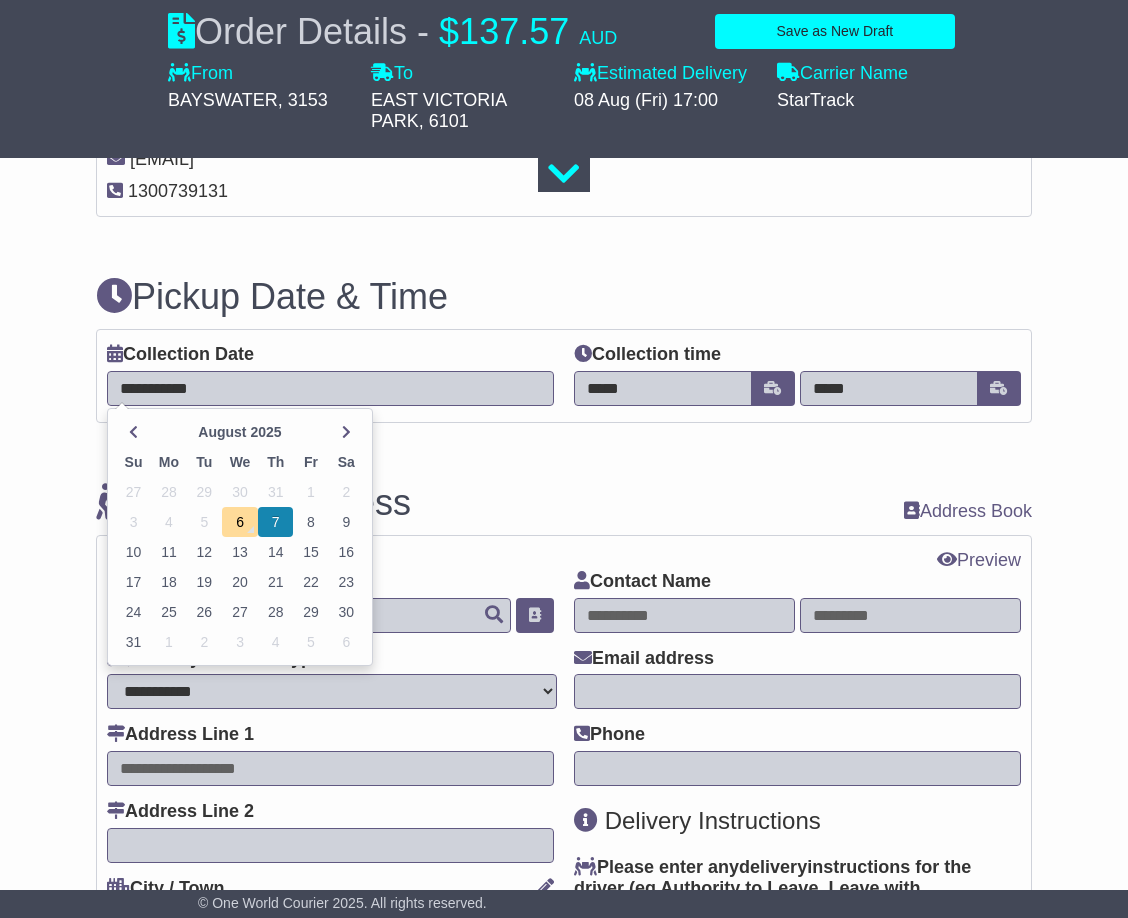 click on "**********" at bounding box center [330, 388] 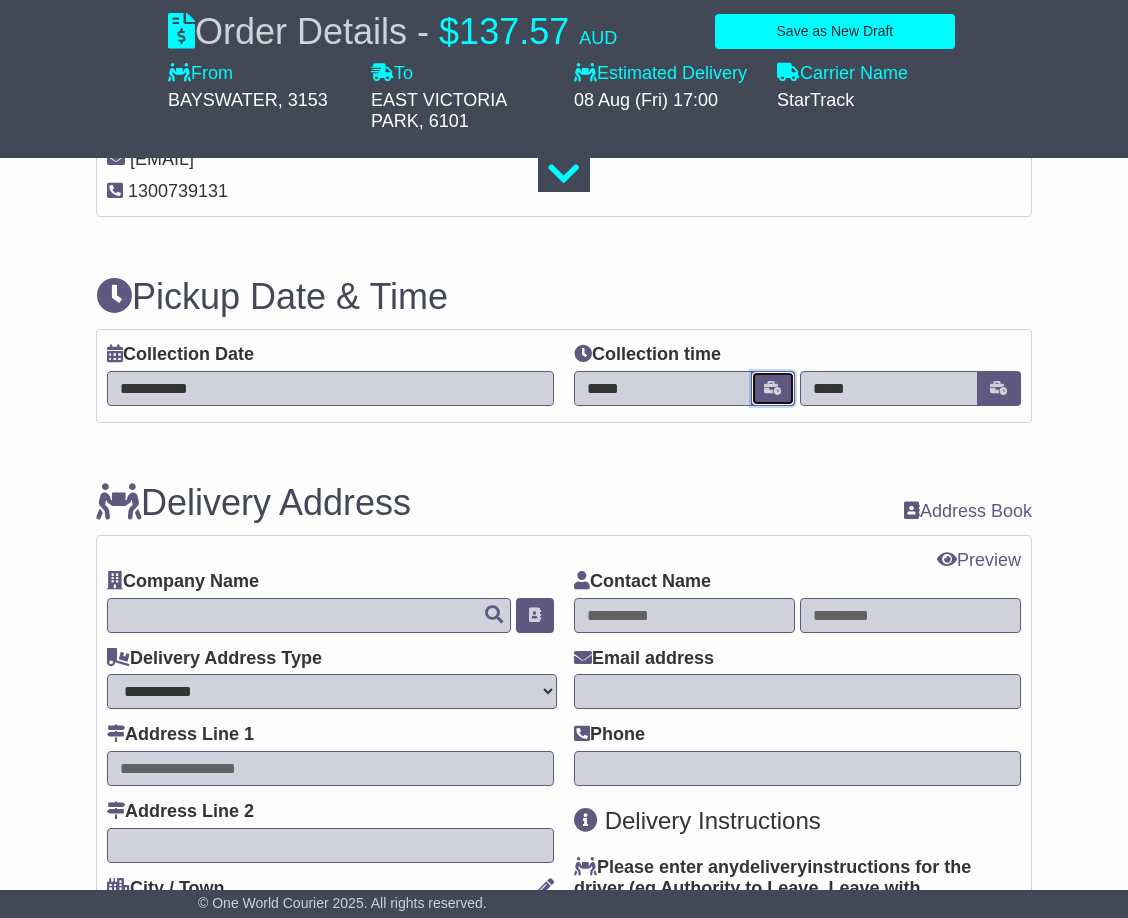 click at bounding box center [773, 388] 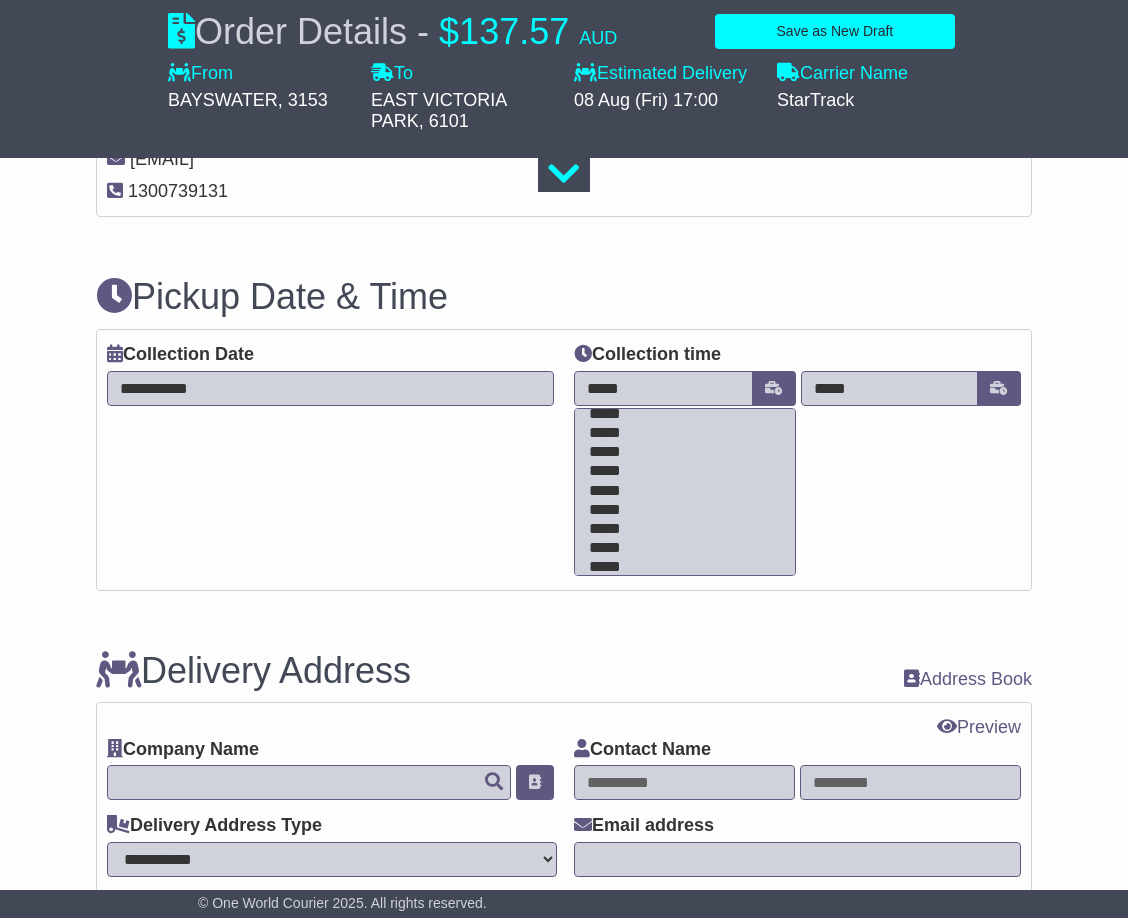 scroll, scrollTop: 200, scrollLeft: 0, axis: vertical 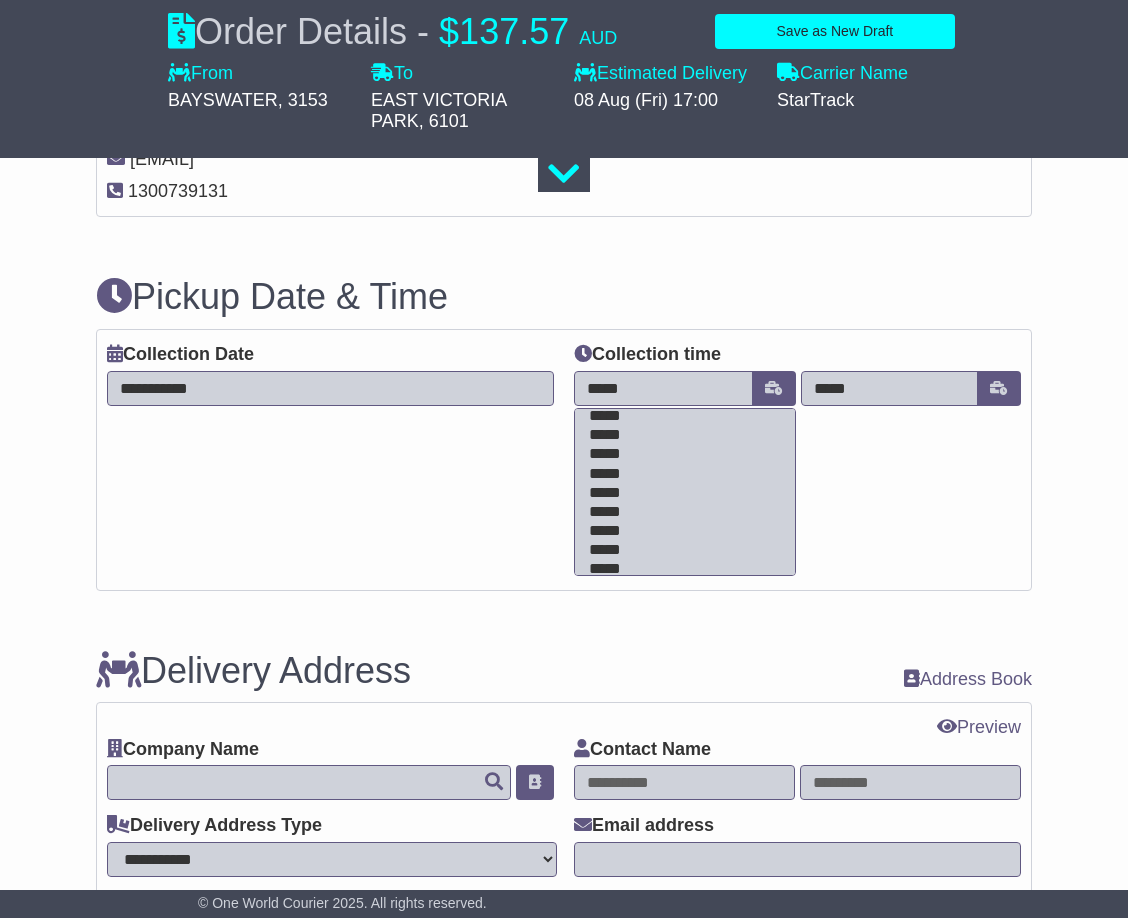 click on "*****" at bounding box center (680, 493) 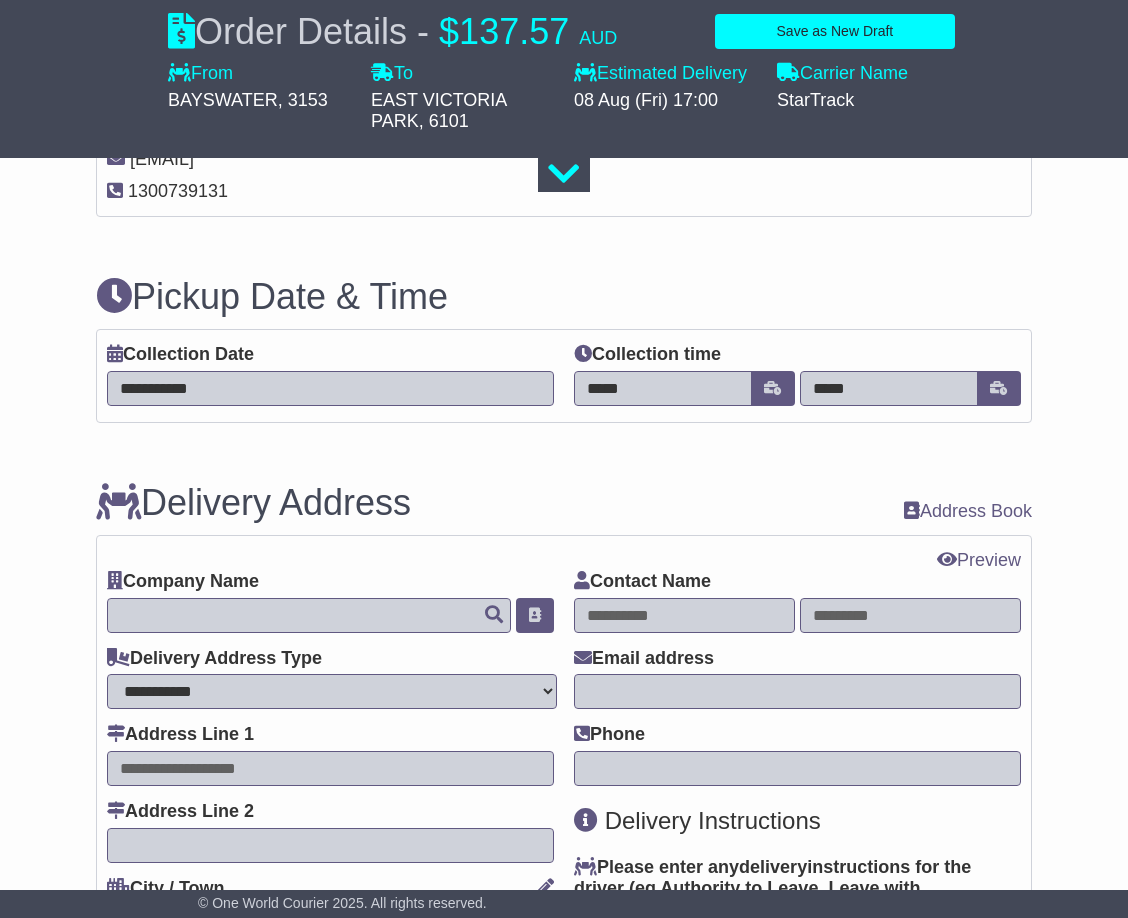 click on "About your package
What is your Package
Documents
Non-Documents
What are the Incoterms?
***
***
***
***
***
***
Description of Goods
*********
Attention: dangerous goods are not allowed by service.
Your Internal Reference (required)
********
Any Dangerous Goods?
No" at bounding box center (564, 654) 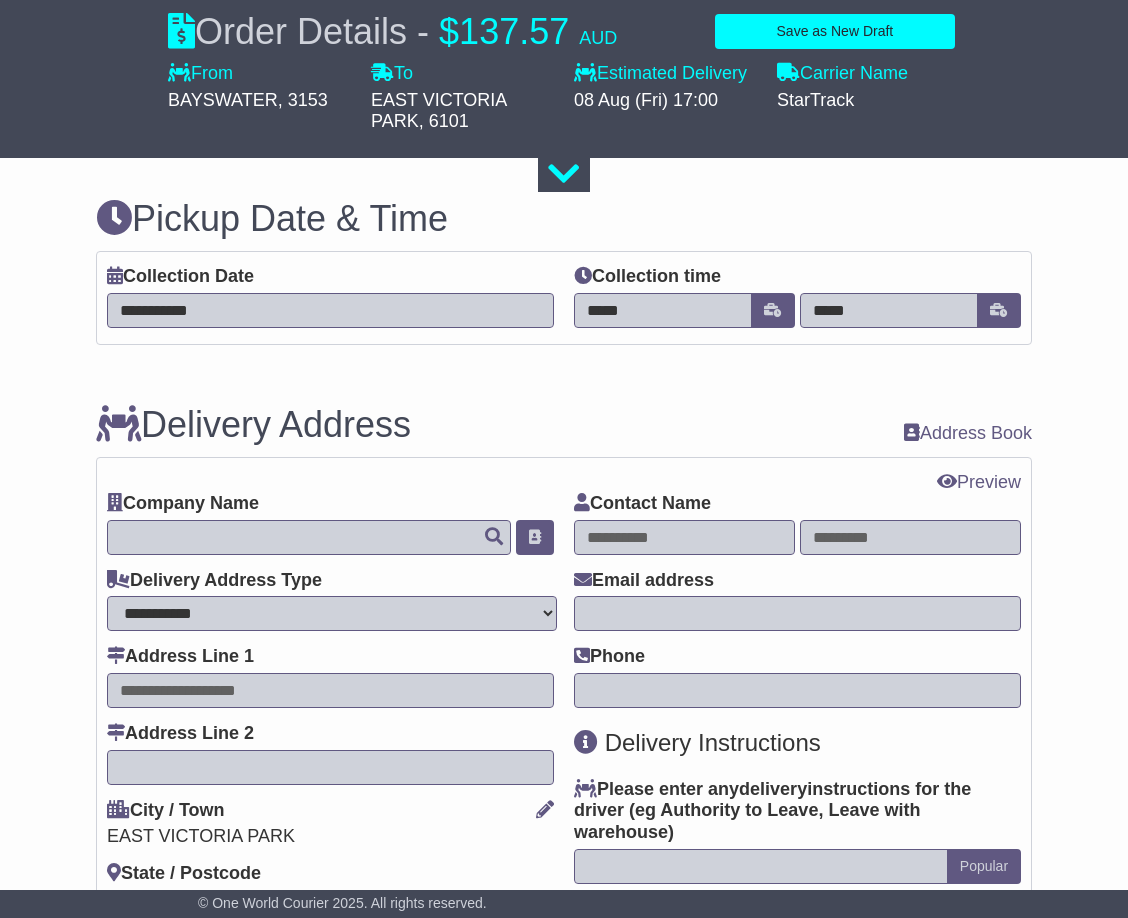 scroll, scrollTop: 1100, scrollLeft: 0, axis: vertical 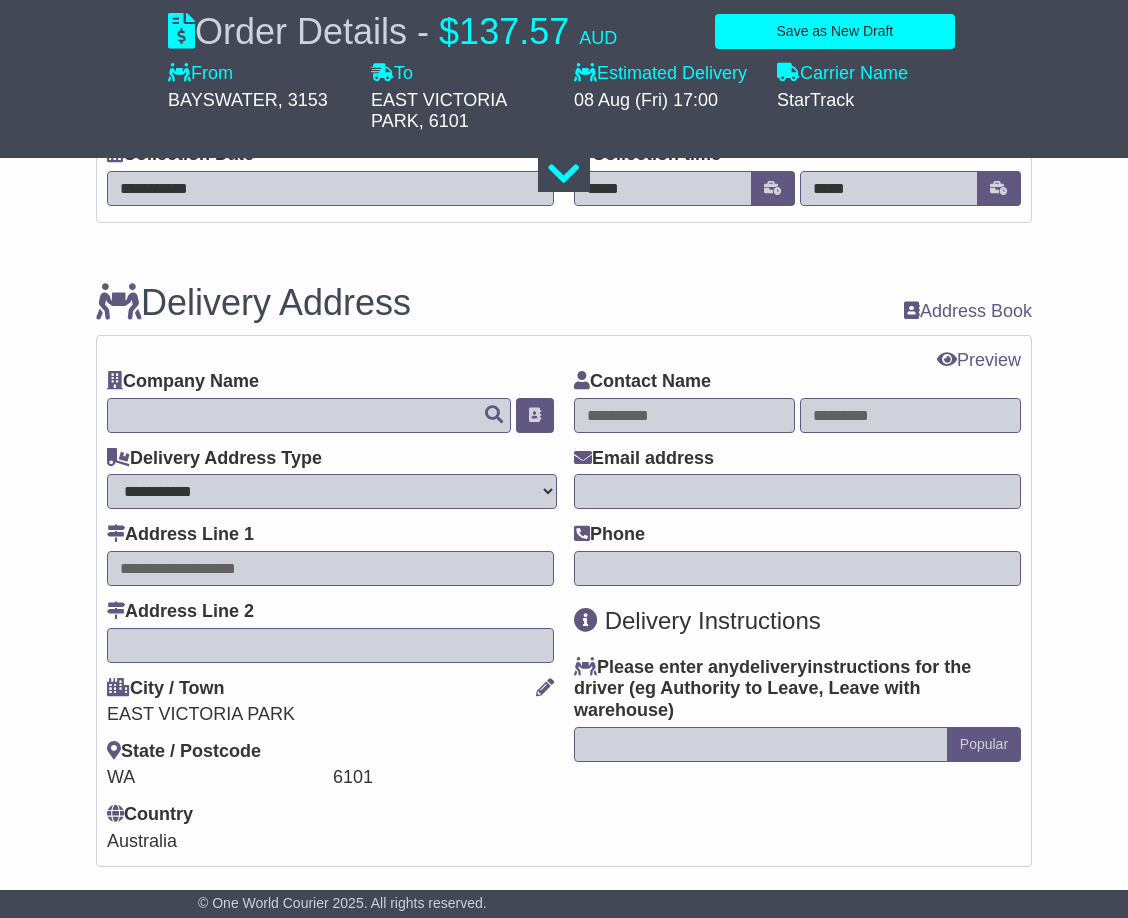 click at bounding box center (684, 415) 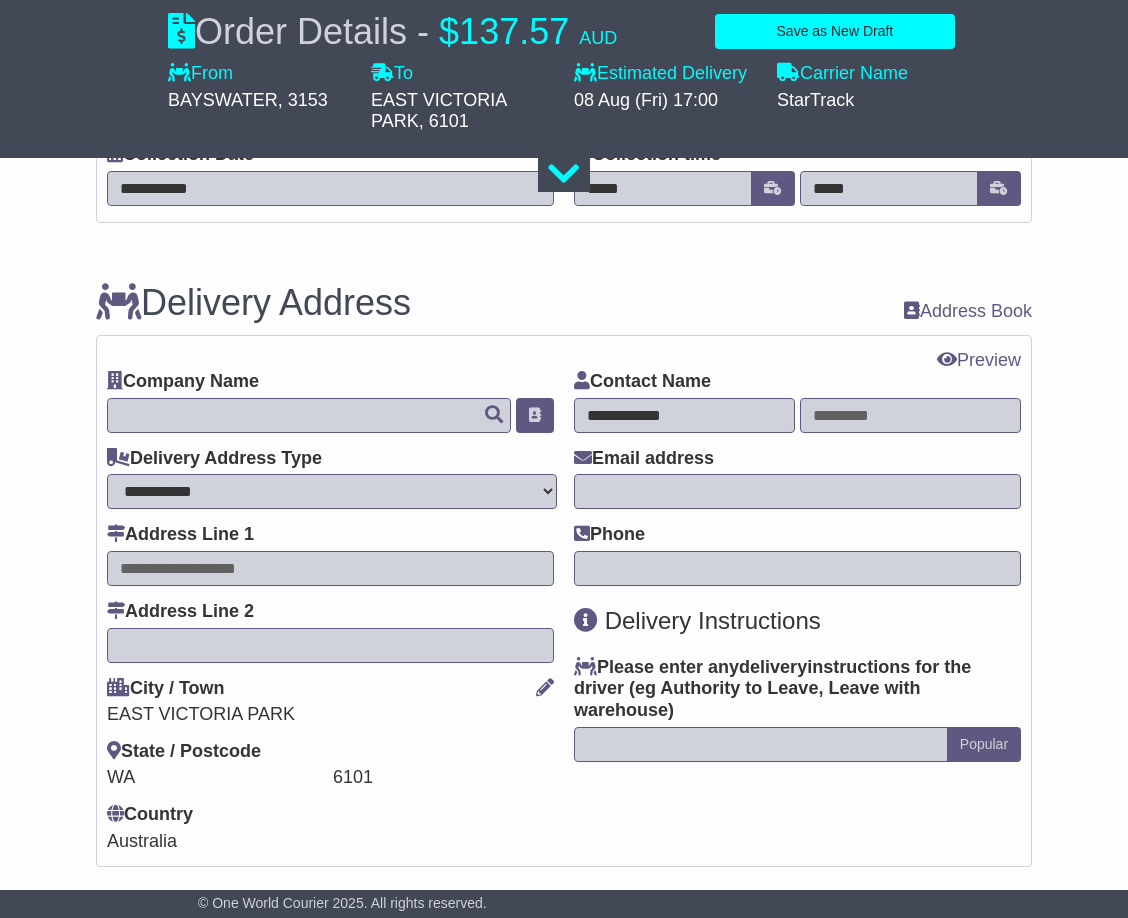 drag, startPoint x: 629, startPoint y: 417, endPoint x: 888, endPoint y: 417, distance: 259 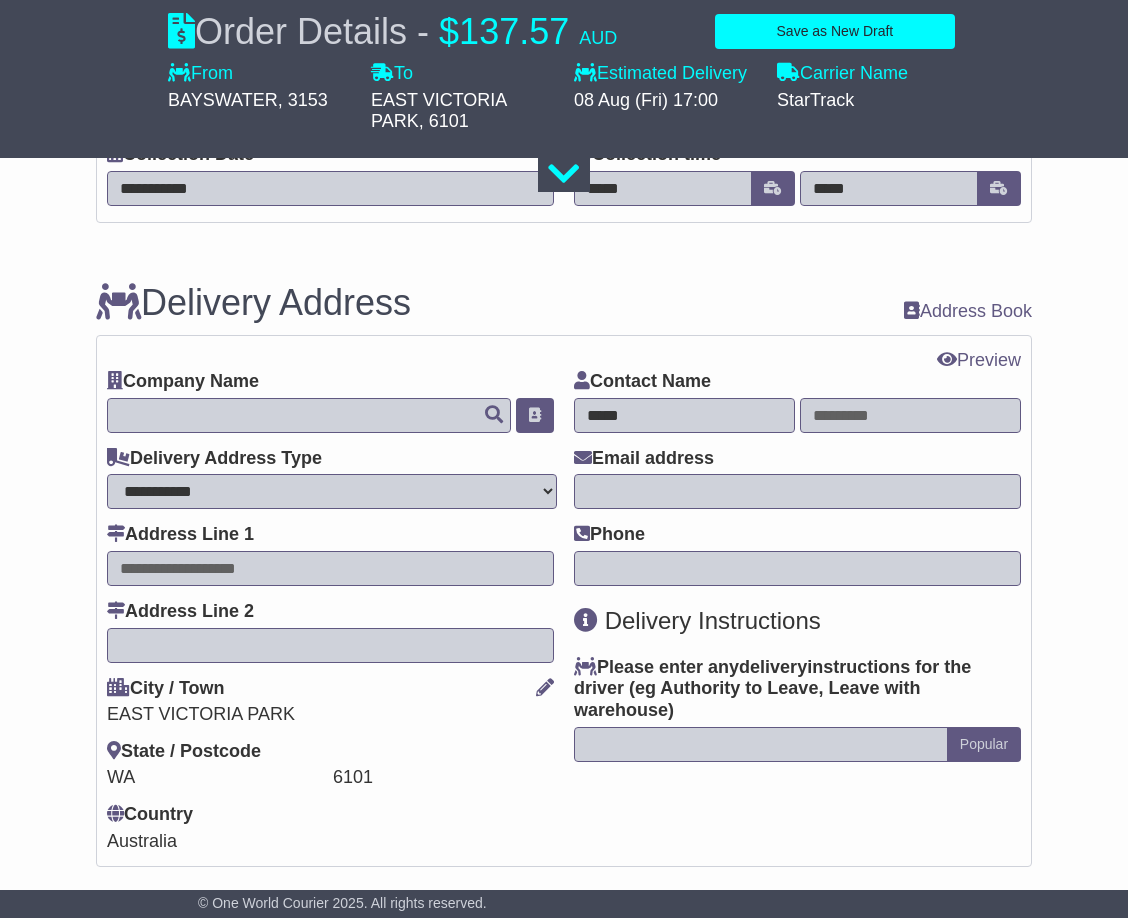 type on "****" 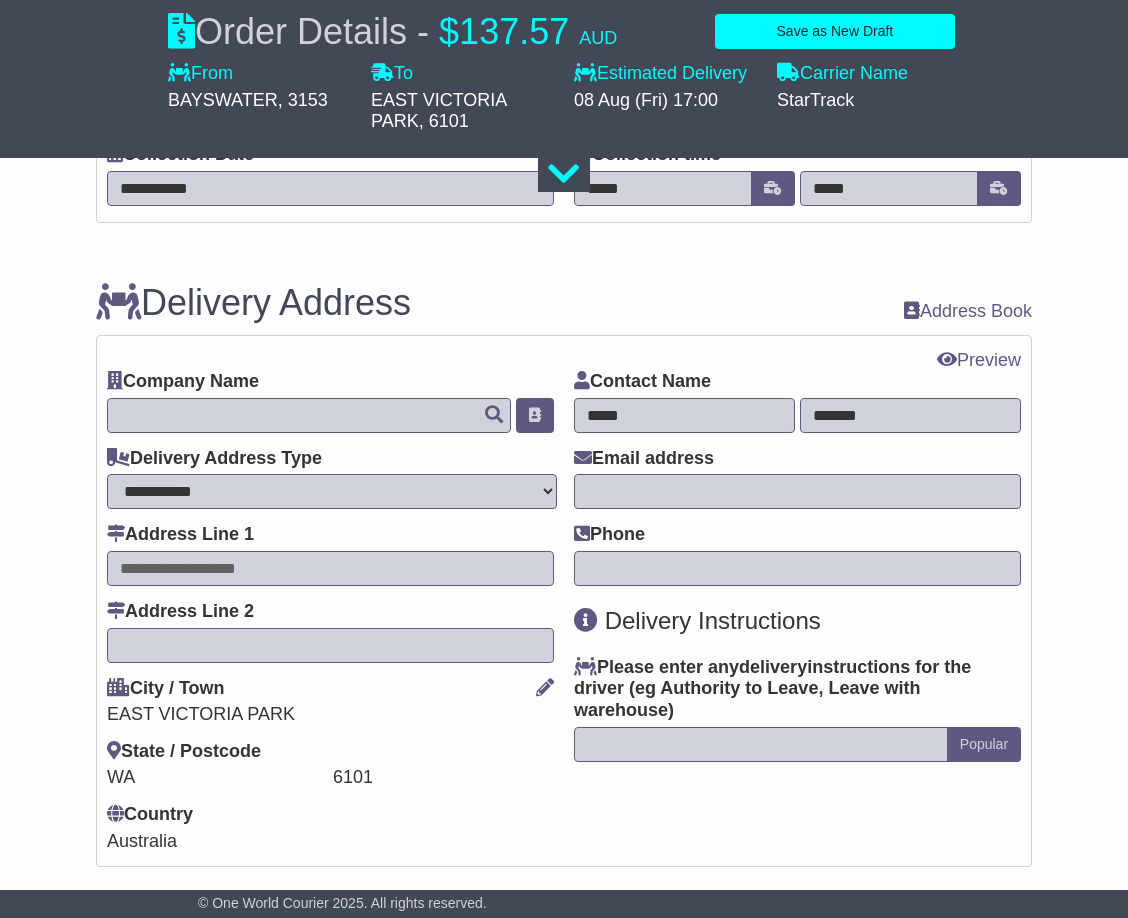 type on "*******" 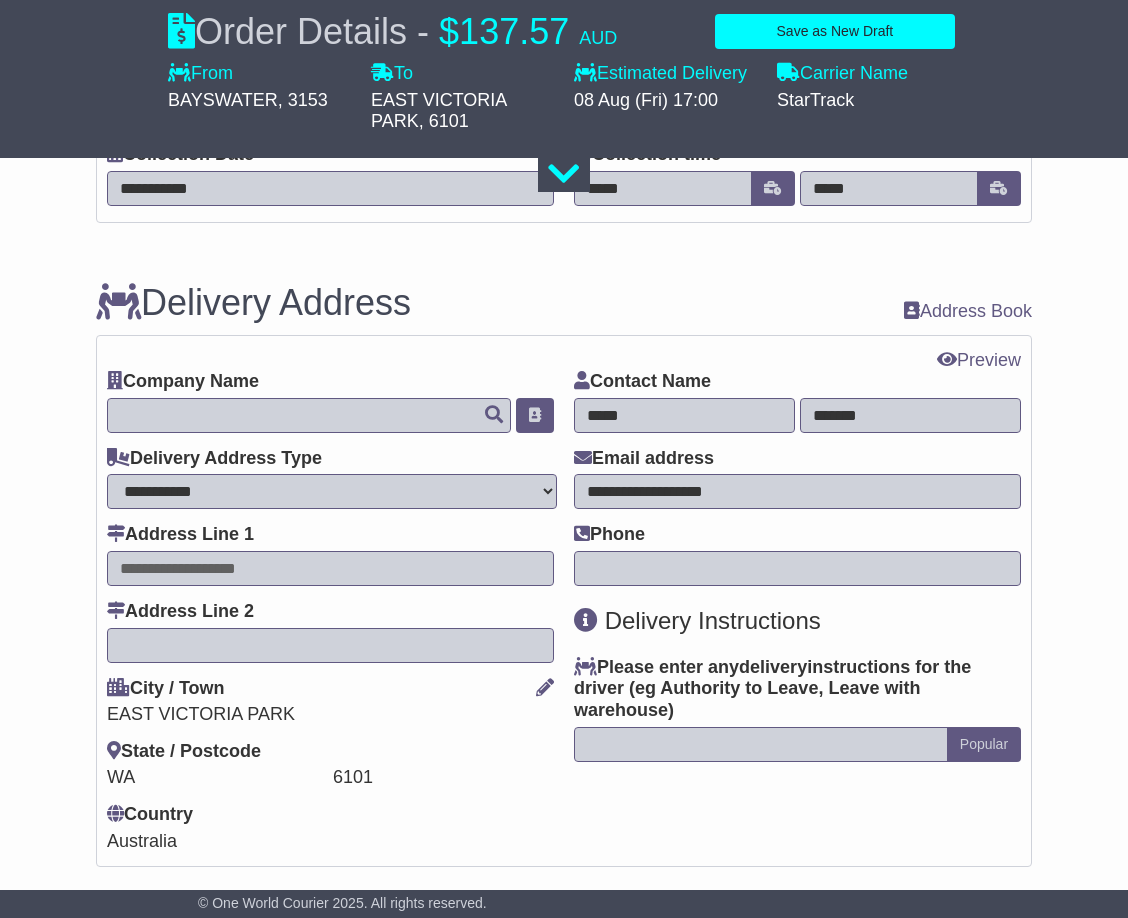 type on "**********" 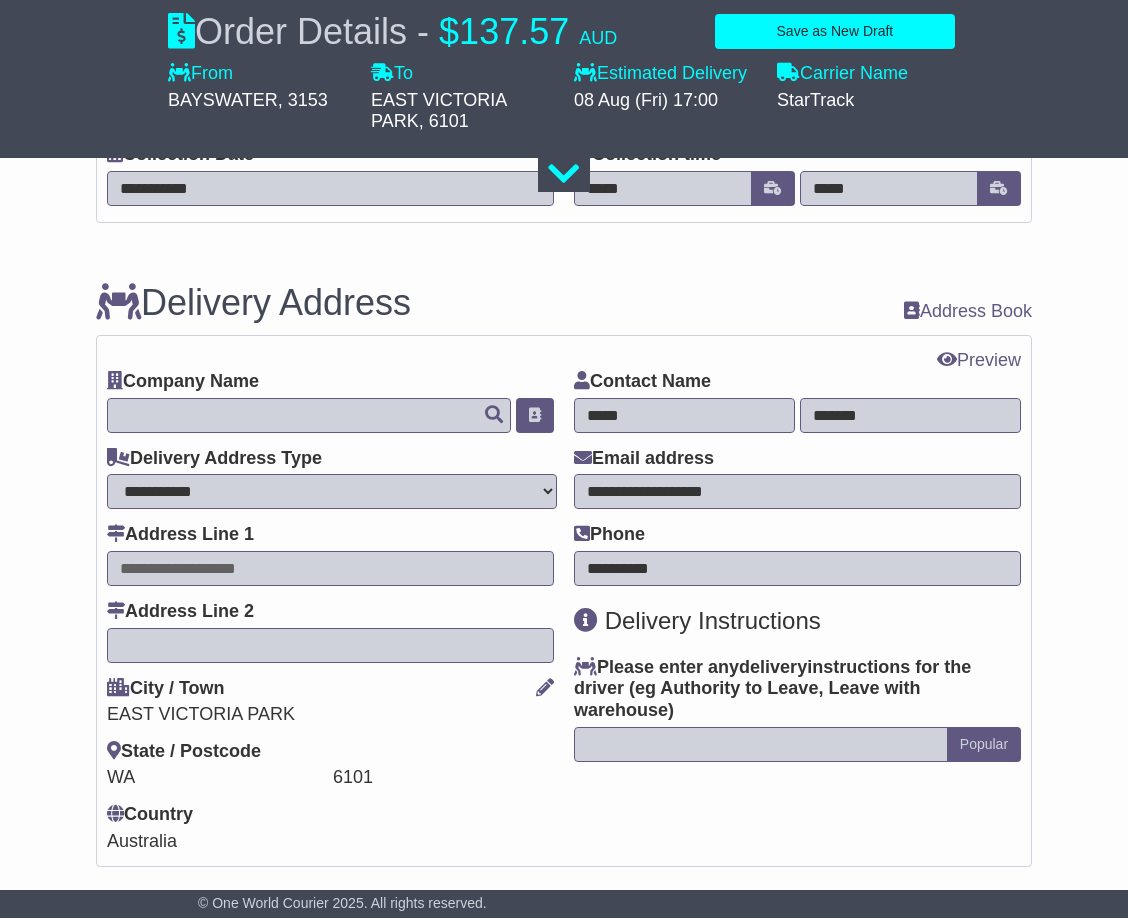 type on "**********" 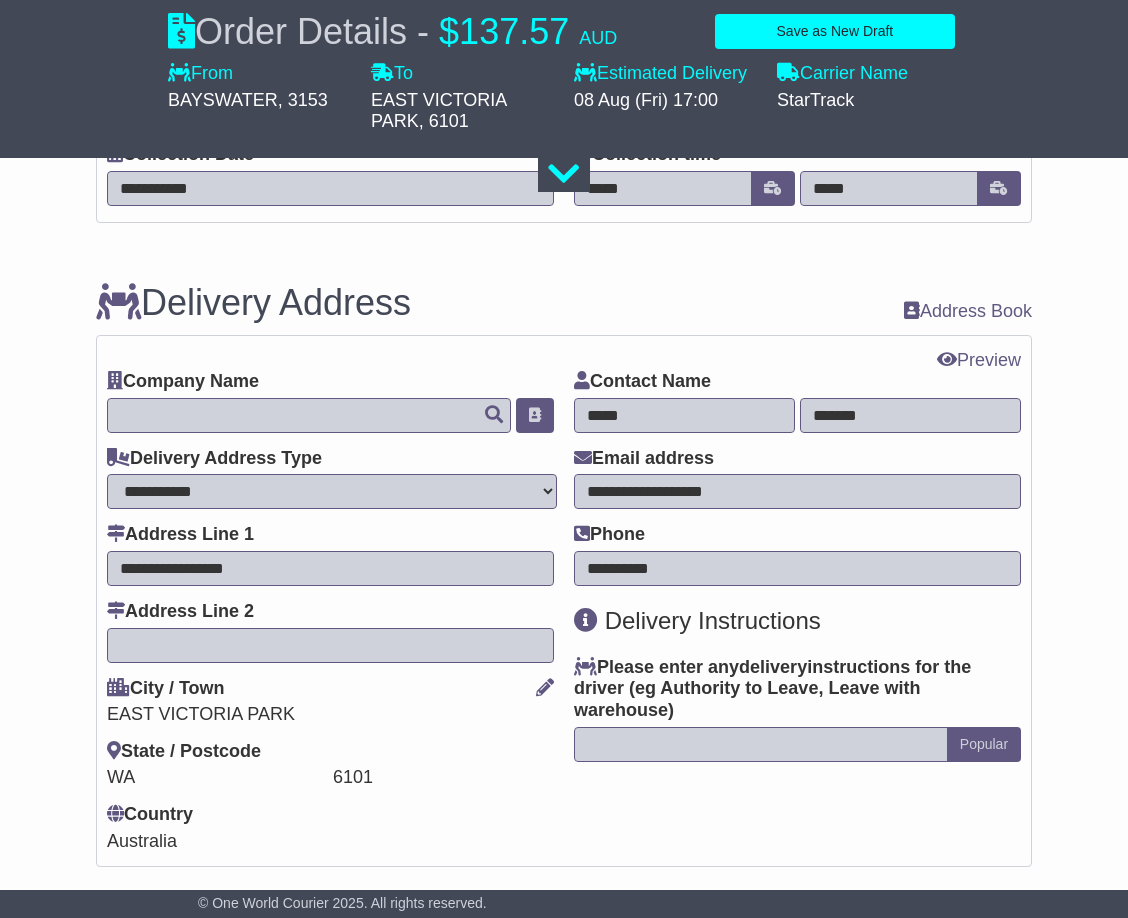 type on "**********" 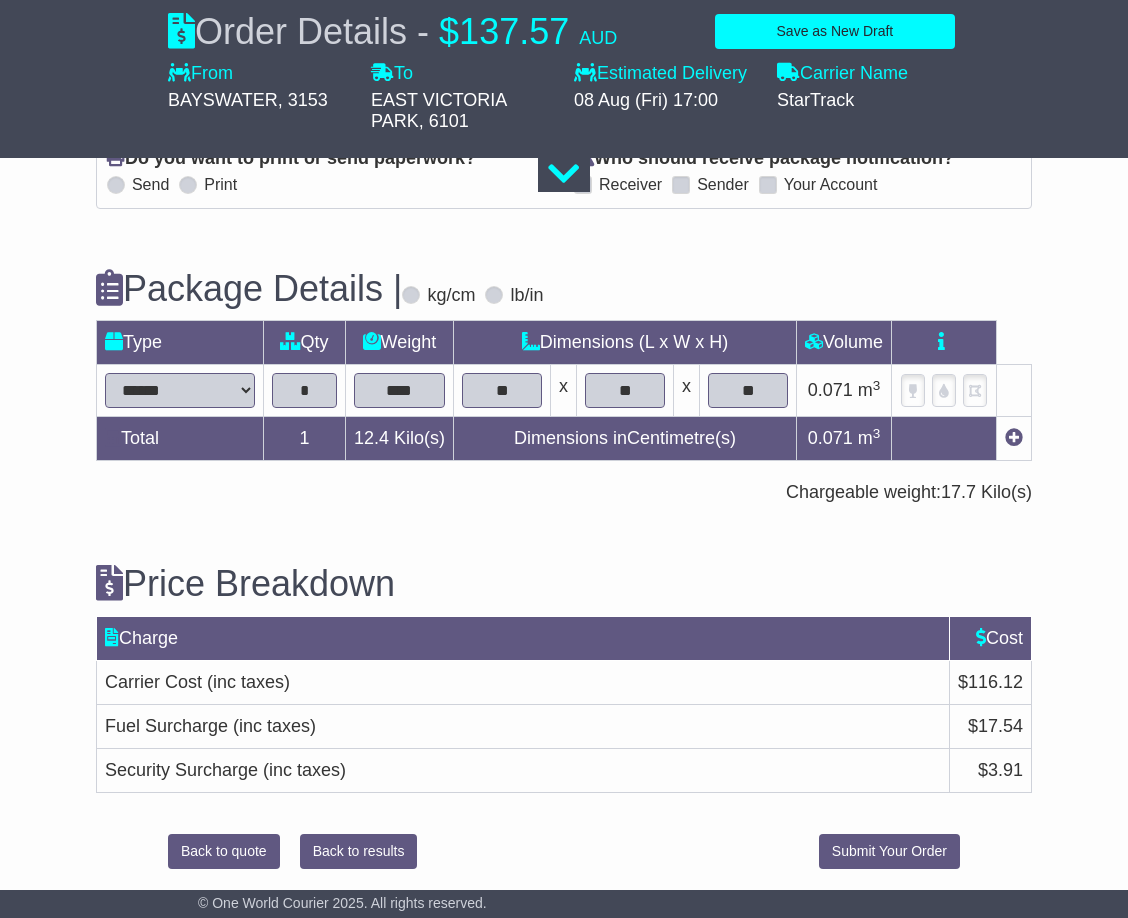 scroll, scrollTop: 2165, scrollLeft: 0, axis: vertical 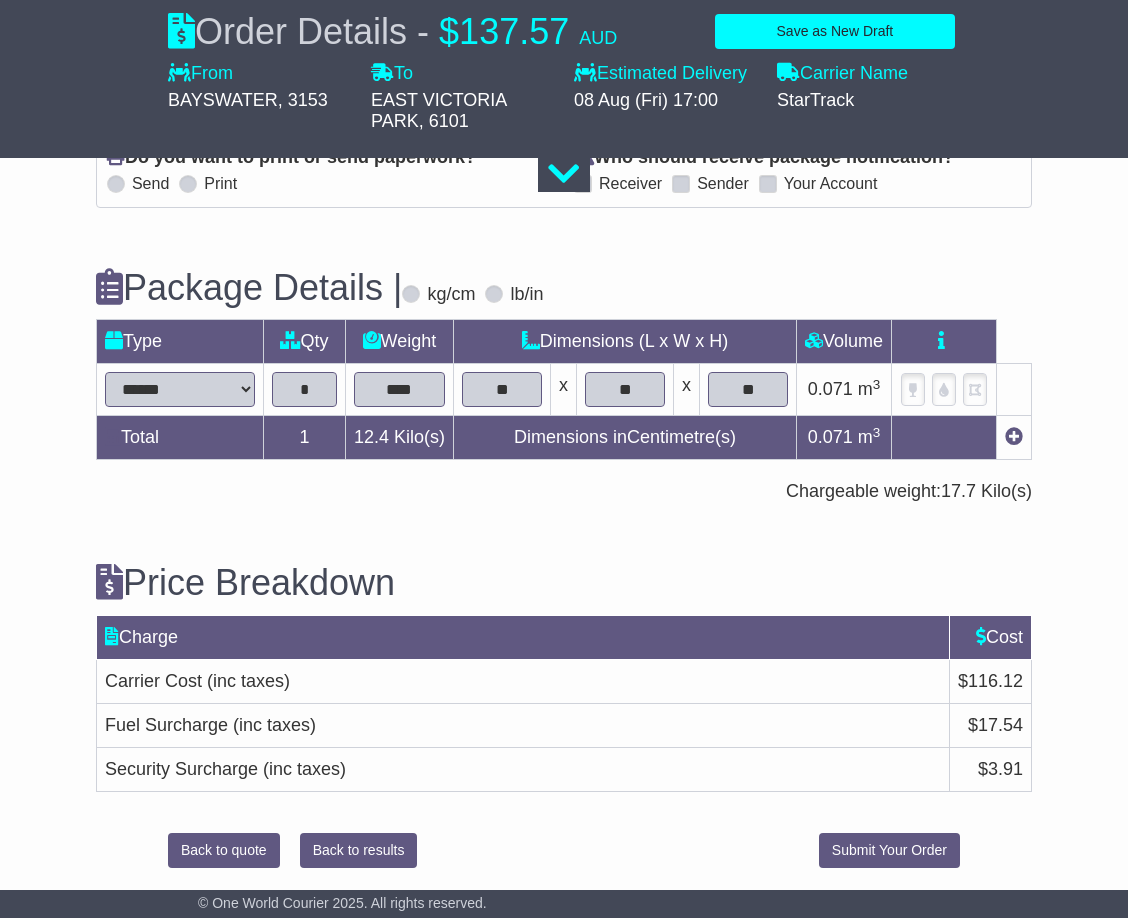 click on "****" at bounding box center (399, 389) 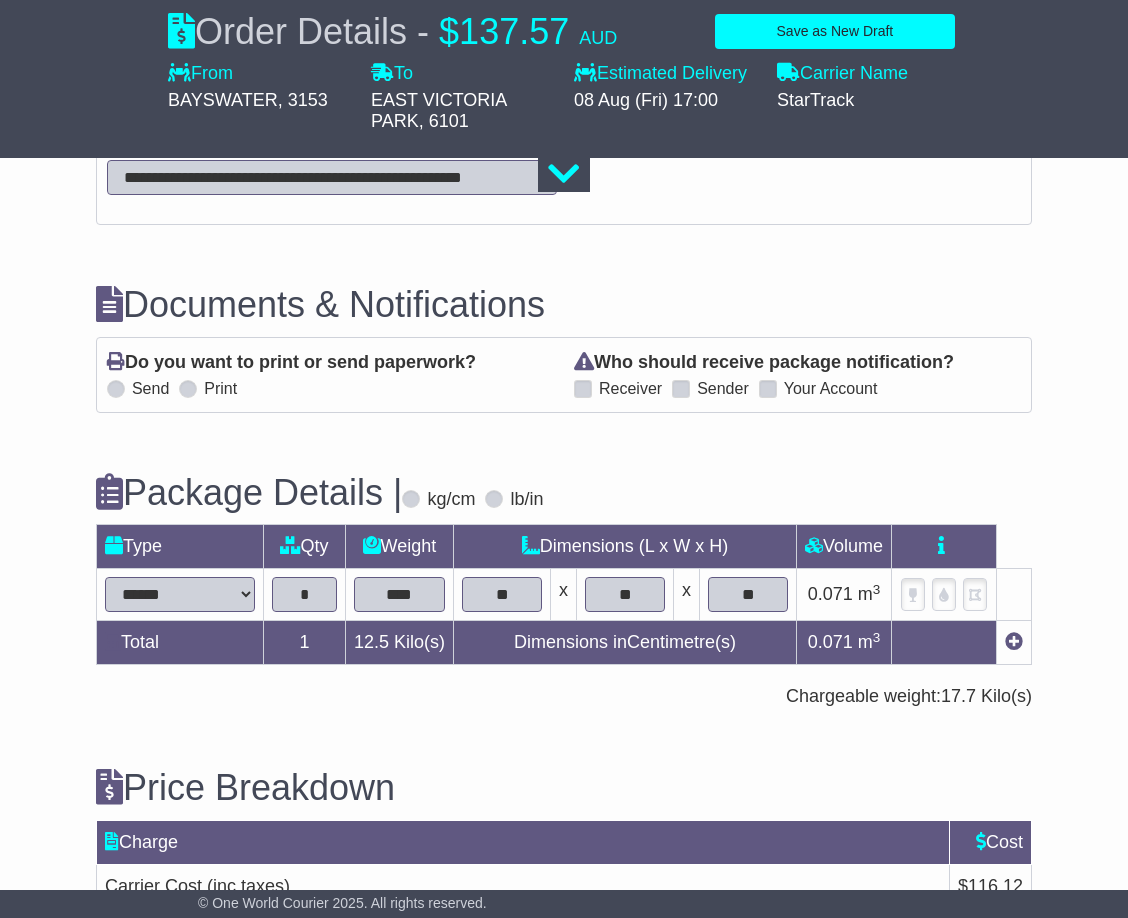 scroll, scrollTop: 2165, scrollLeft: 0, axis: vertical 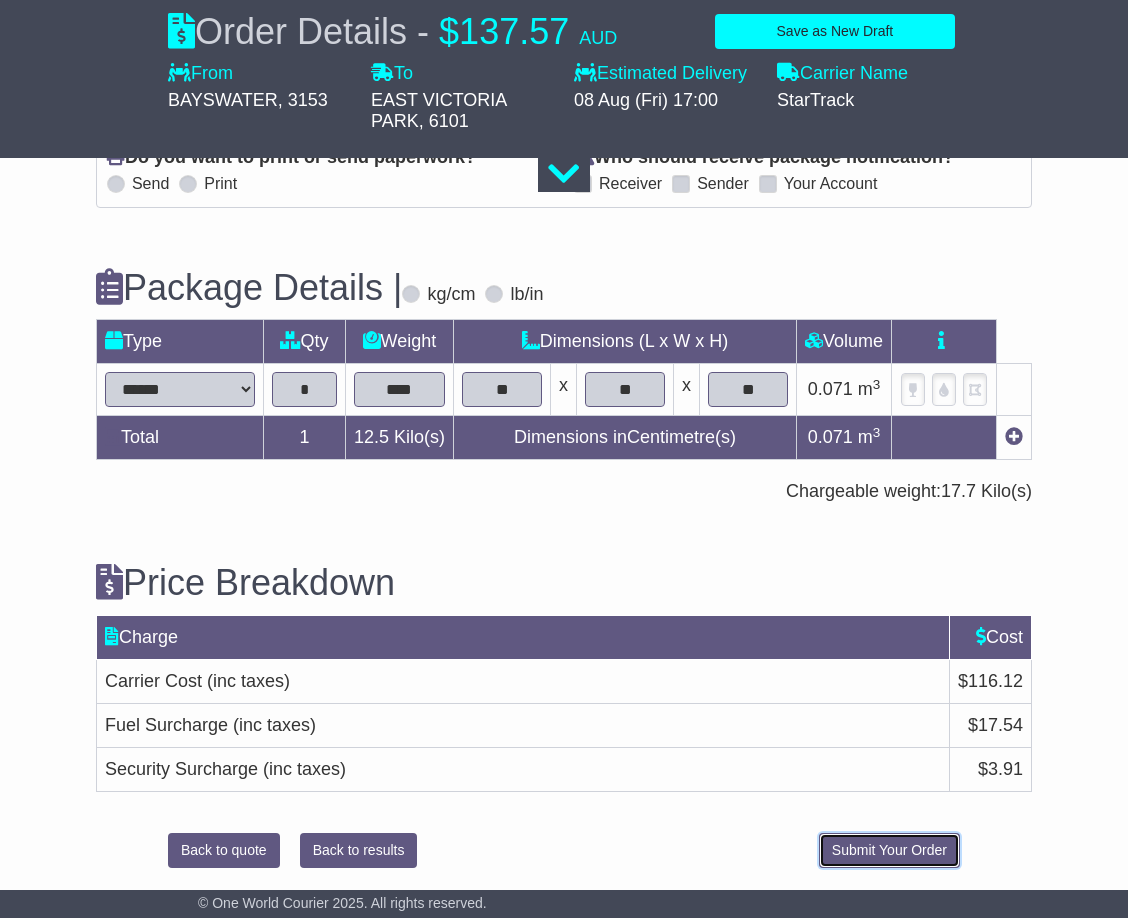 click on "Submit Your Order" at bounding box center (889, 850) 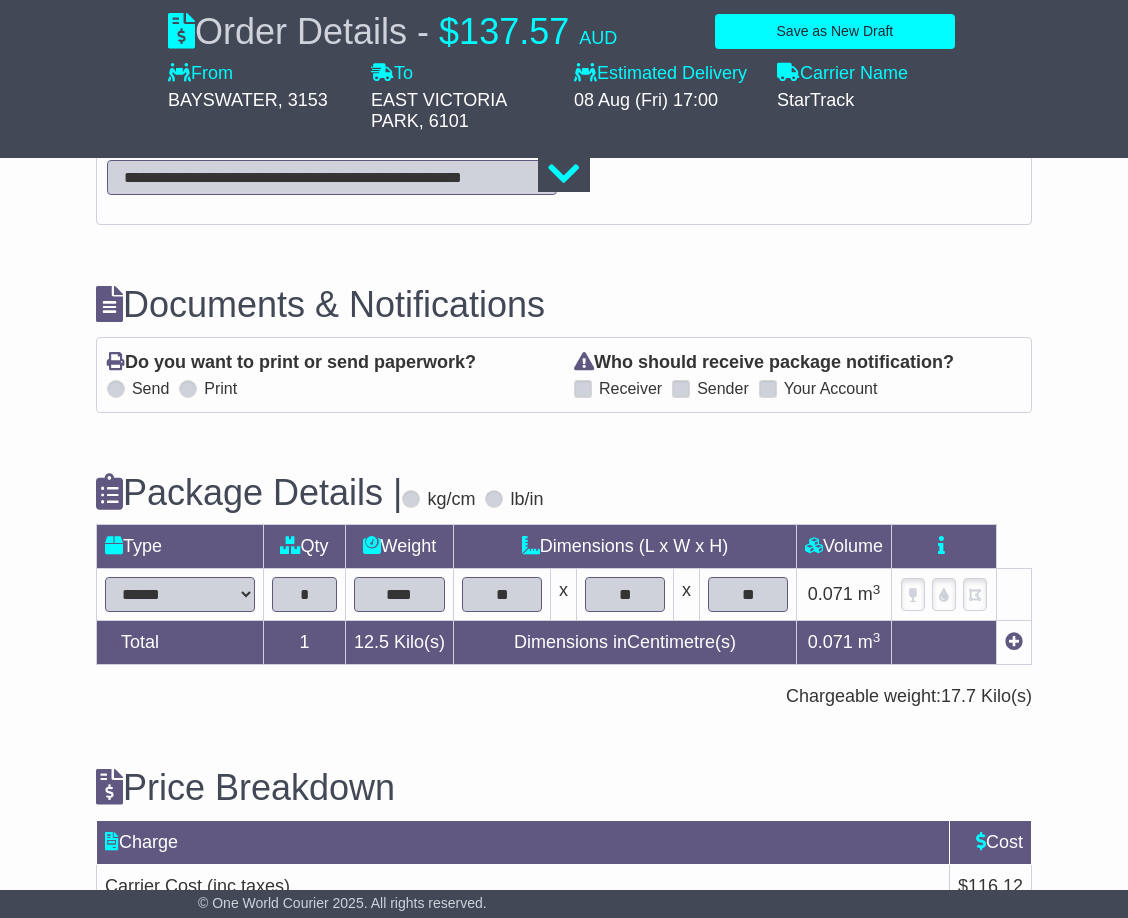 scroll, scrollTop: 2165, scrollLeft: 0, axis: vertical 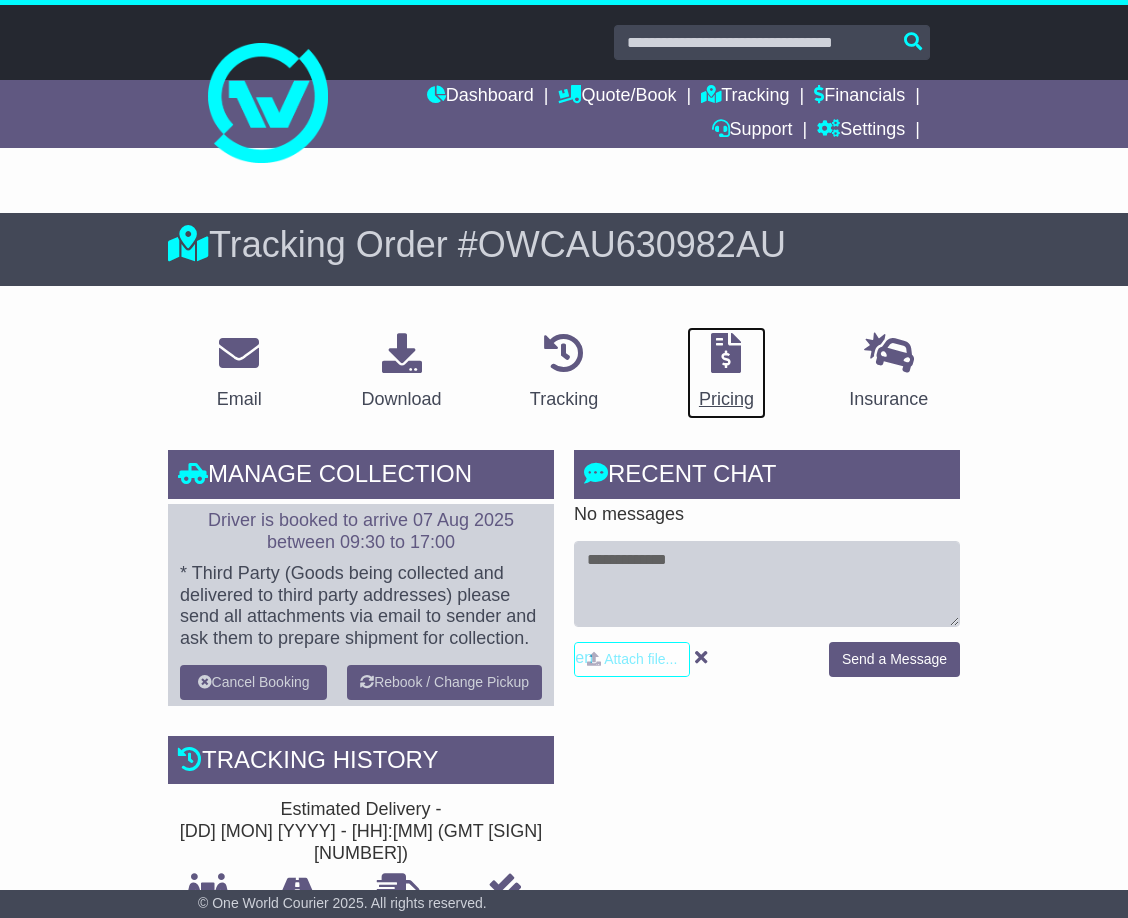 click at bounding box center [726, 353] 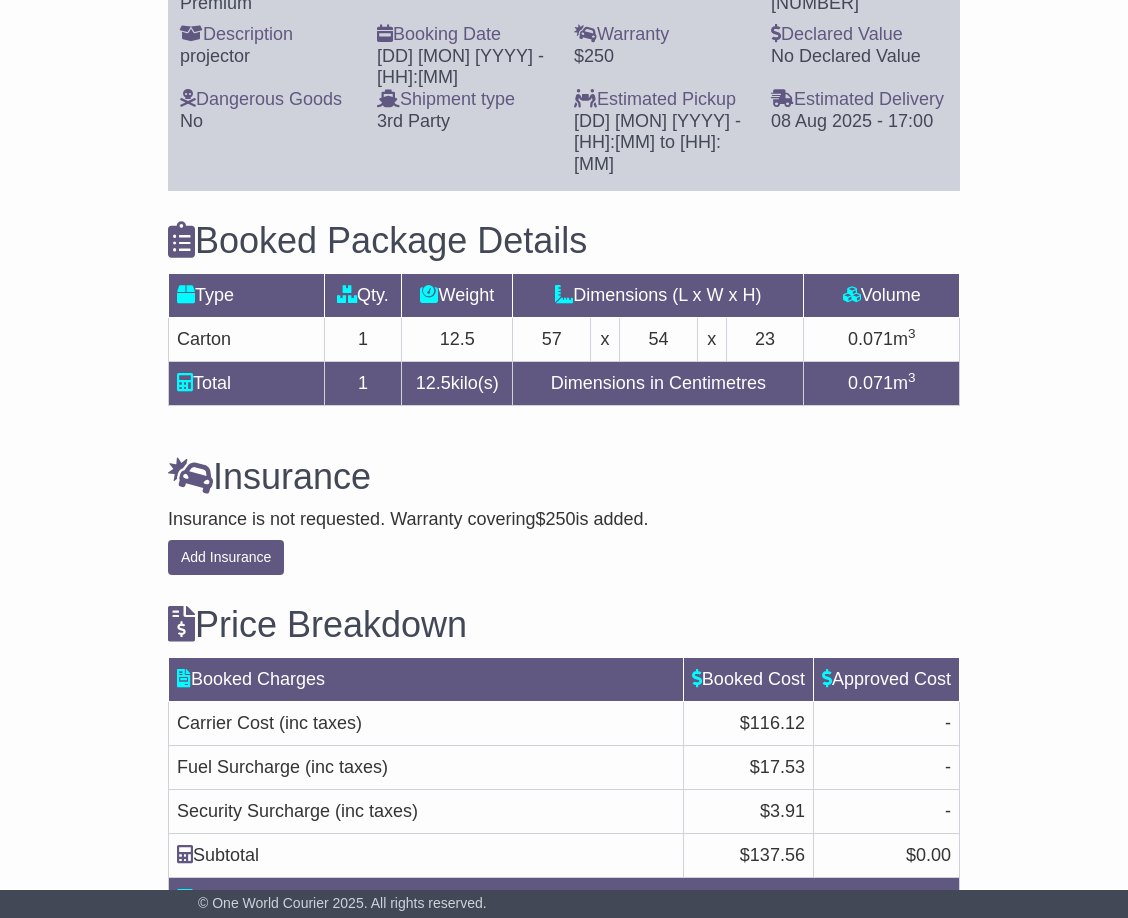 scroll, scrollTop: 1923, scrollLeft: 0, axis: vertical 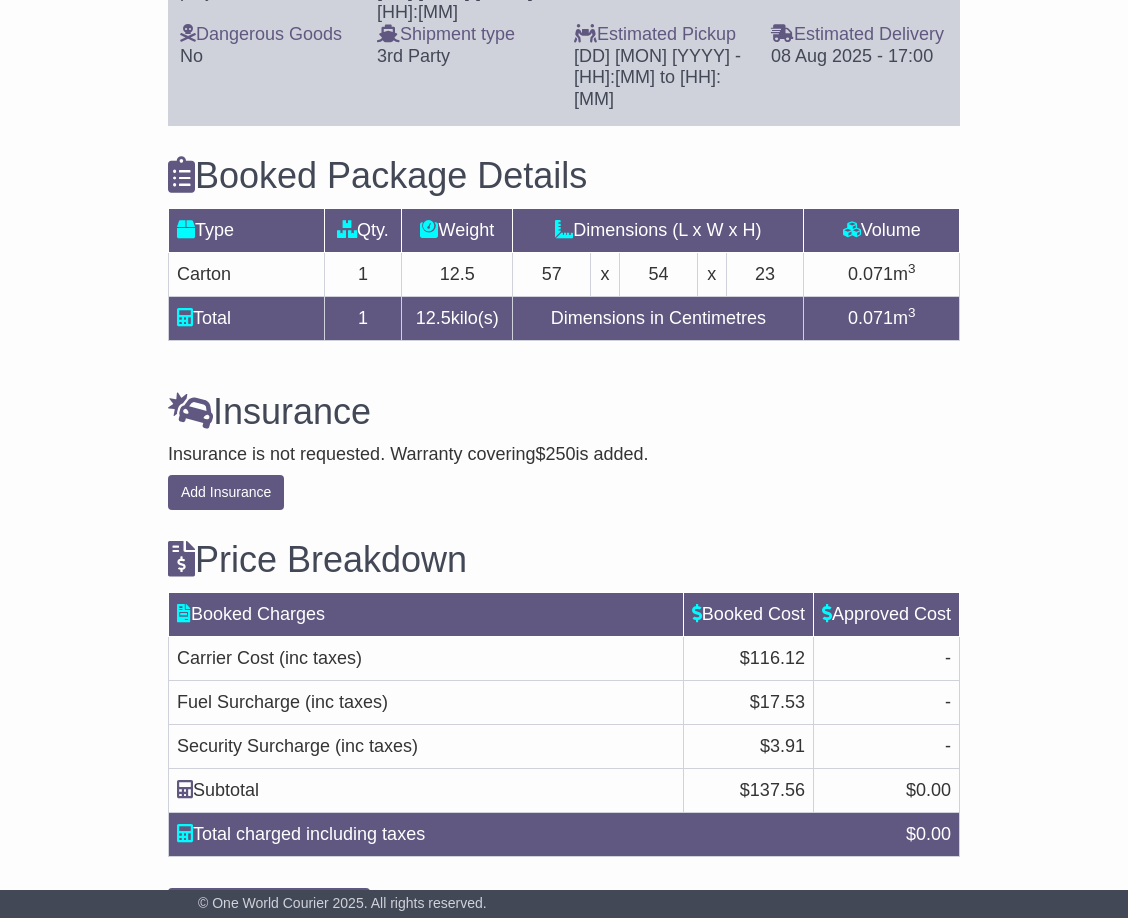 click on "Email
Download
Tracking
Pricing
Insurance" at bounding box center [564, -337] 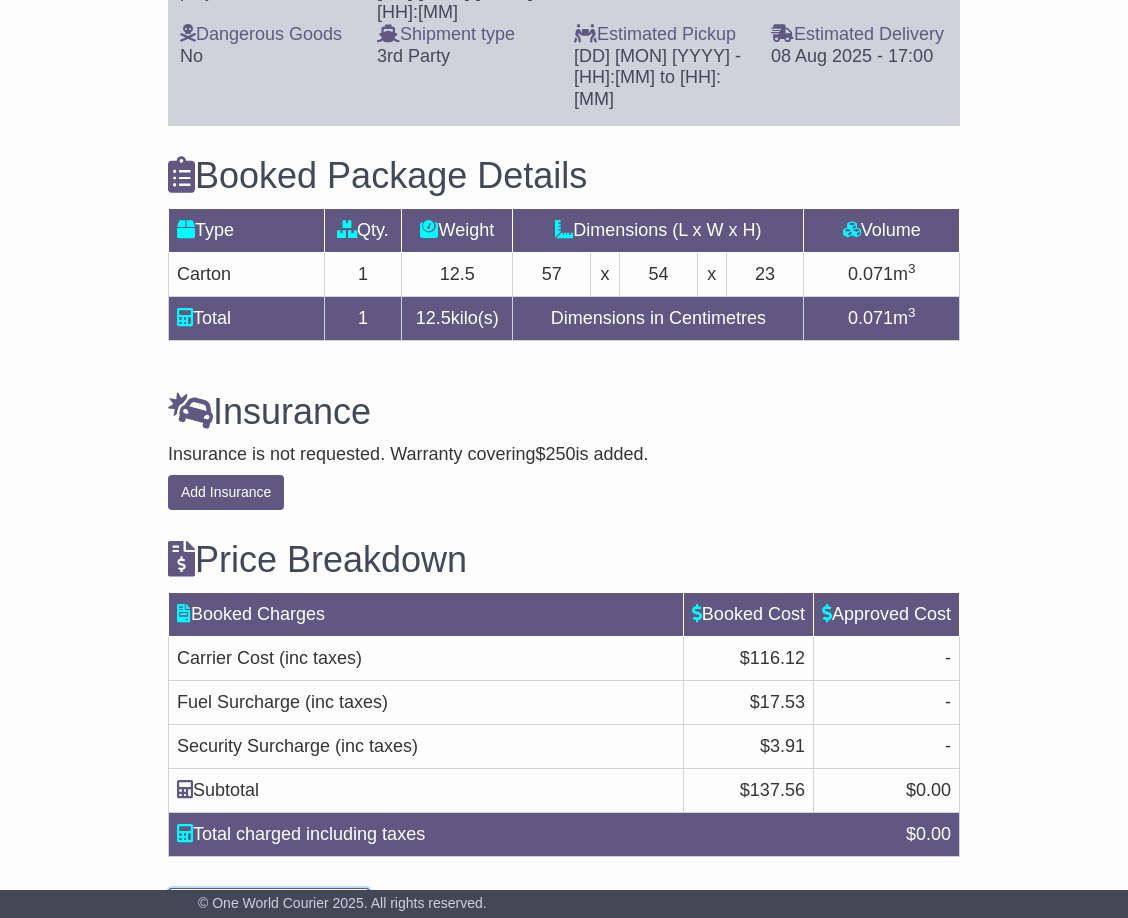 click on "Understand Price Difference" at bounding box center (269, 905) 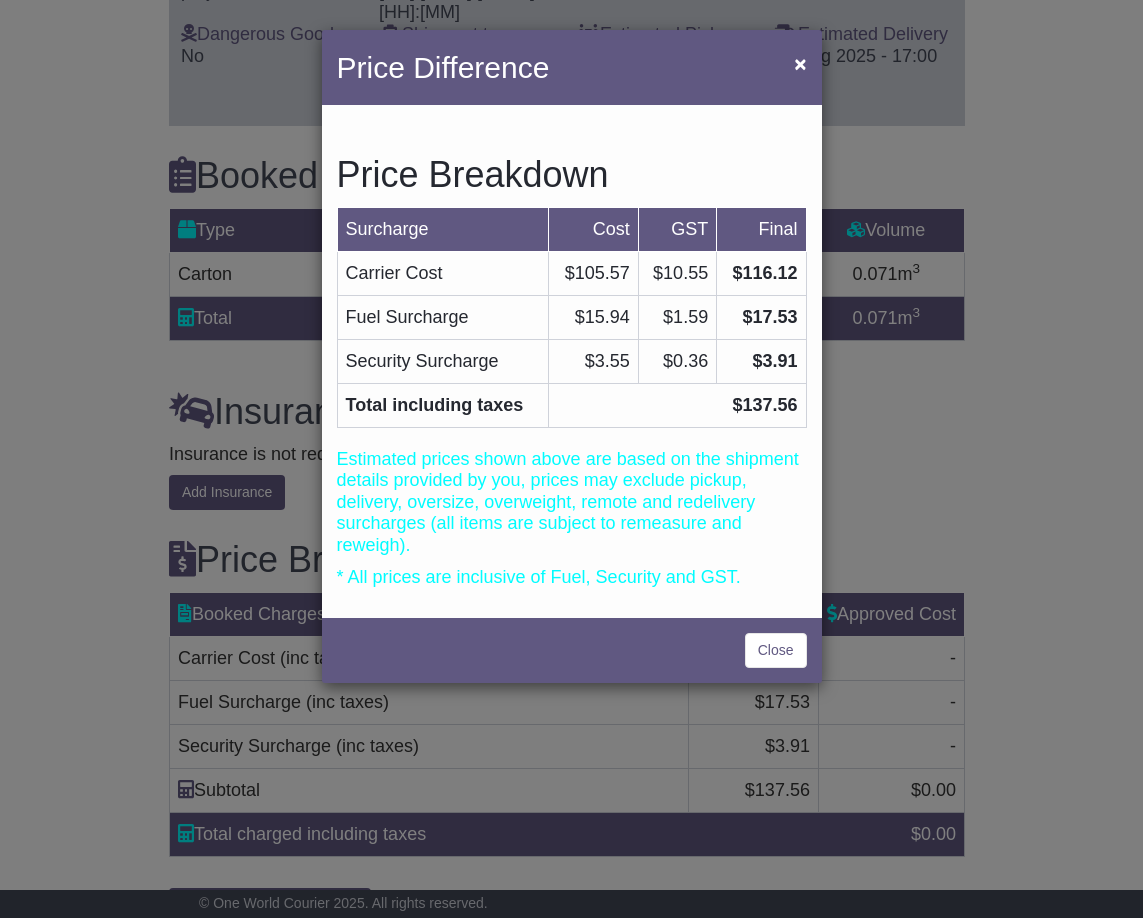 click on "Close" at bounding box center [572, 648] 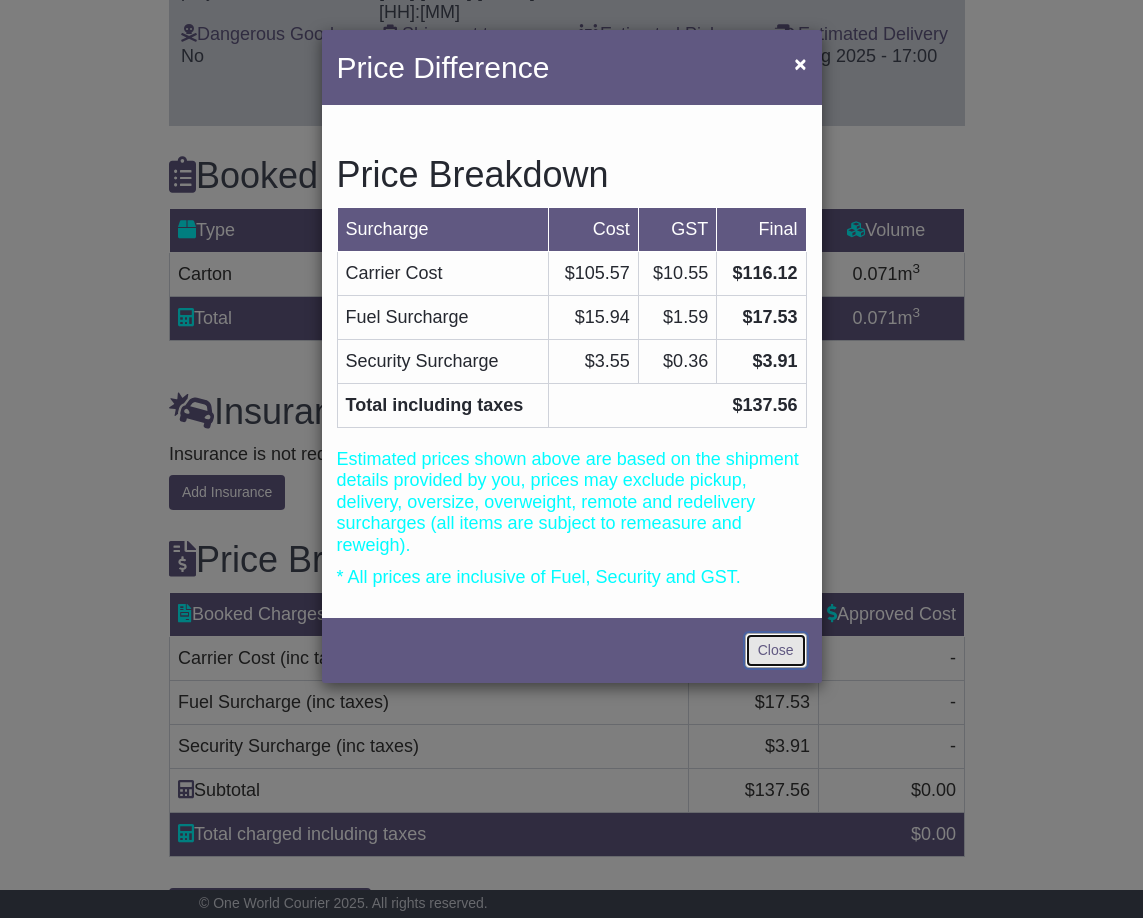 click on "Close" at bounding box center (776, 650) 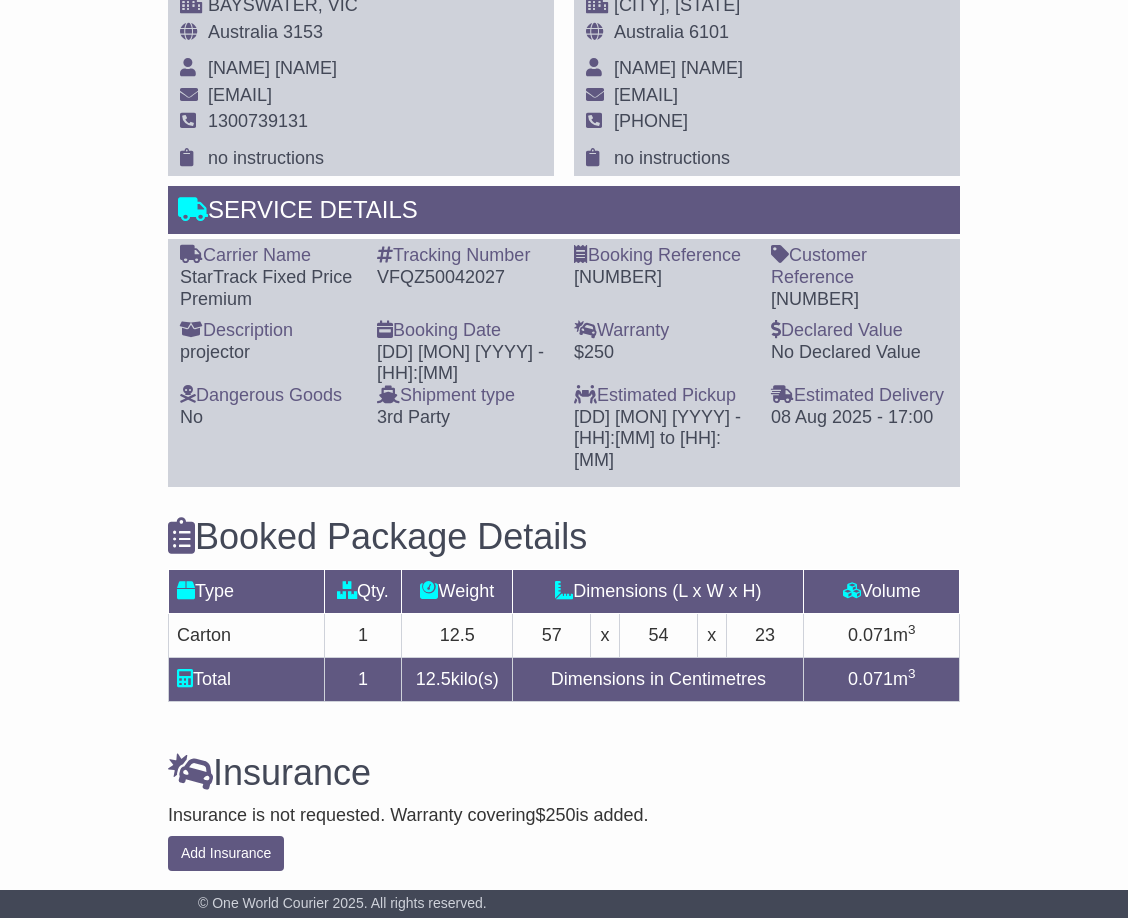 scroll, scrollTop: 0, scrollLeft: 0, axis: both 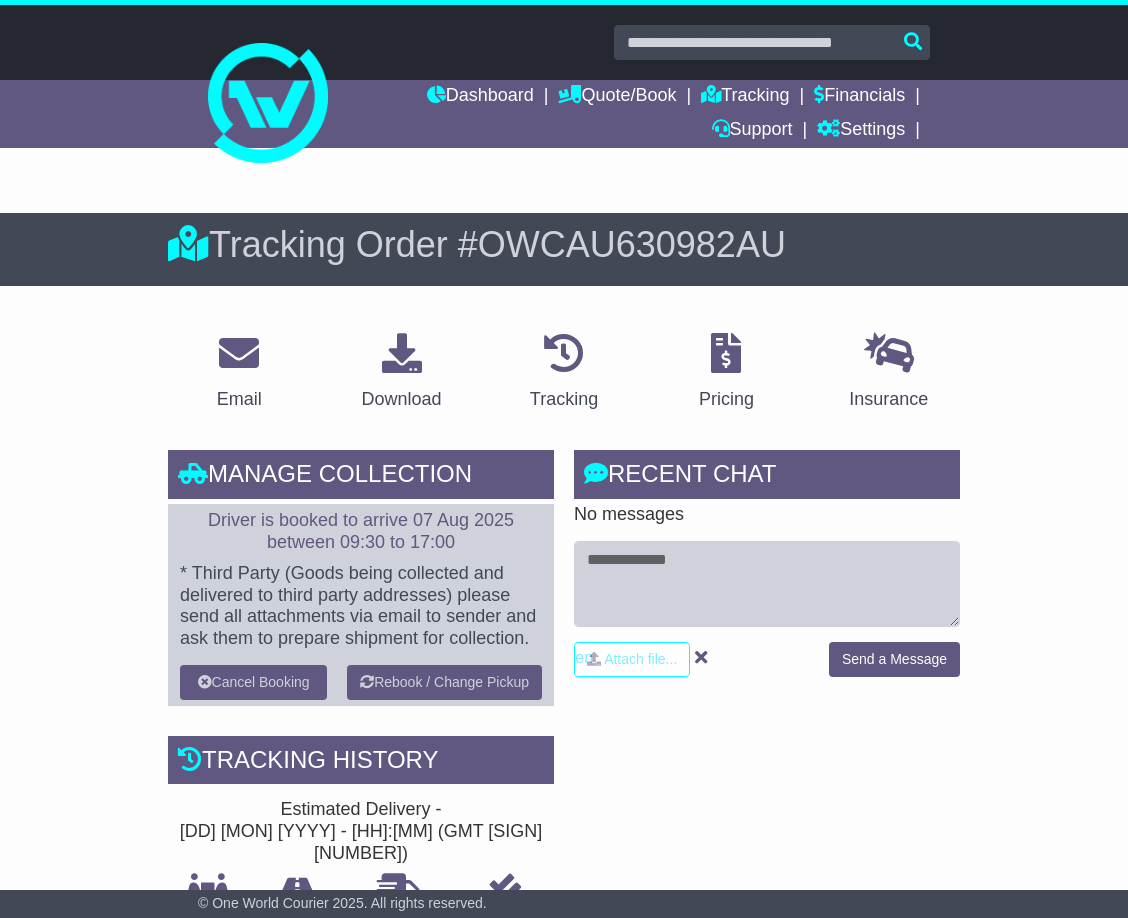 click on "Dashboard
Quote/Book
Domestic
International
Saved Quotes
Drafts
Domestic Quote / Book
International Quote / Book
Saved Quotes
Drafts
Tracking
Financials
Support
Settings
Settings
Address Book
Settings" at bounding box center (564, 114) 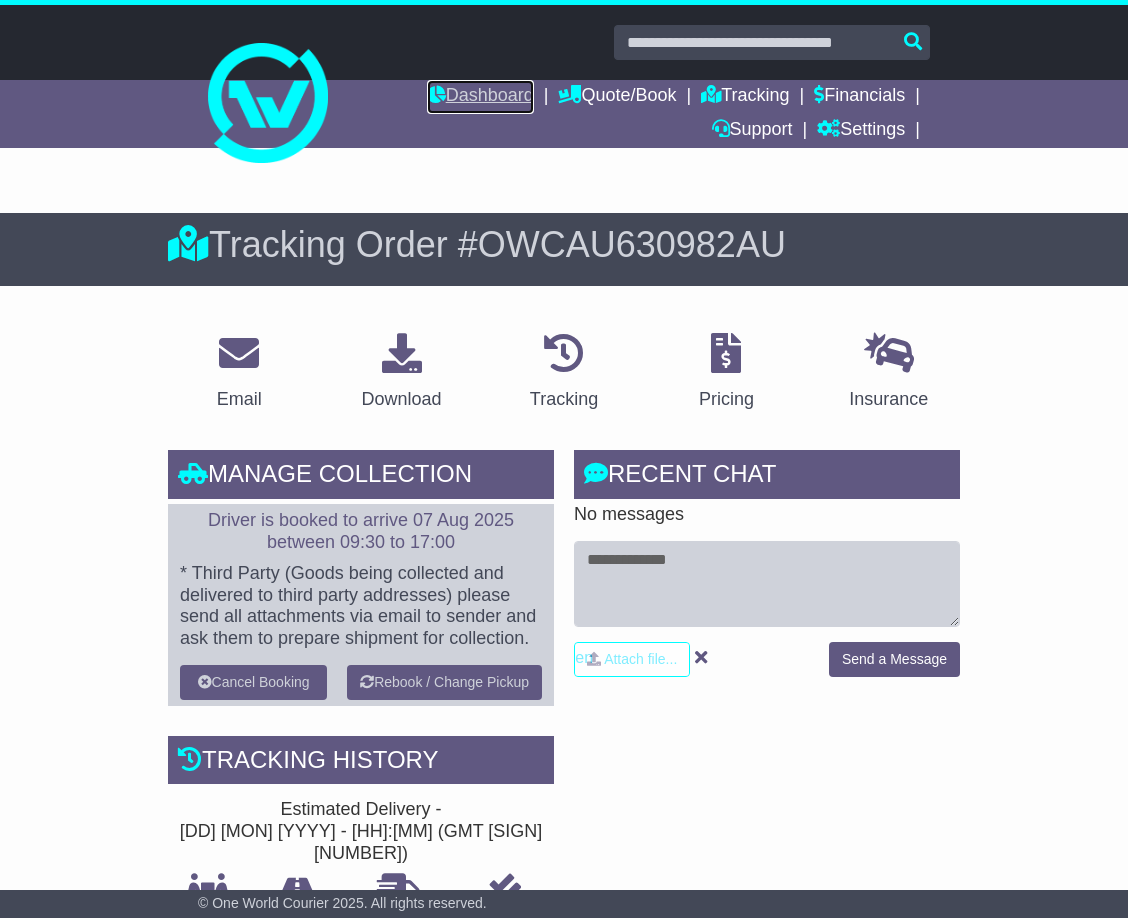 click on "Dashboard" at bounding box center [480, 97] 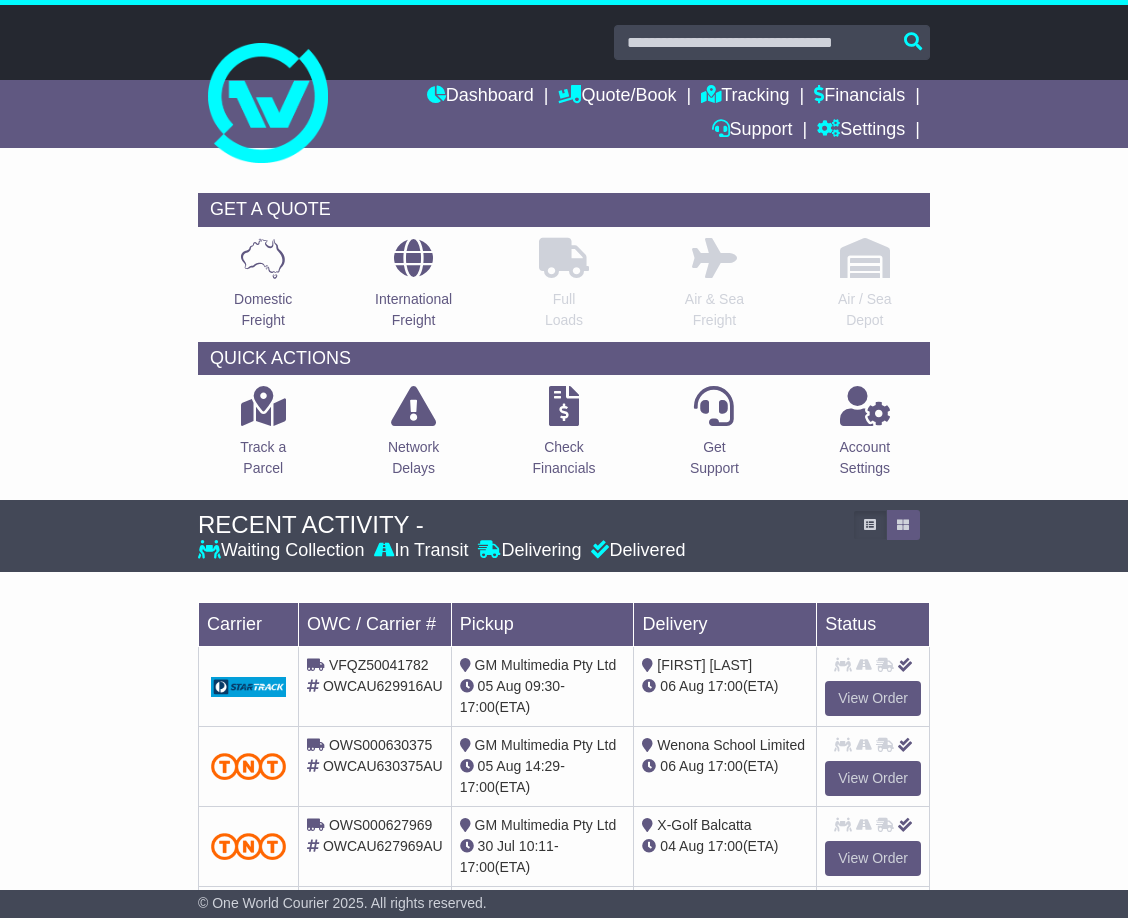 scroll, scrollTop: 0, scrollLeft: 0, axis: both 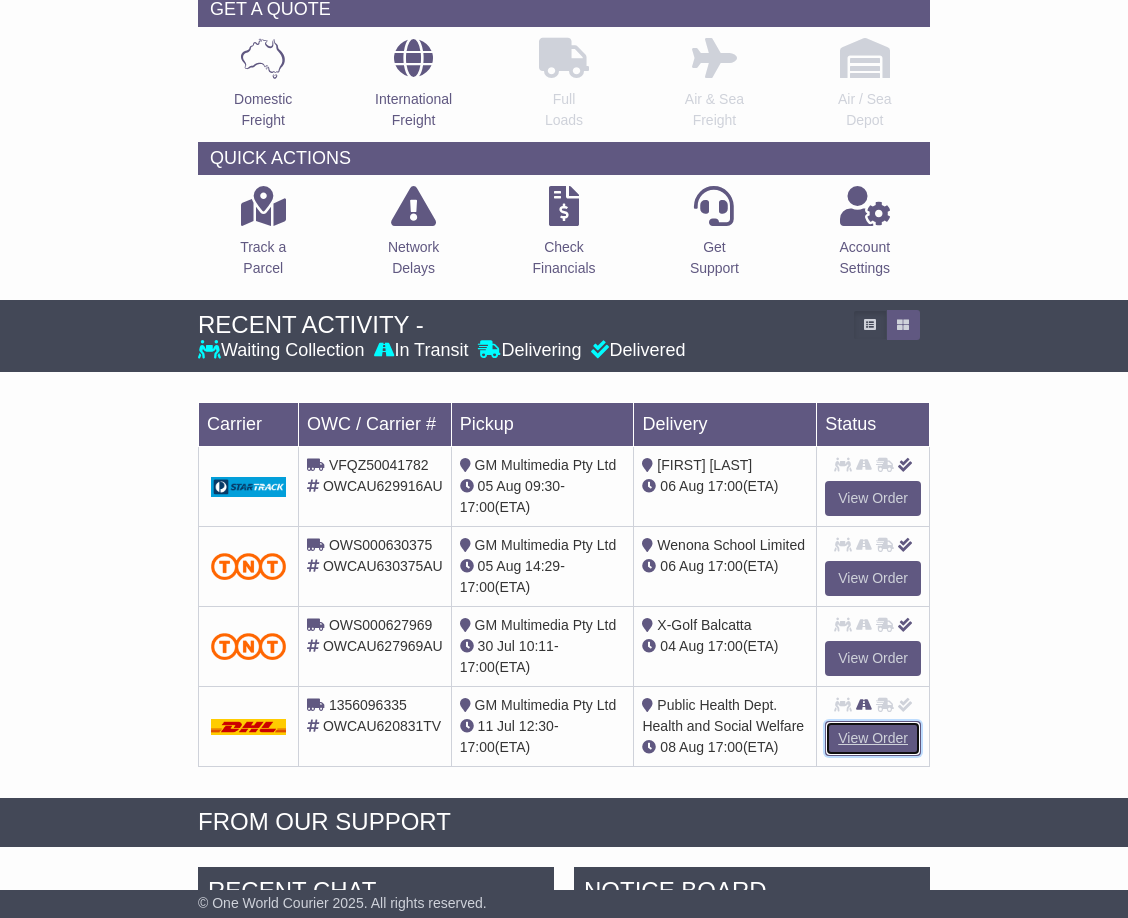 click on "View Order" at bounding box center [873, 738] 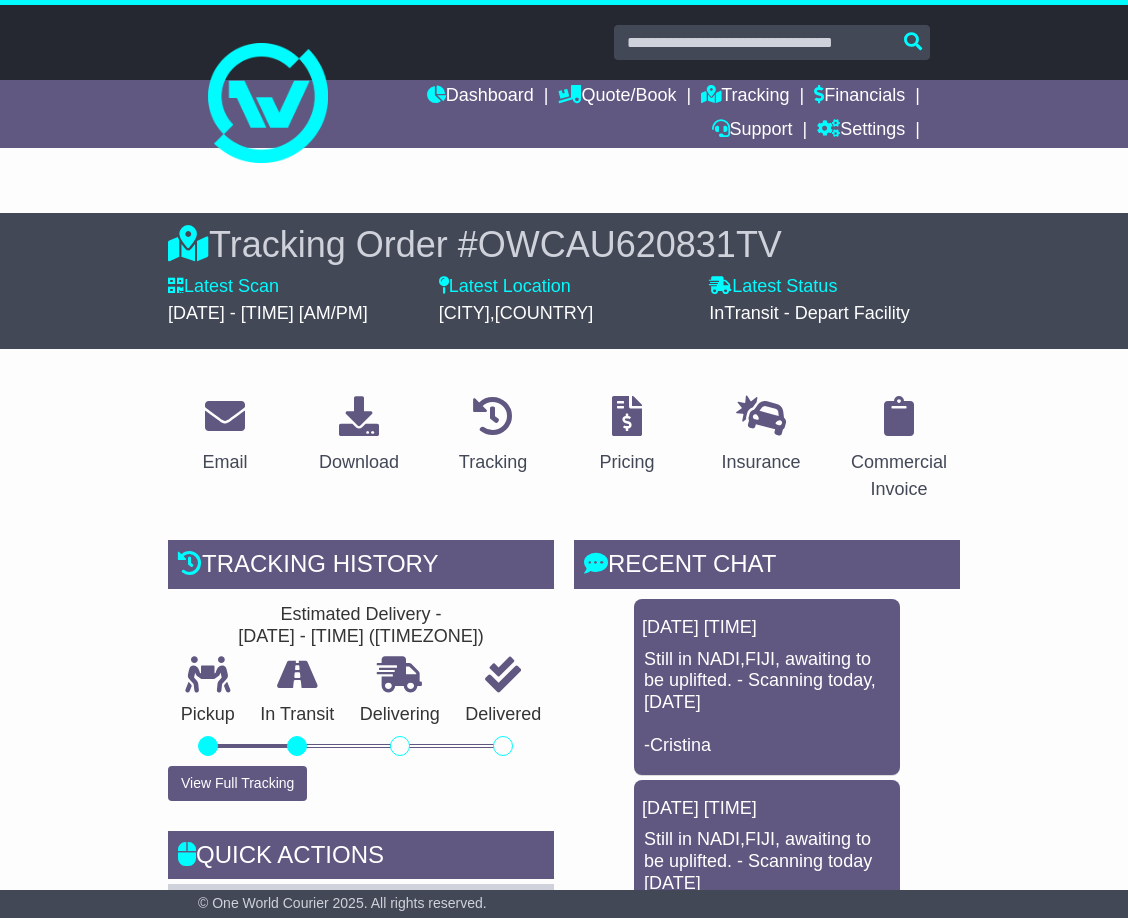 scroll, scrollTop: 0, scrollLeft: 0, axis: both 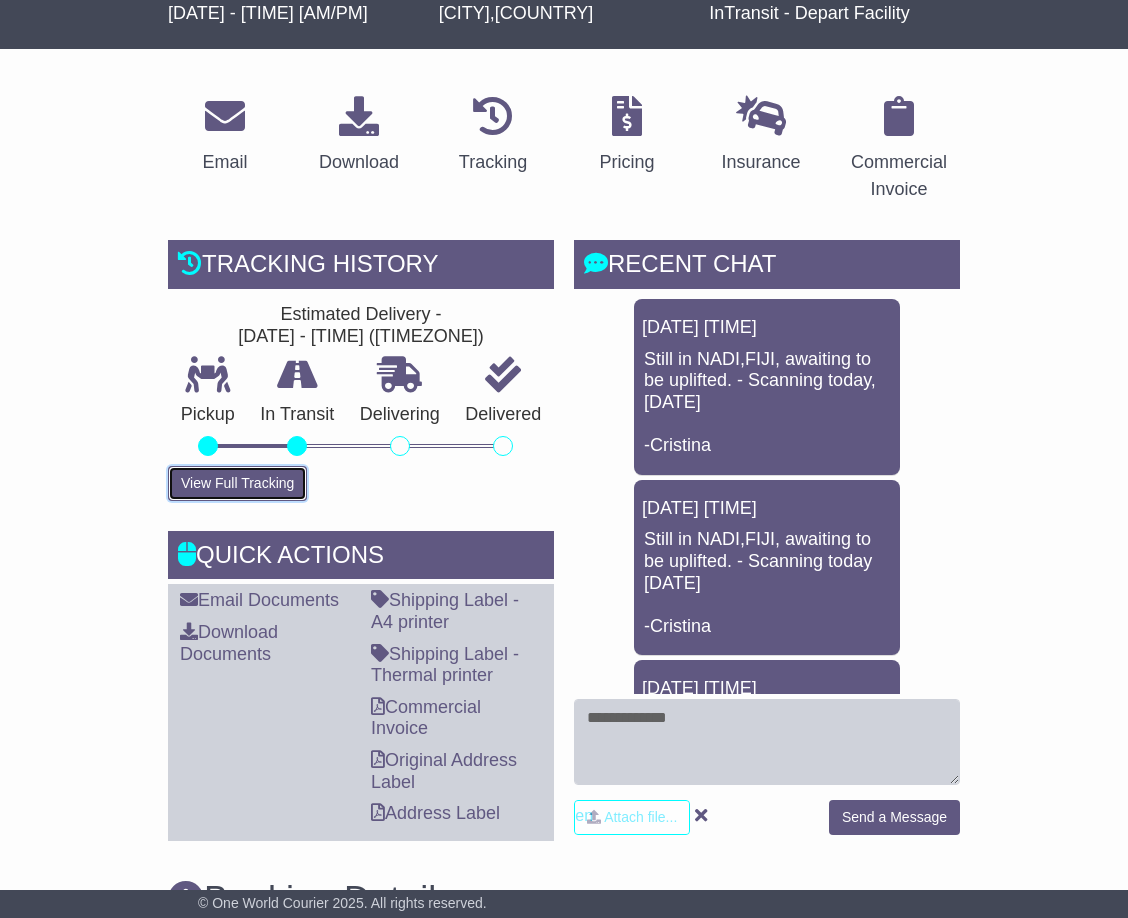 click on "View Full Tracking" at bounding box center [237, 483] 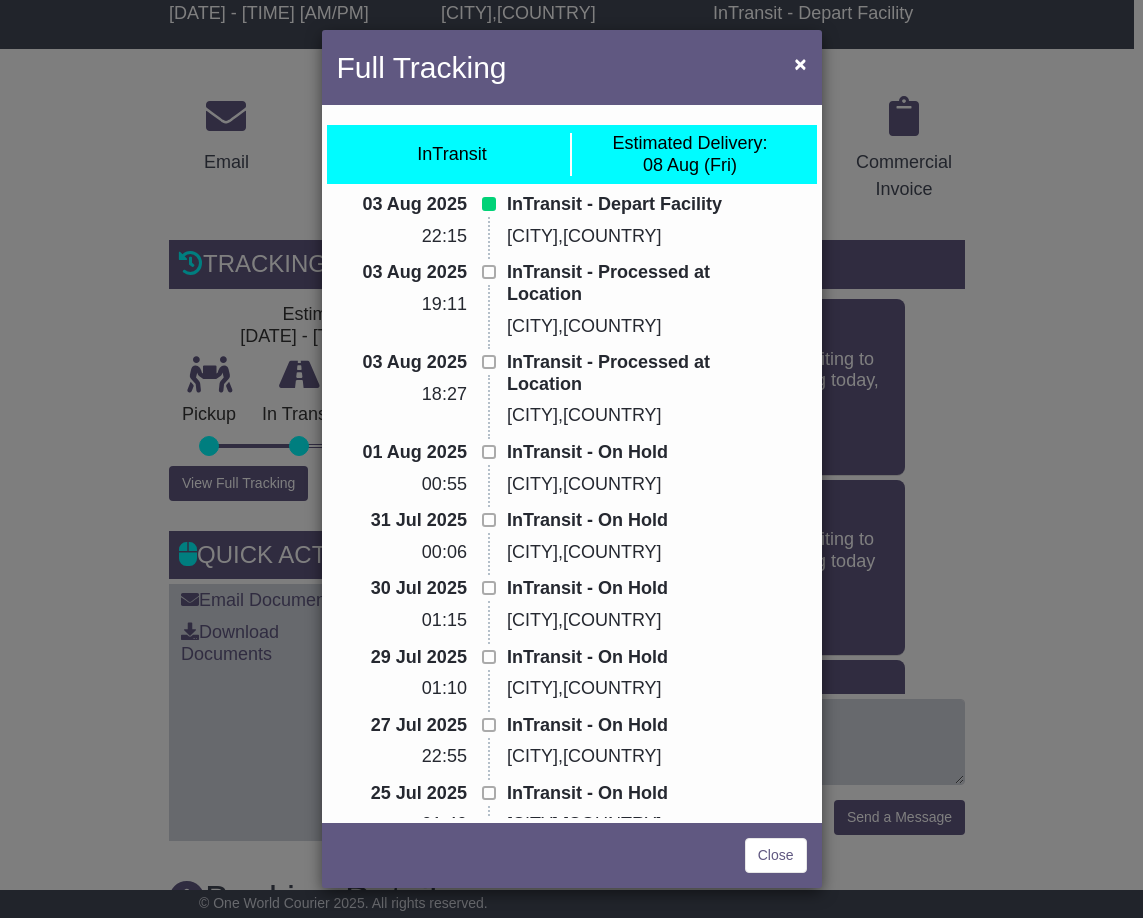click on "Full Tracking
×
InTransit
Estimated Delivery:
[DATE] ([DAY])
[DATE]
[TIME]
InTransit - Depart Facility
[CITY]-[COUNTRY]
[DATE]
[TIME]
InTransit - Processed at Location
[CITY]-[COUNTRY]
[DATE] [TIME]" at bounding box center (571, 459) 